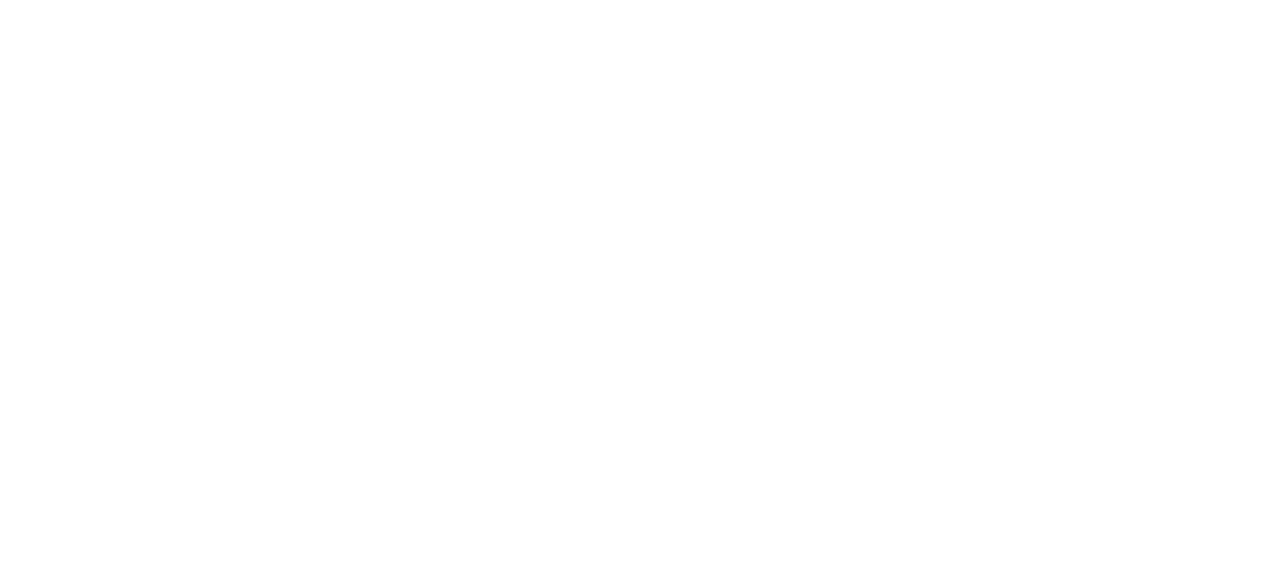 scroll, scrollTop: 0, scrollLeft: 0, axis: both 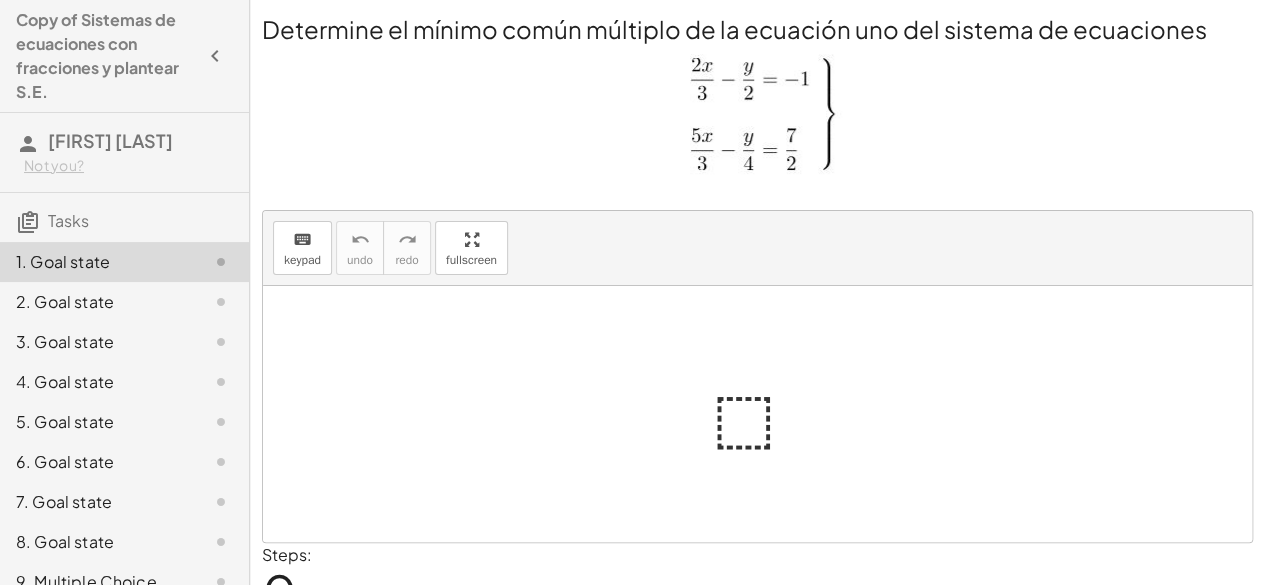 click on "2. Goal state" 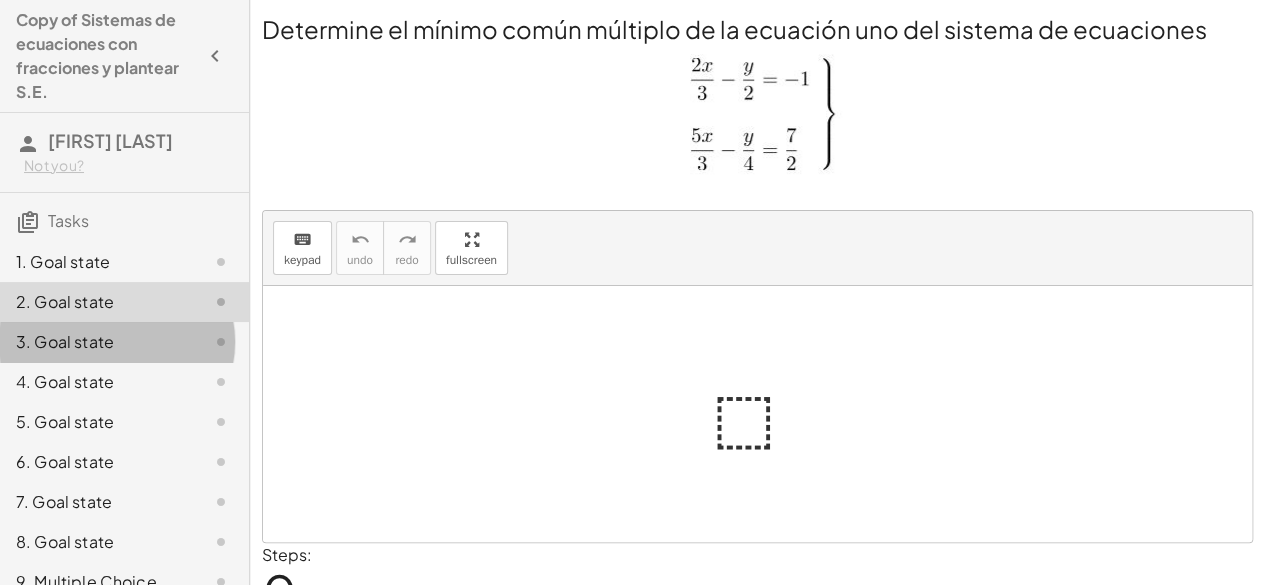 click on "3. Goal state" 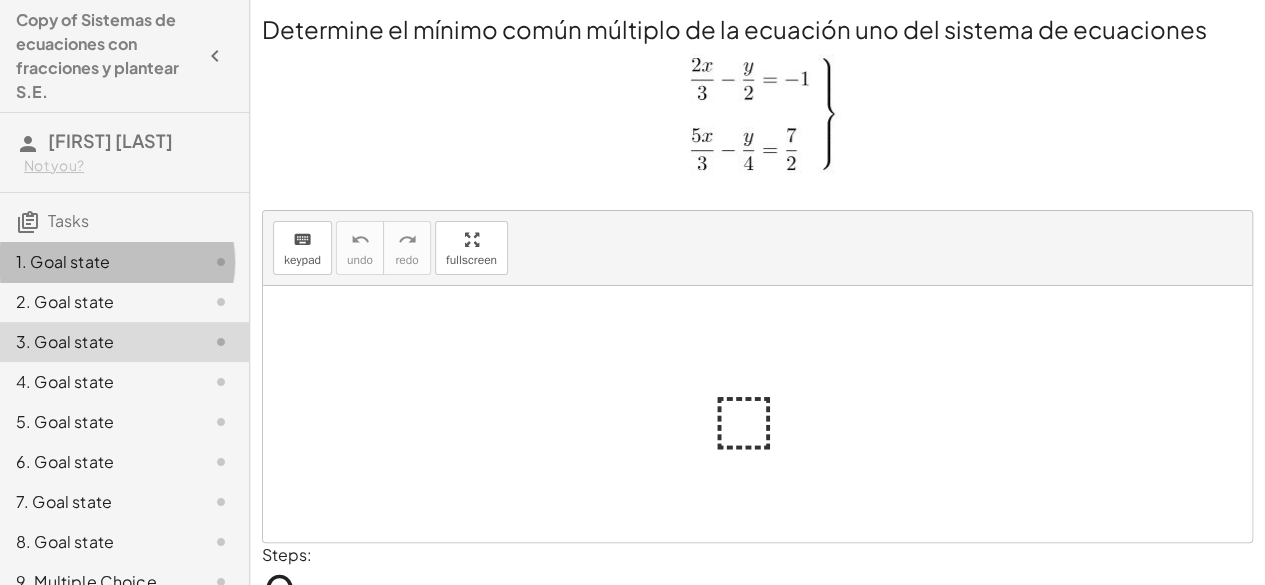 click on "1. Goal state" 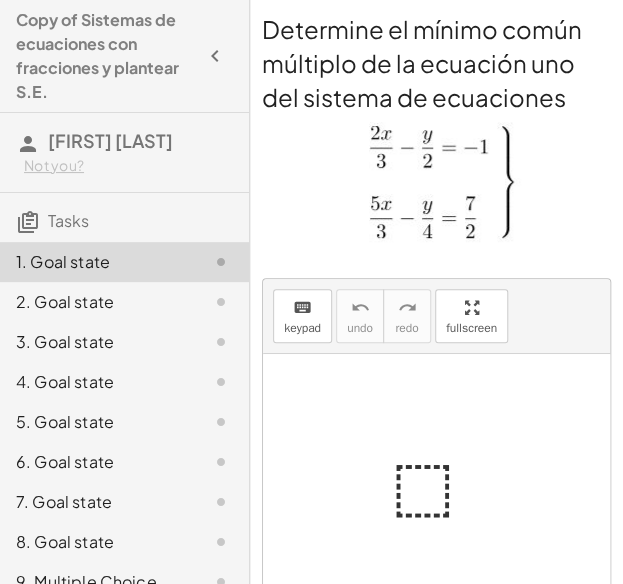 scroll, scrollTop: 211, scrollLeft: 0, axis: vertical 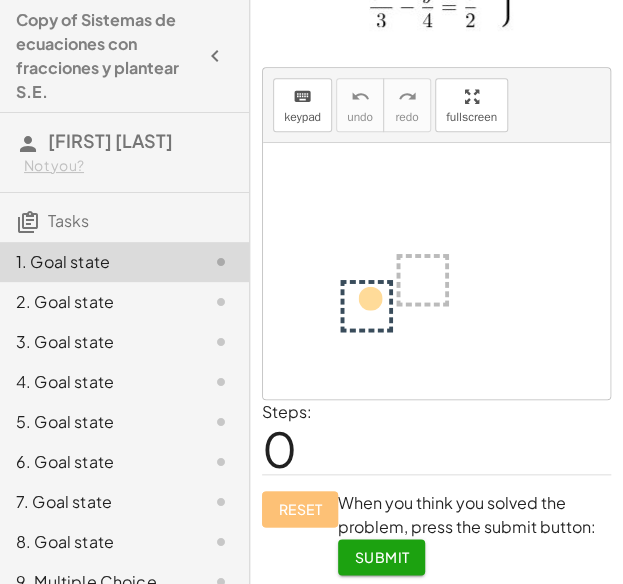 drag, startPoint x: 471, startPoint y: 295, endPoint x: 414, endPoint y: 321, distance: 62.649822 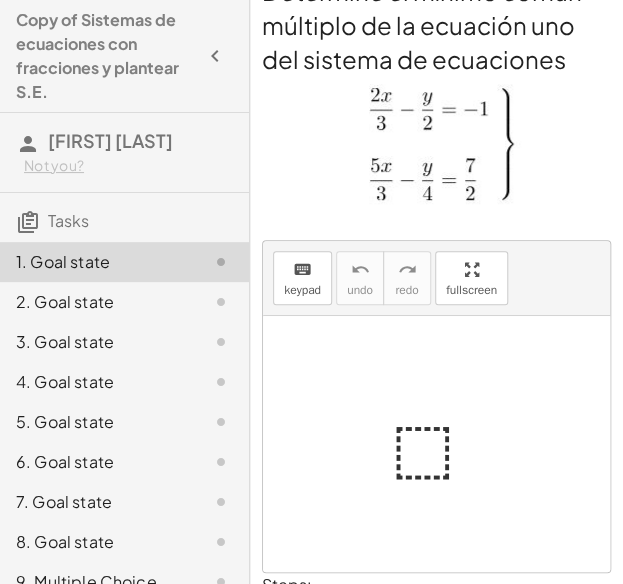 scroll, scrollTop: 11, scrollLeft: 0, axis: vertical 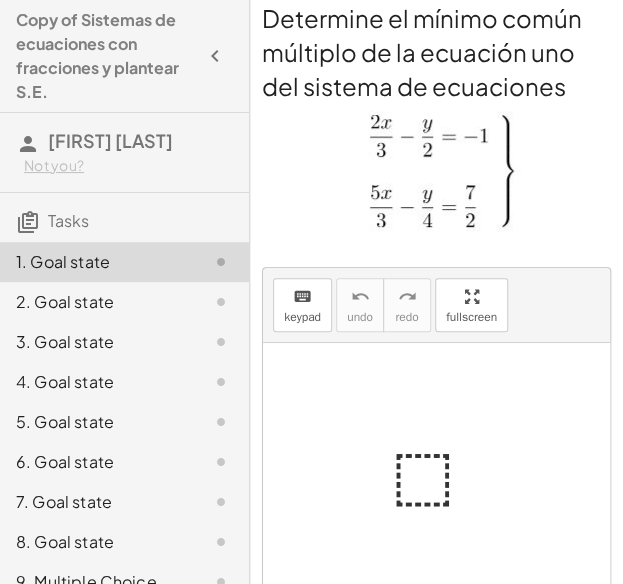 click at bounding box center (444, 471) 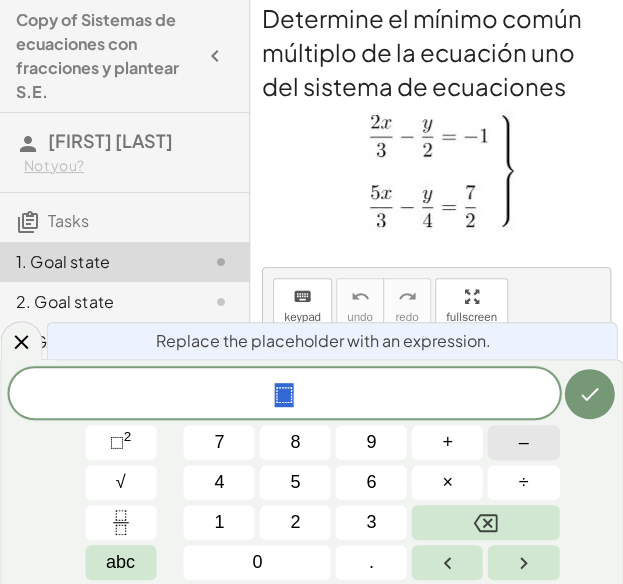 click on "–" at bounding box center [523, 442] 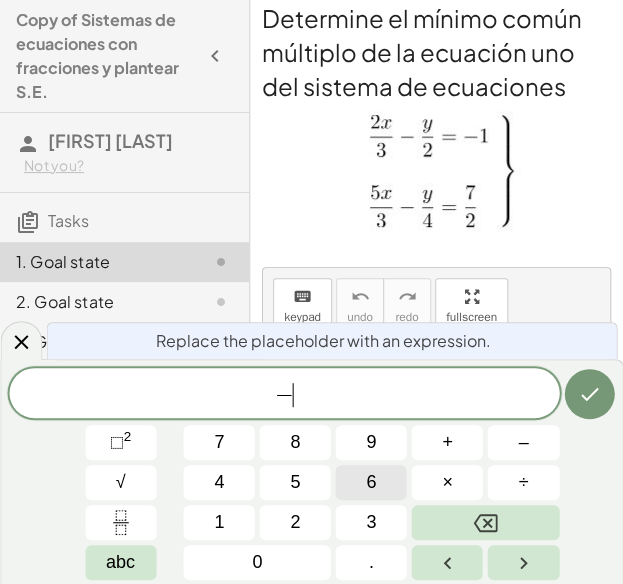 click on "6" at bounding box center [371, 482] 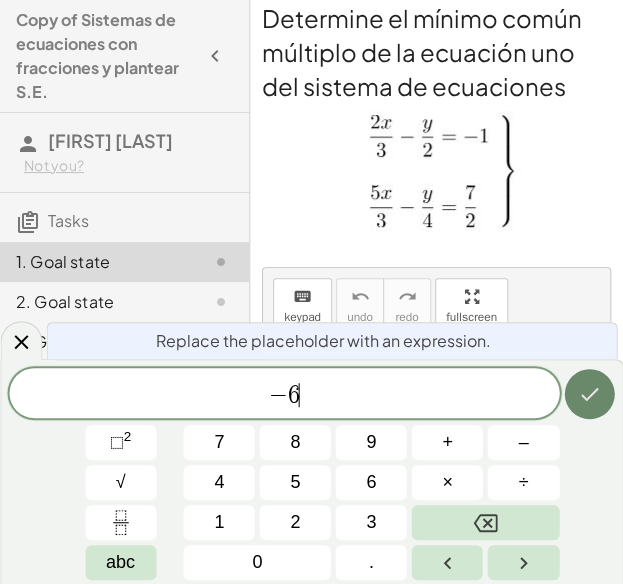 click 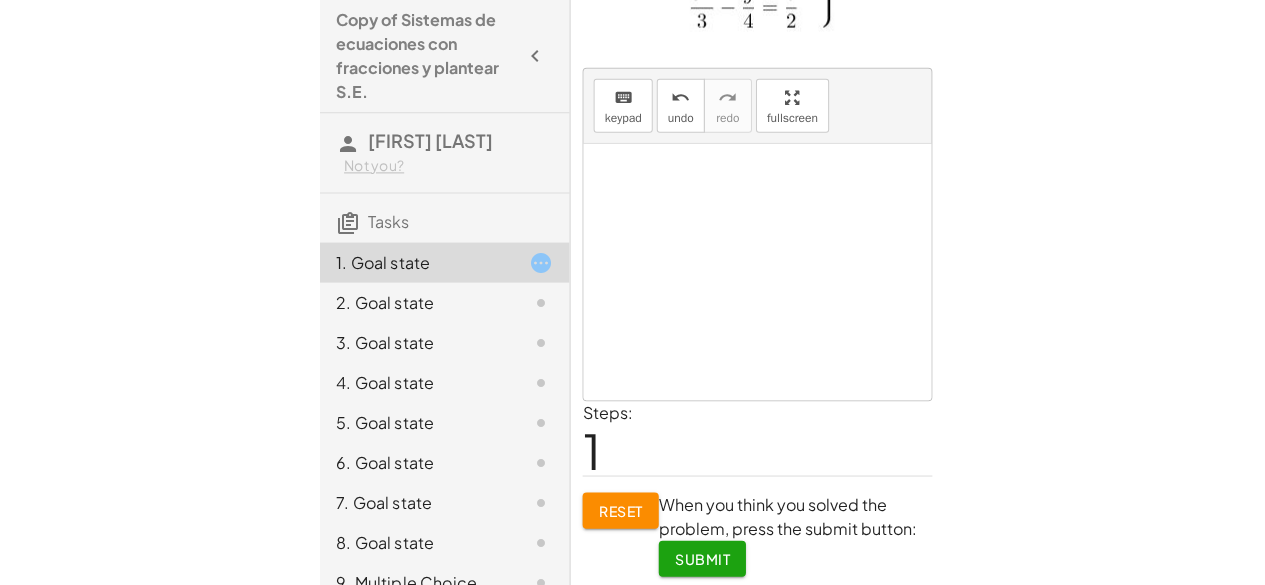 scroll, scrollTop: 94, scrollLeft: 0, axis: vertical 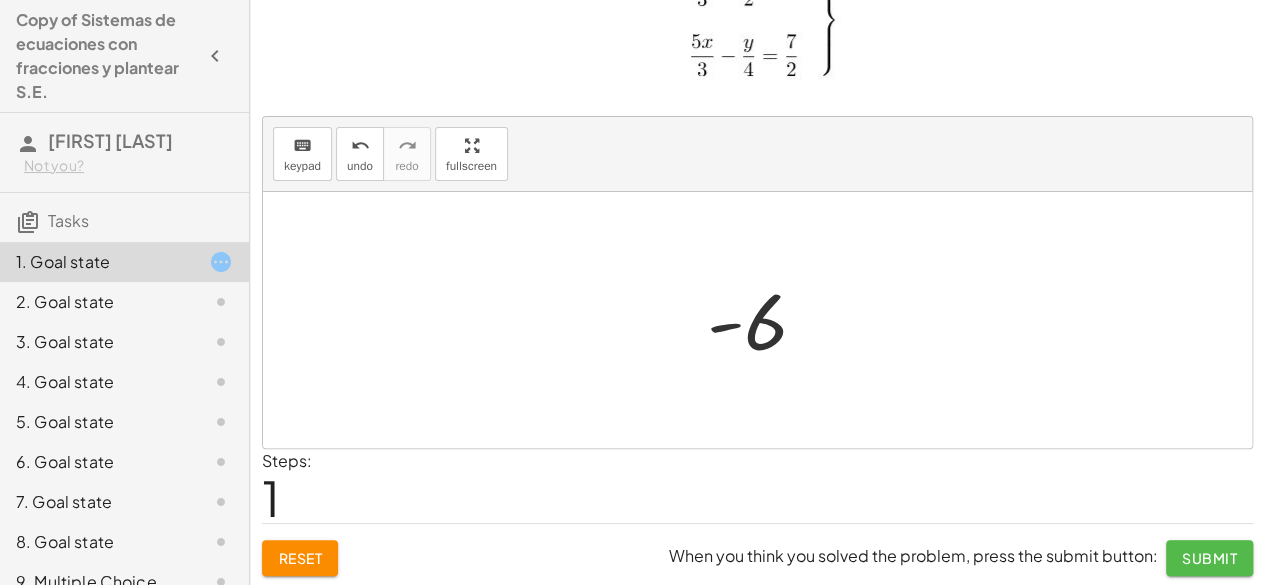 click on "Submit" at bounding box center (1209, 558) 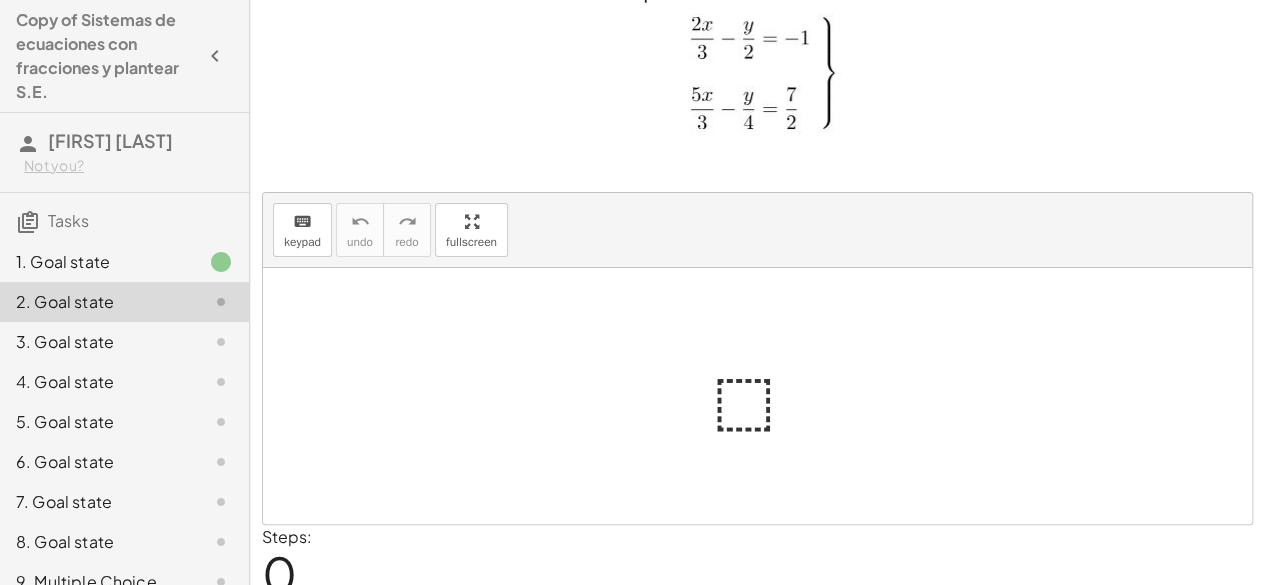 scroll, scrollTop: 0, scrollLeft: 0, axis: both 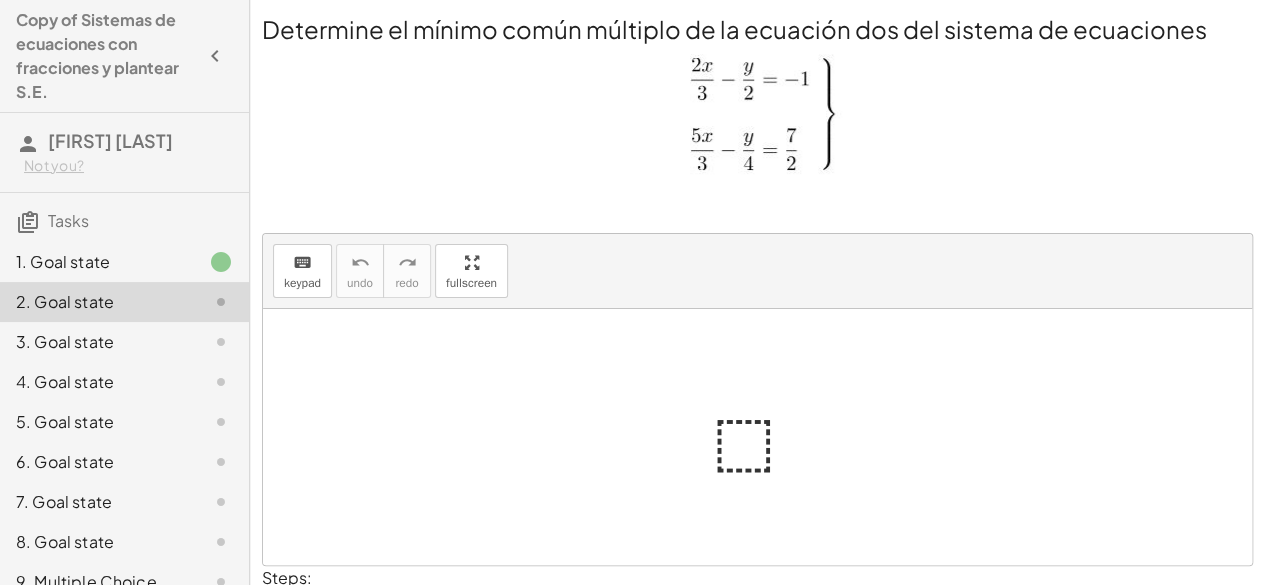 click on "1. Goal state" 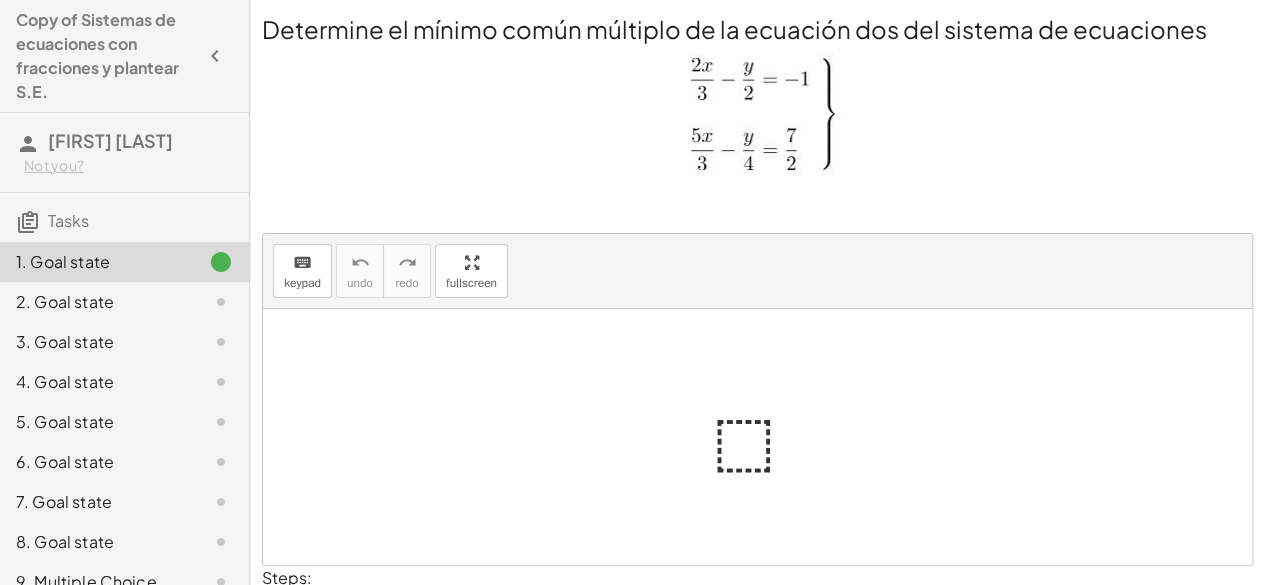 click on "2. Goal state" 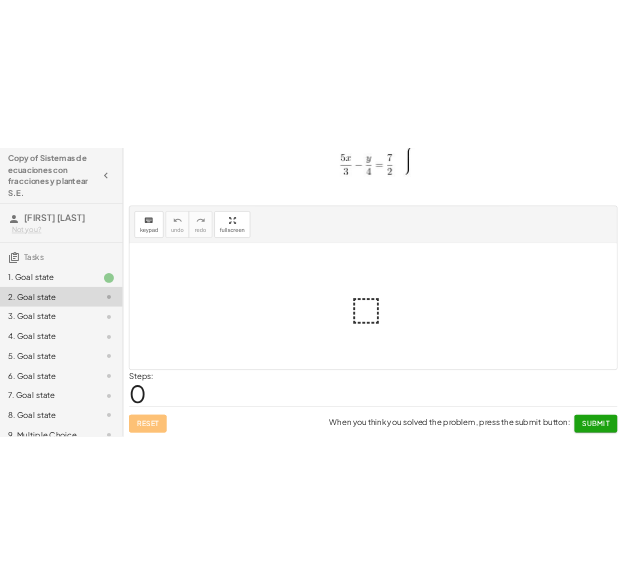 scroll, scrollTop: 0, scrollLeft: 0, axis: both 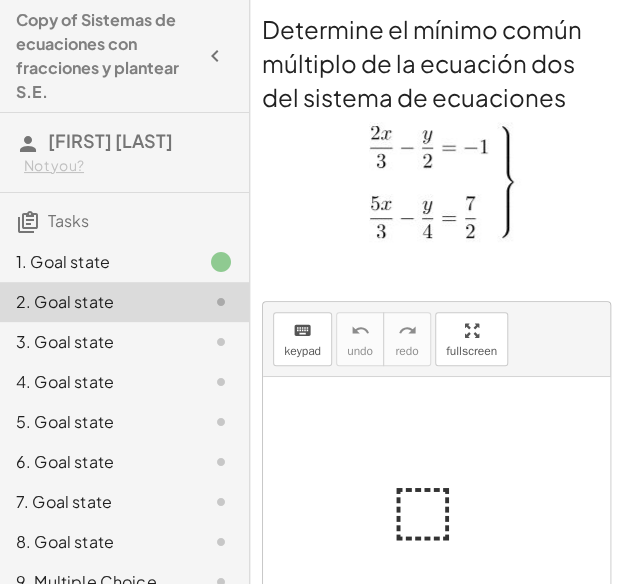click at bounding box center [444, 505] 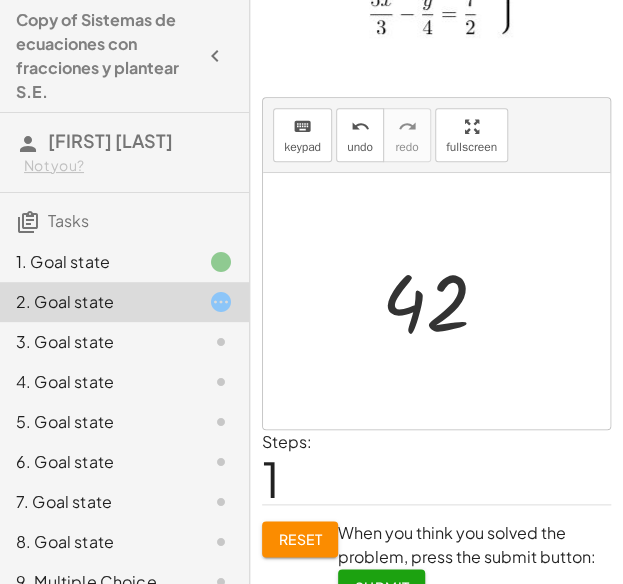 scroll, scrollTop: 234, scrollLeft: 0, axis: vertical 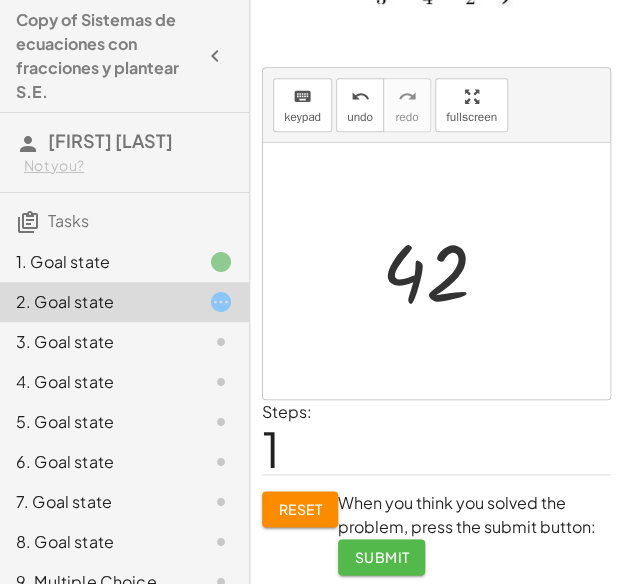 click on "Submit" 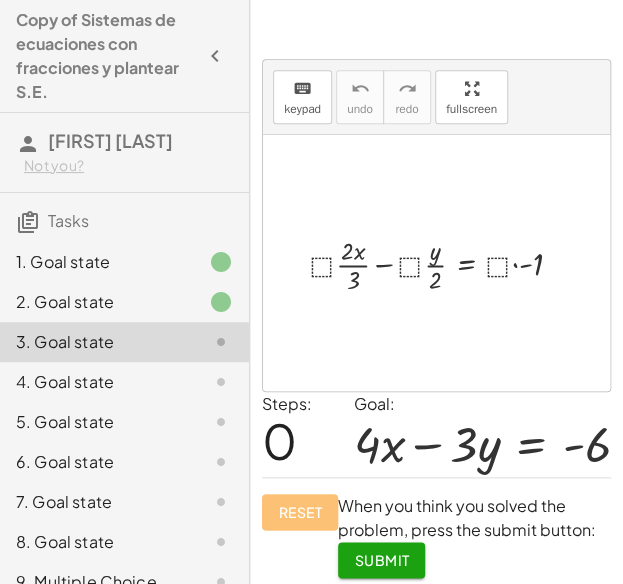 scroll, scrollTop: 244, scrollLeft: 0, axis: vertical 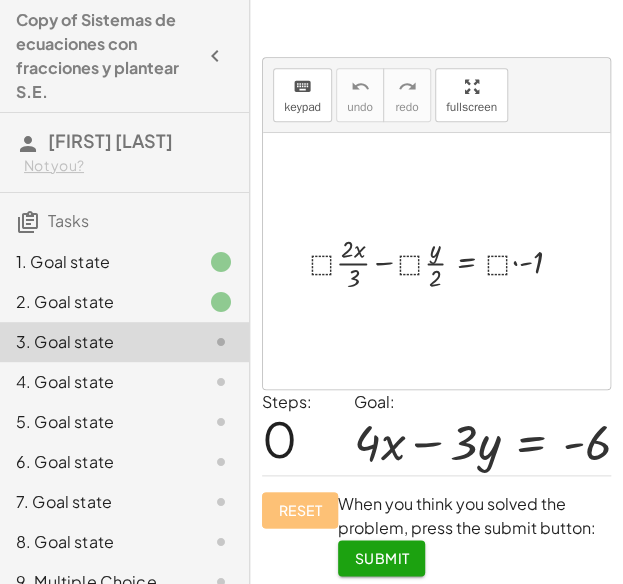 click on "Encuentre la ecuación equivalente de la primera ecuación del sistema. keyboard keypad undo undo redo redo fullscreen + · ⬚ · · 2 · x · 3 − · ⬚ · · y · 2 = · ⬚ · - 1 × Steps:  0 Goal: + · 4 · x − · 3 · y = - 6 Reset  When you think you solved the problem, press the submit button: Submit" 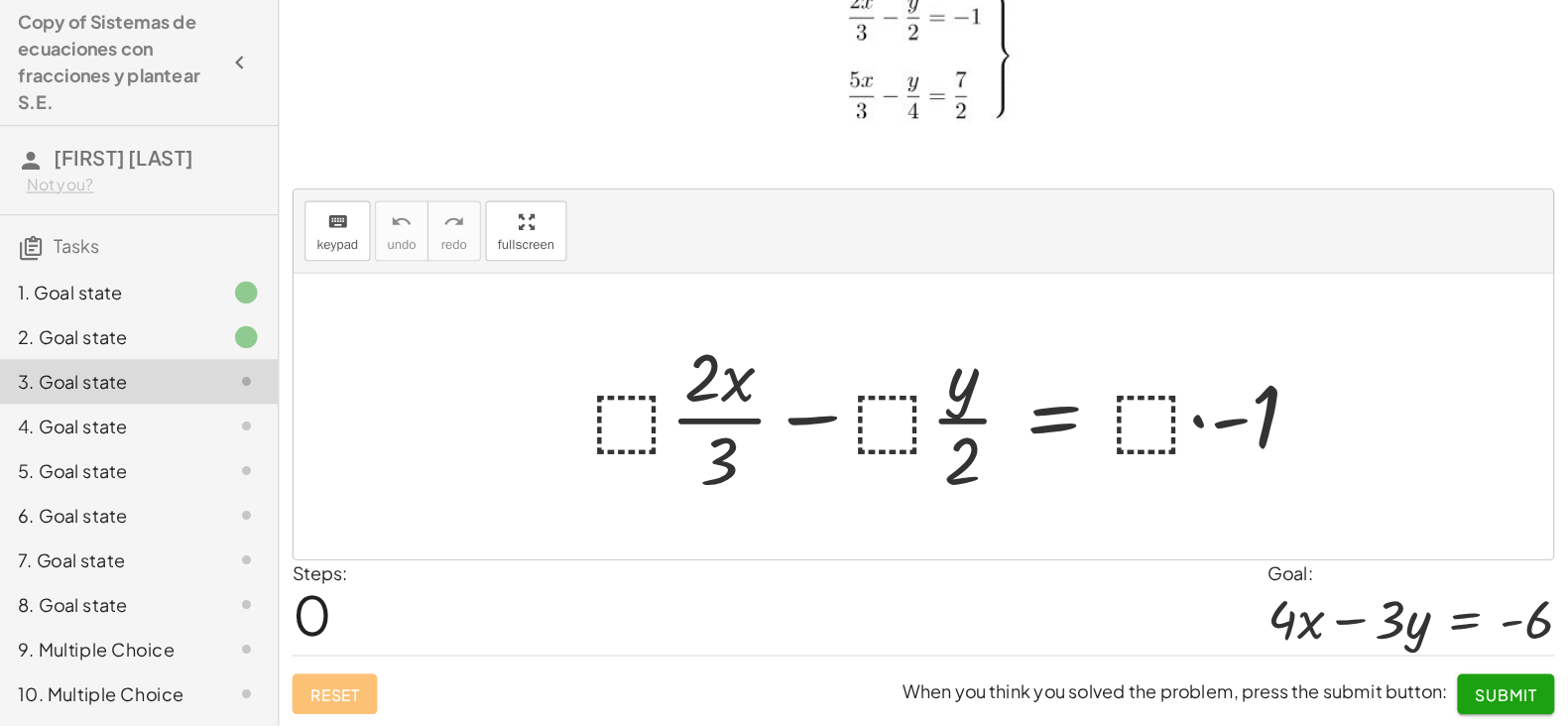 scroll, scrollTop: 0, scrollLeft: 0, axis: both 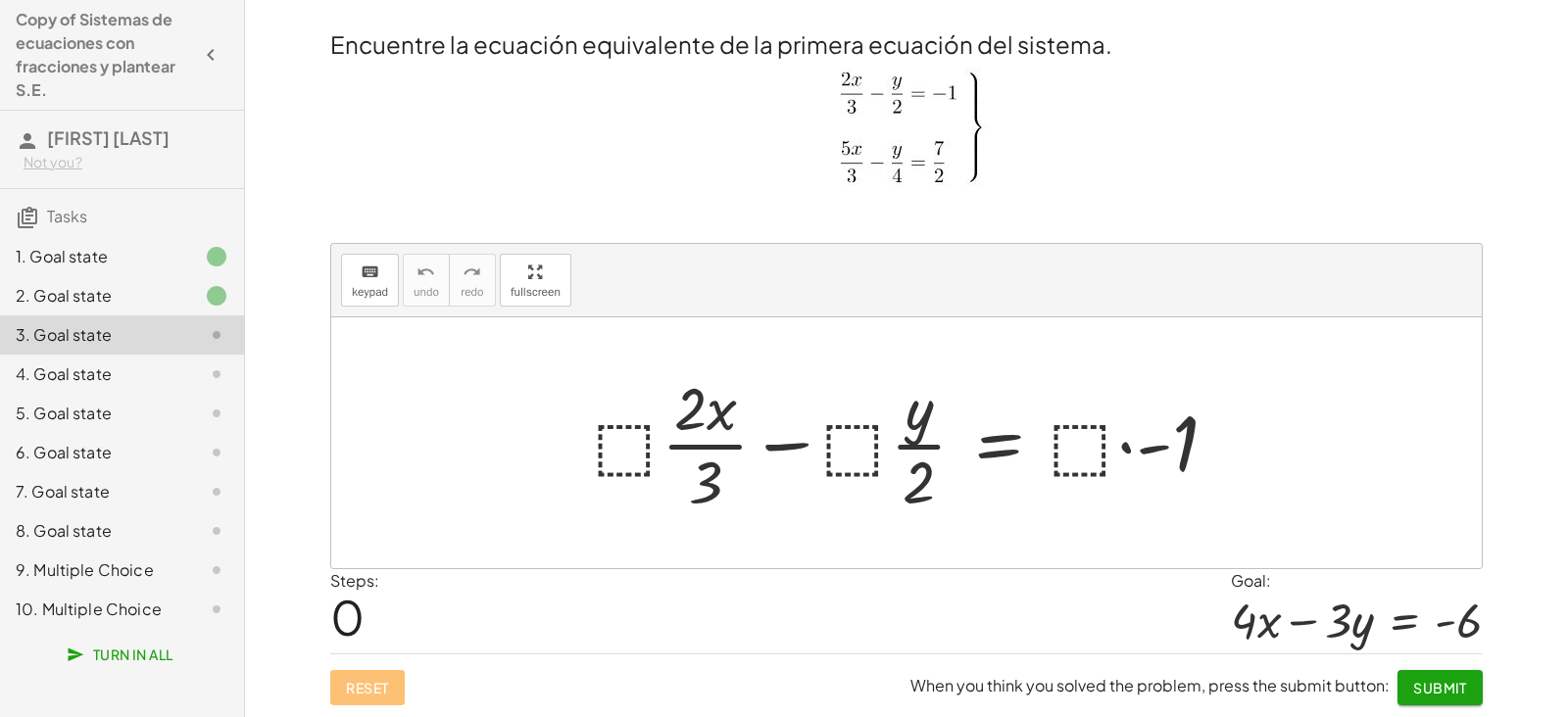 click at bounding box center (913, 443) 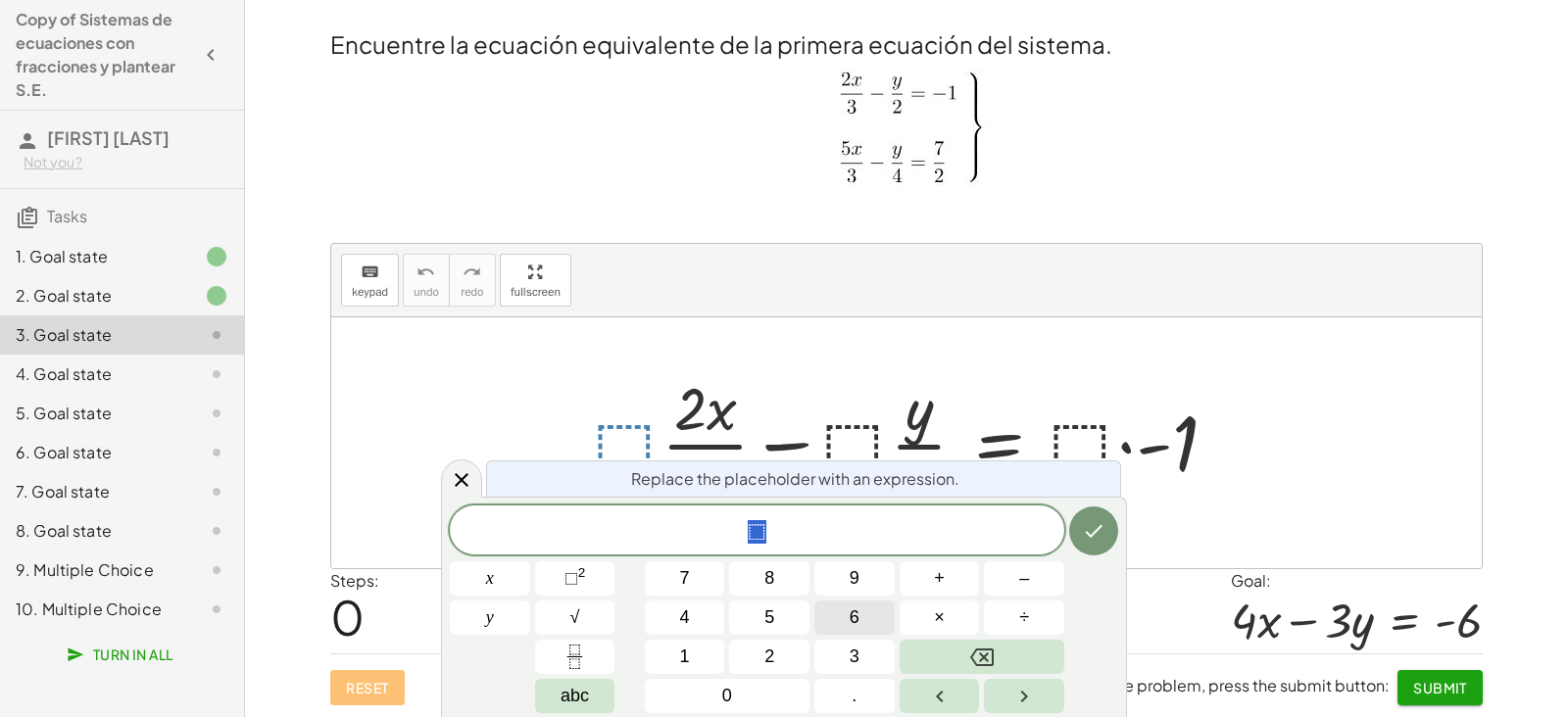 click on "6" at bounding box center (855, 617) 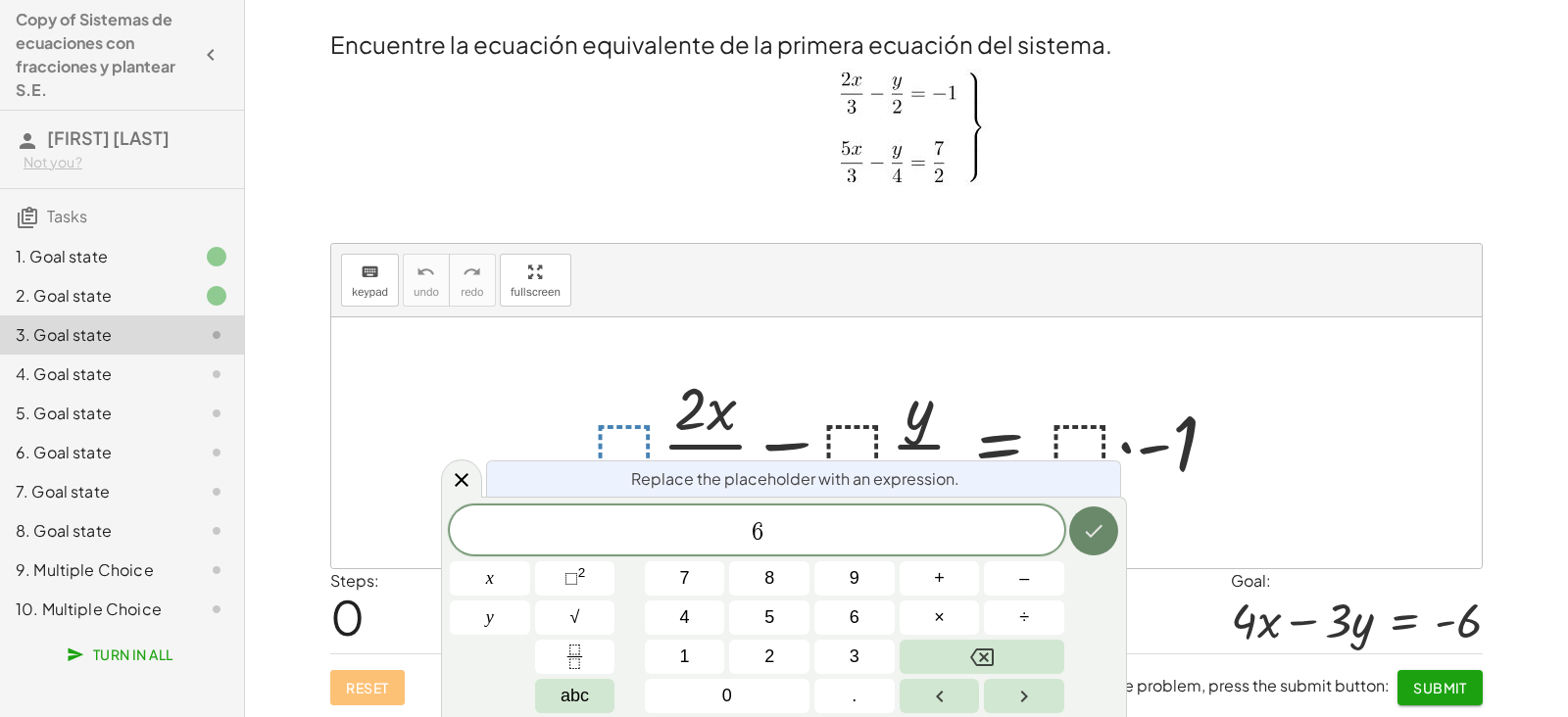 click at bounding box center [1094, 531] 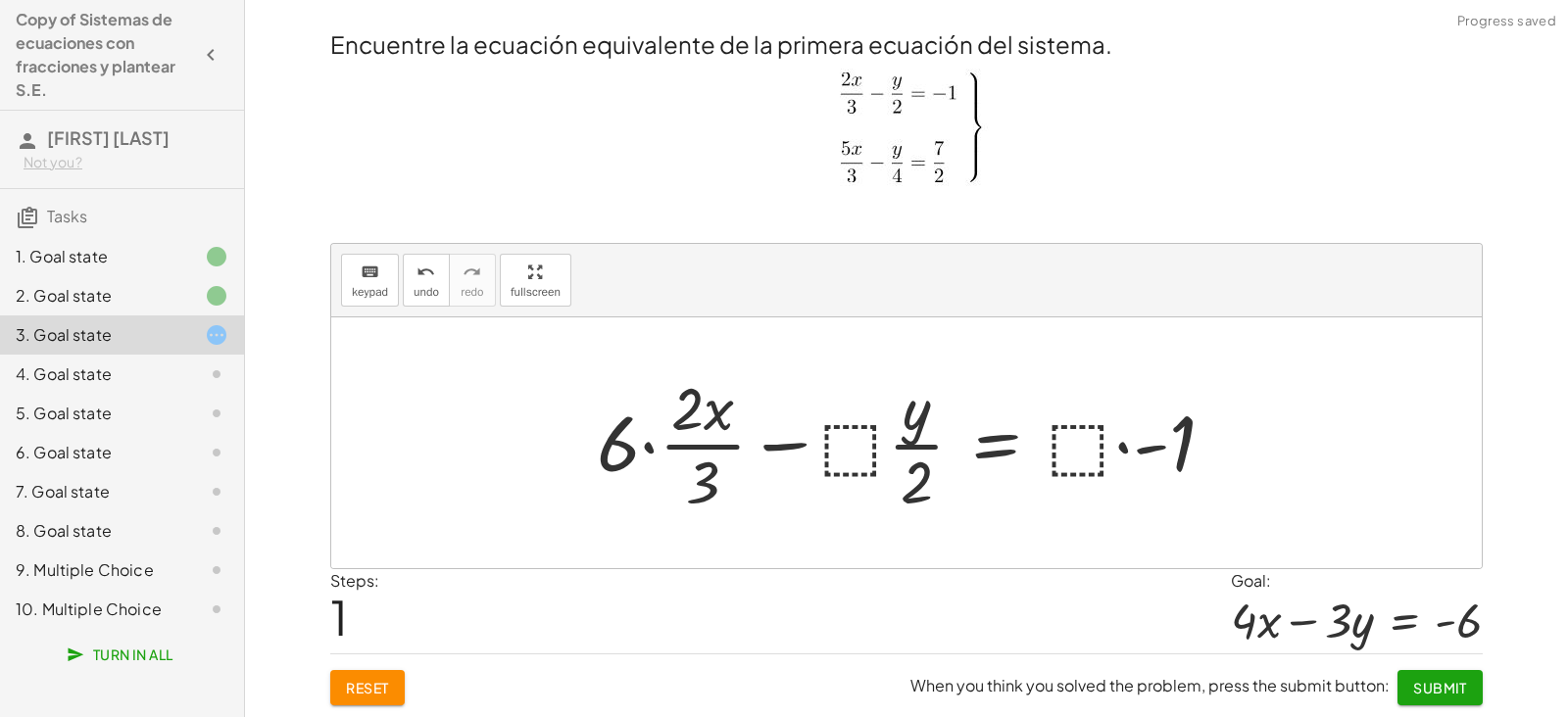 click at bounding box center (913, 443) 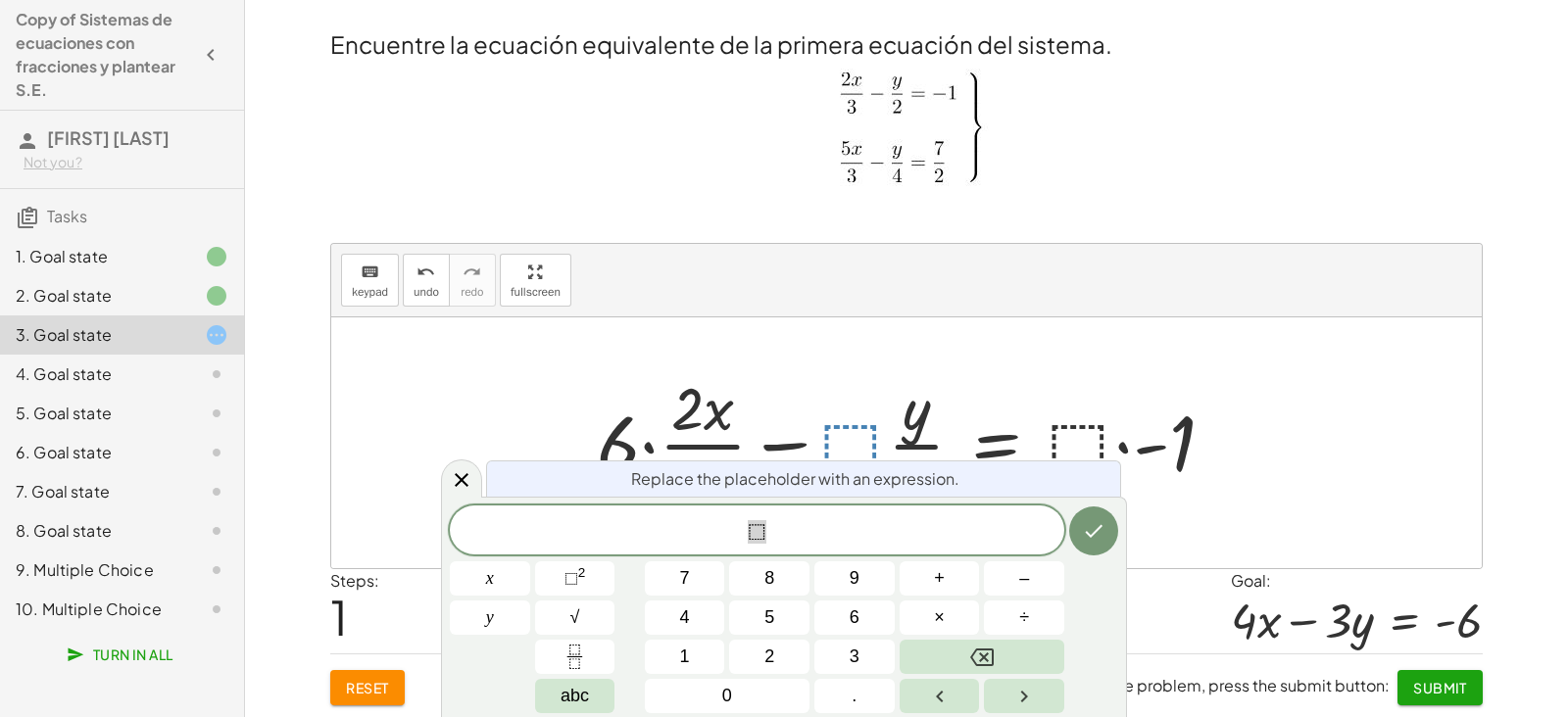 click at bounding box center [913, 443] 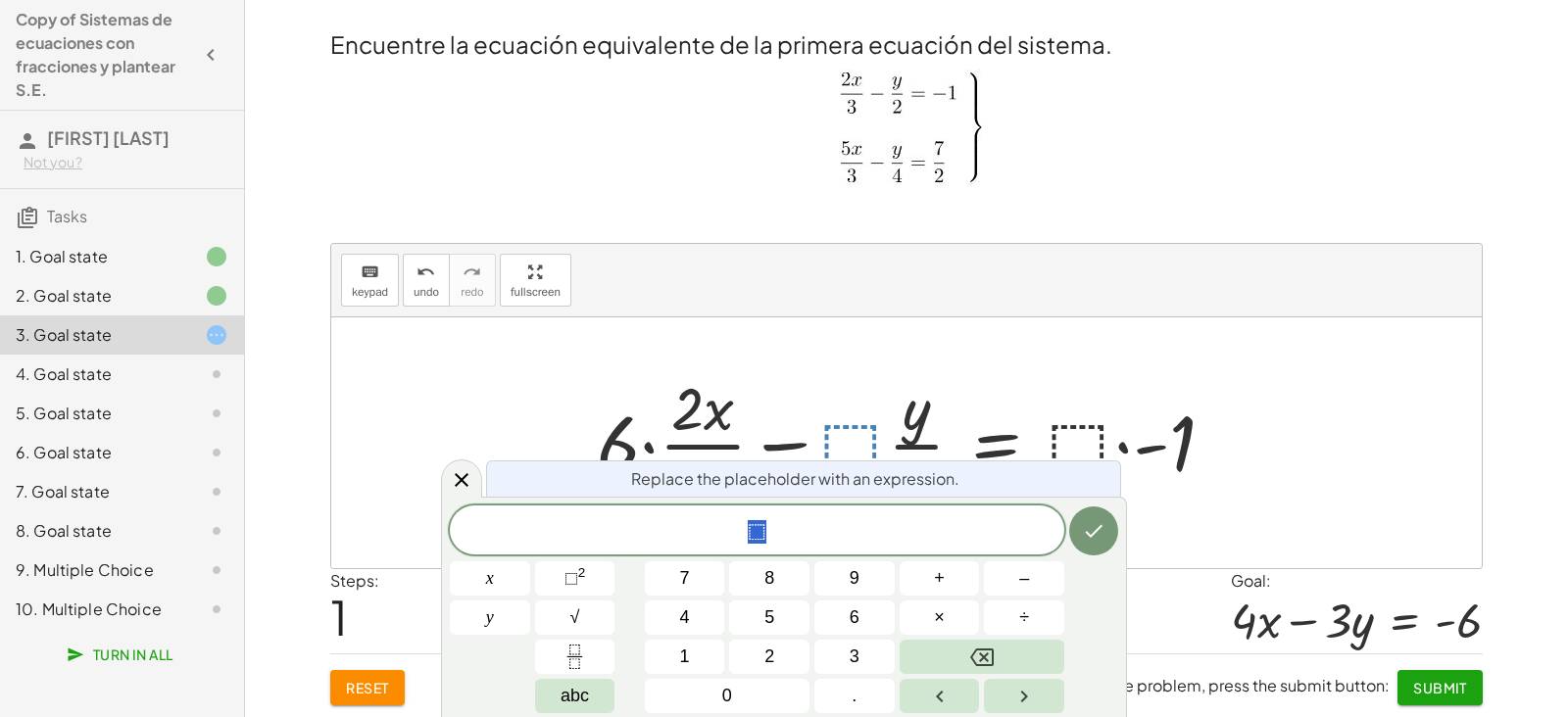 click at bounding box center (913, 443) 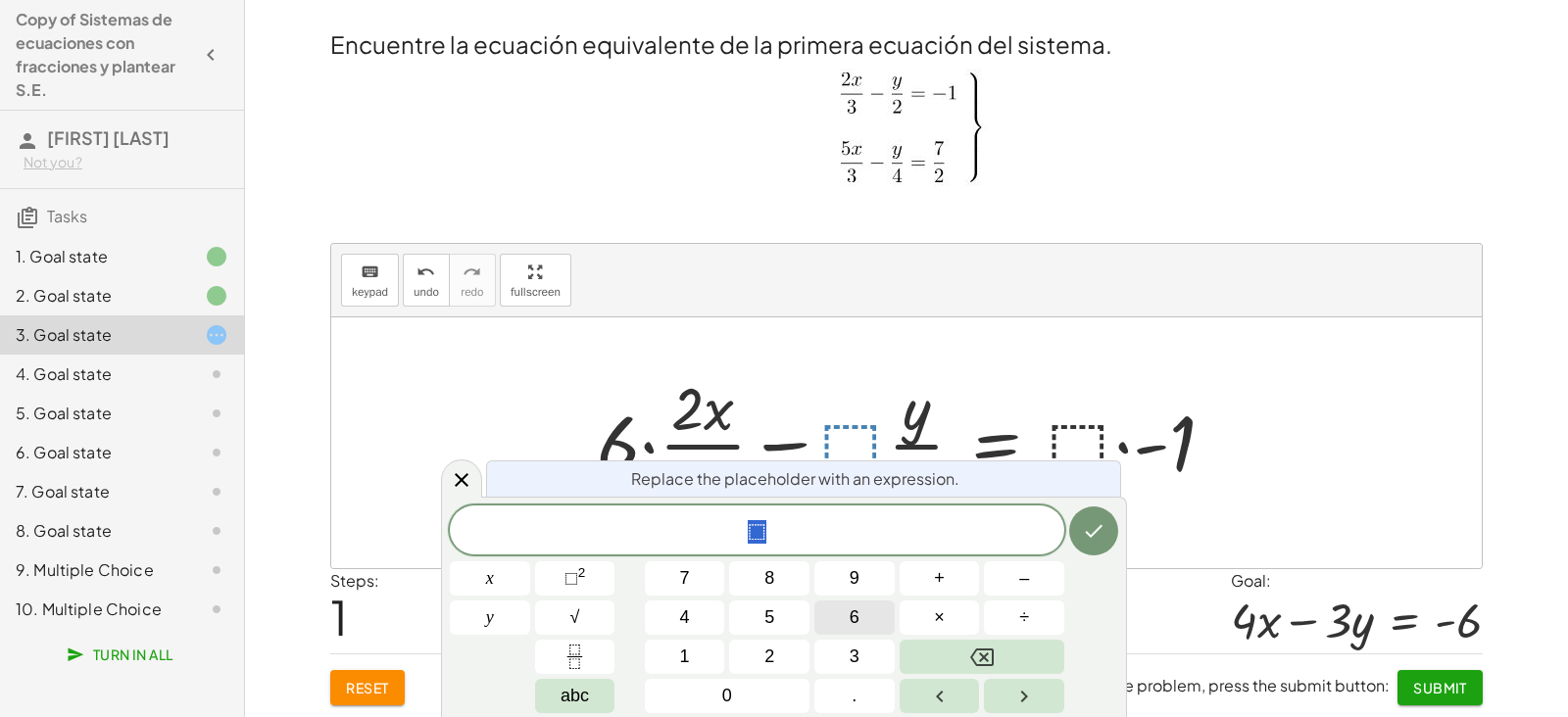 click on "6" at bounding box center [855, 617] 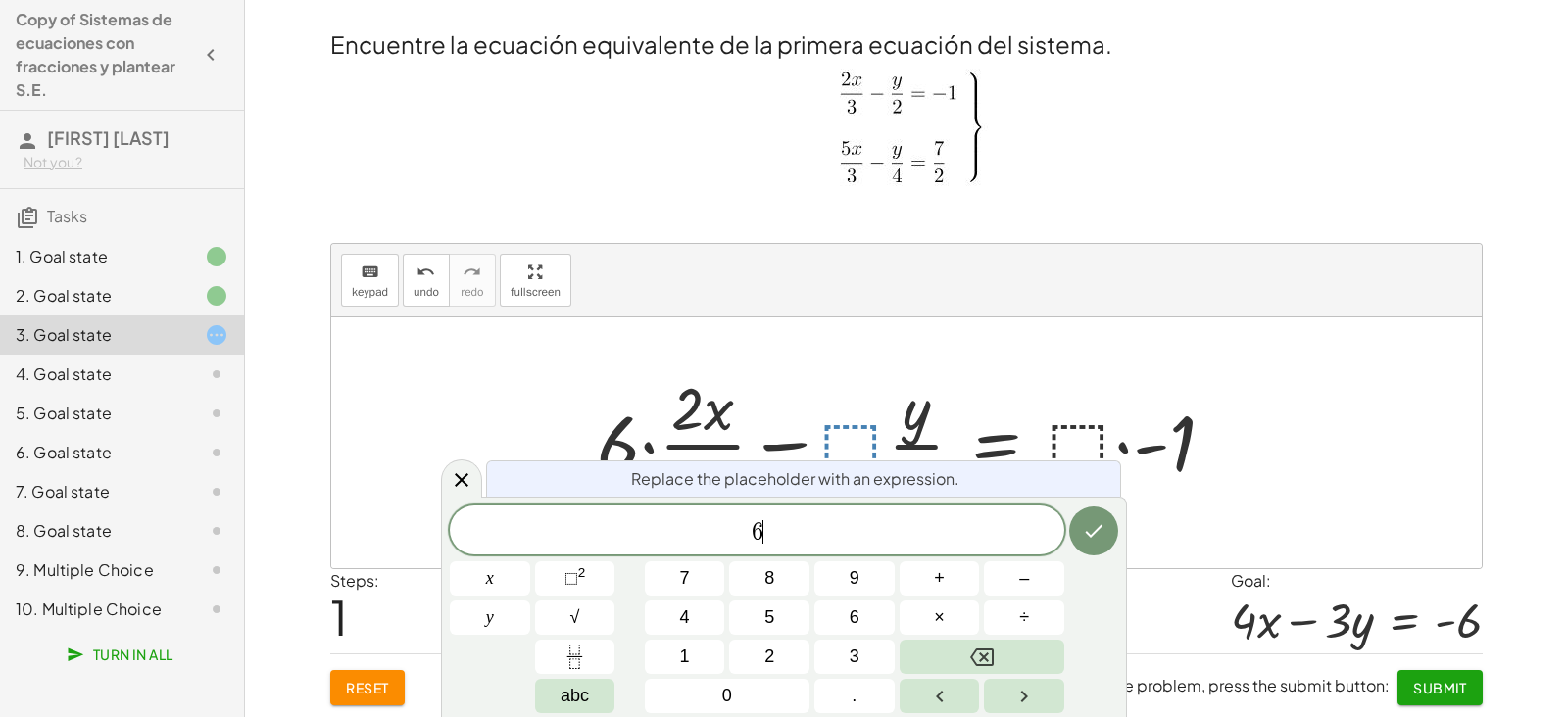 click 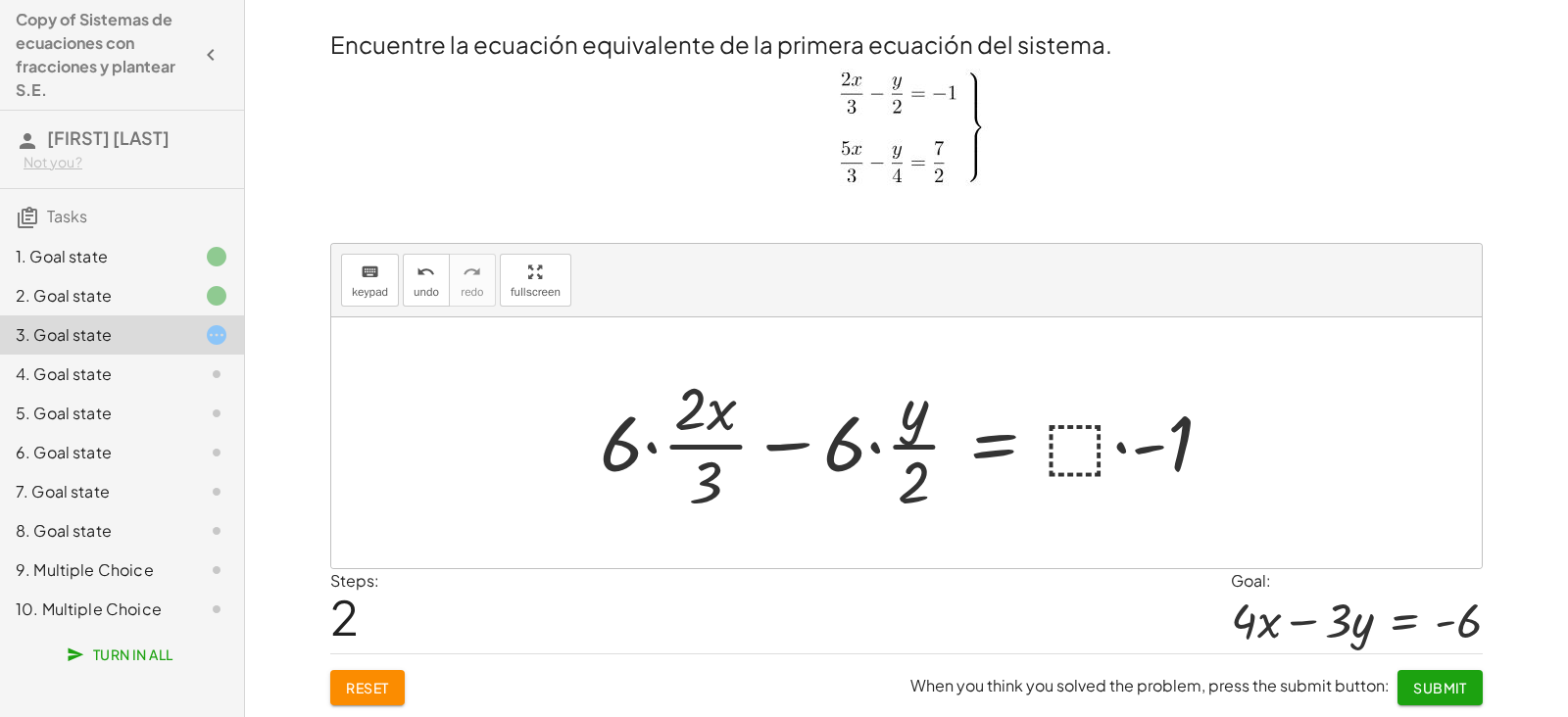 click at bounding box center [913, 443] 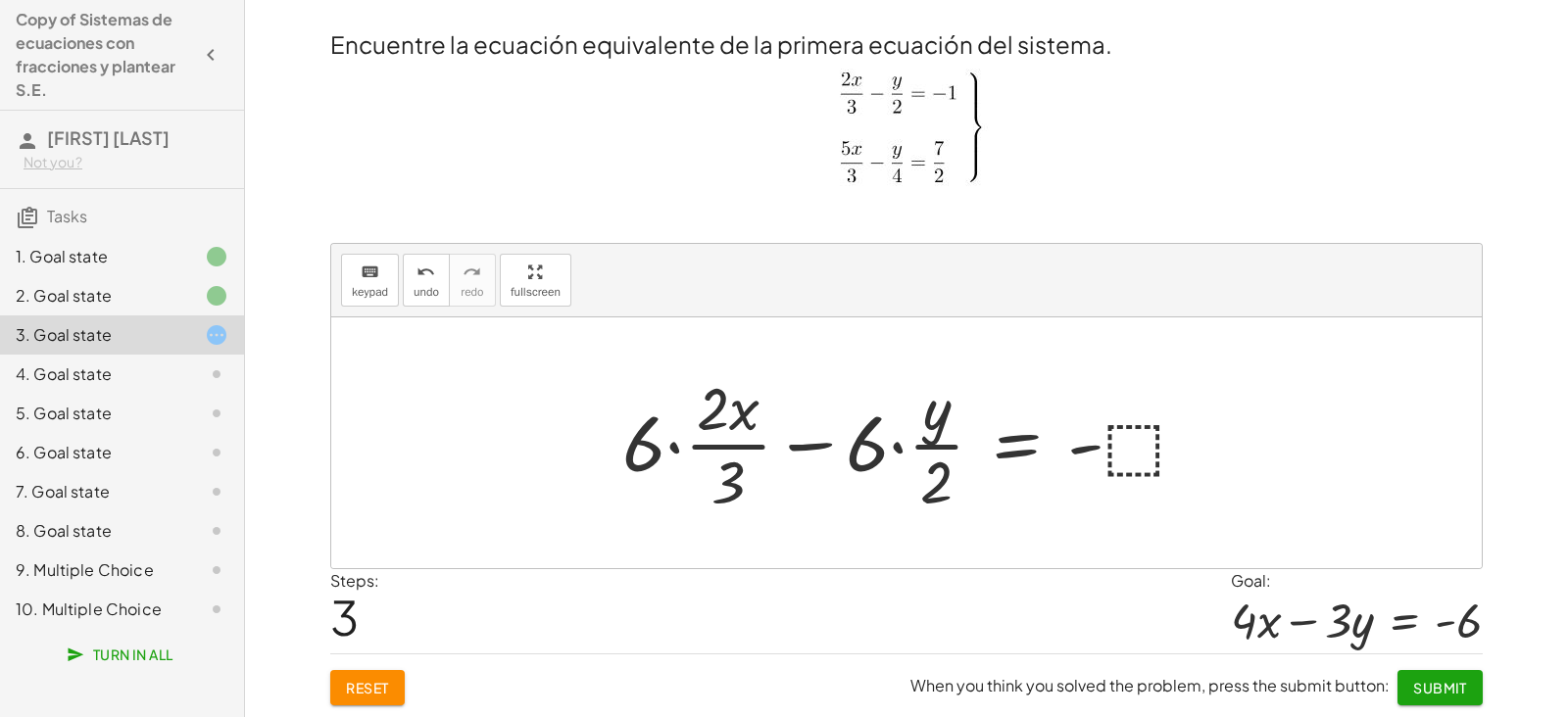 click at bounding box center (913, 443) 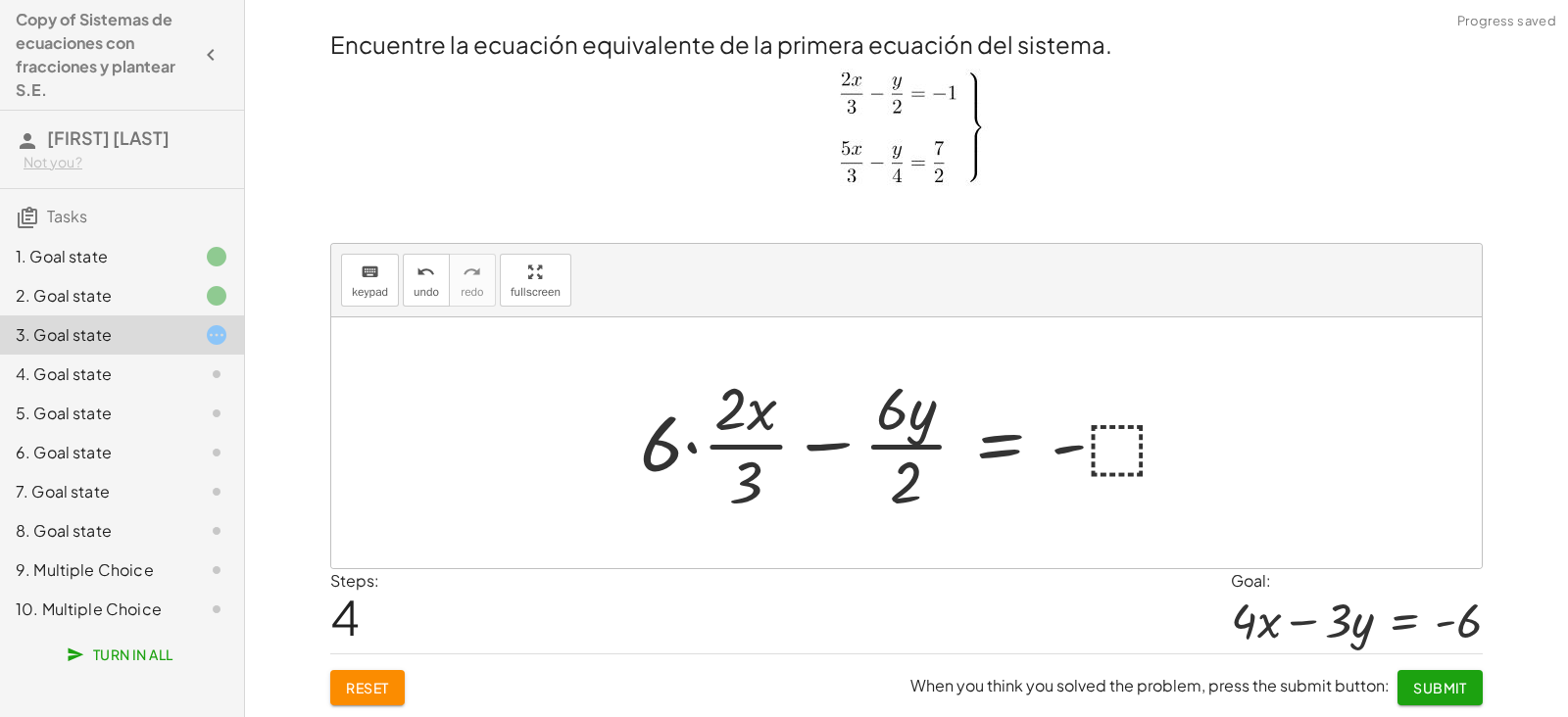 click at bounding box center [914, 443] 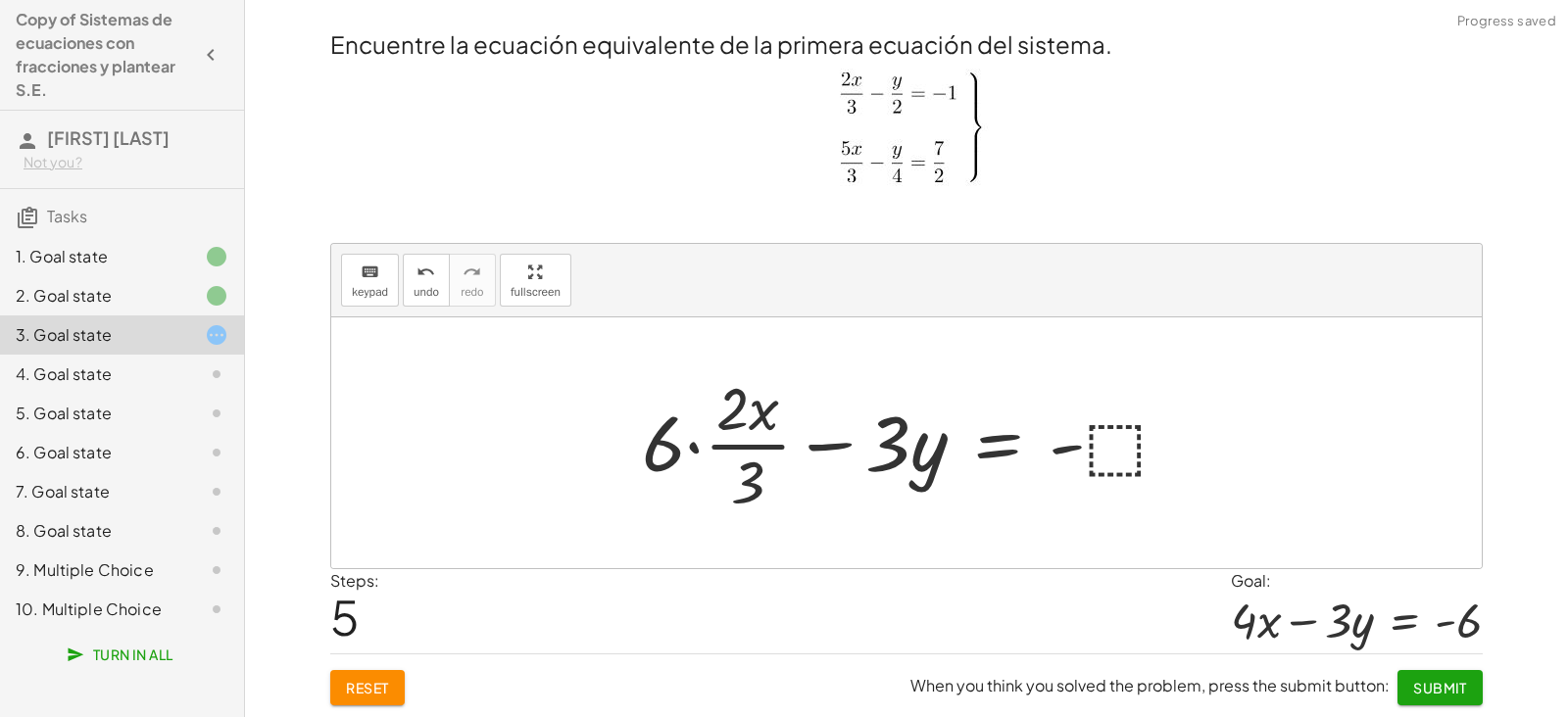 click at bounding box center (914, 443) 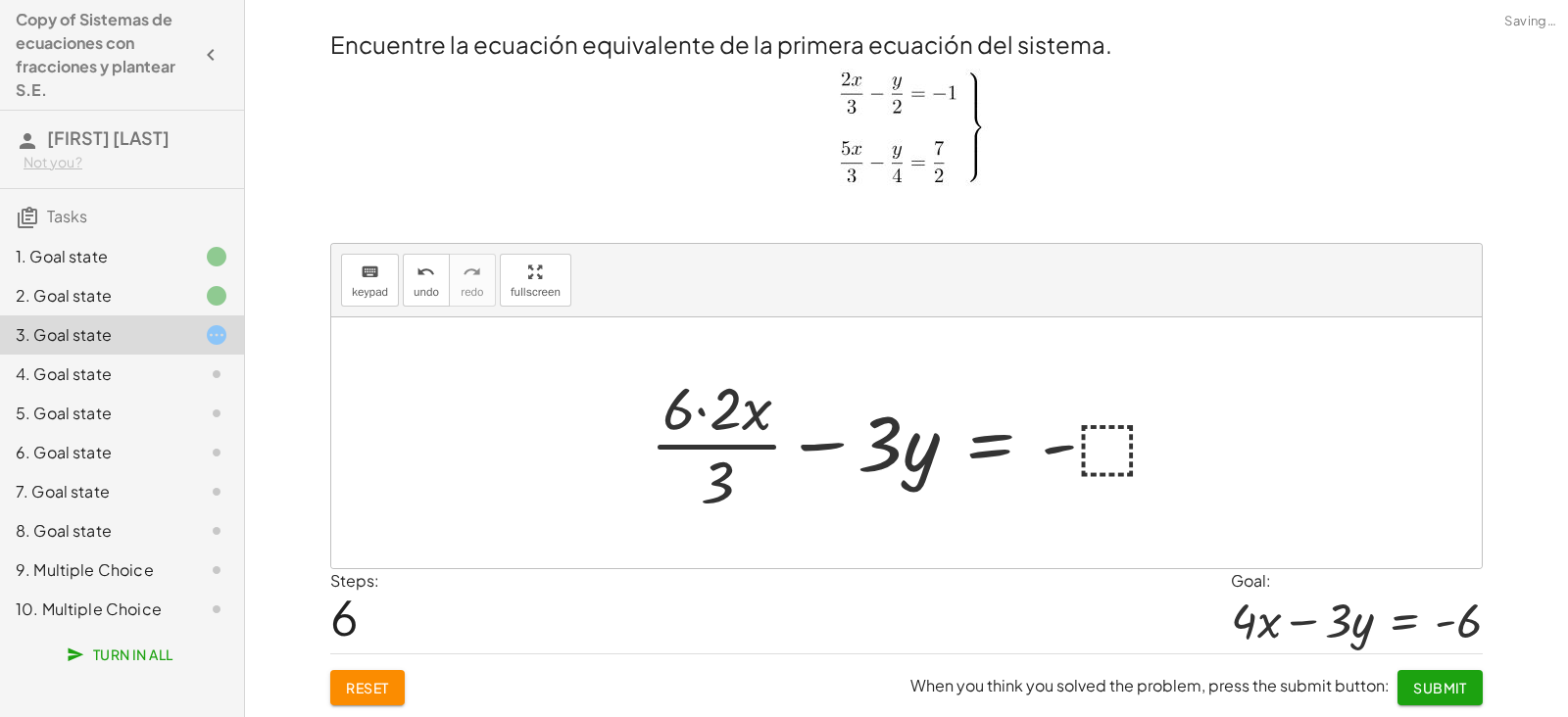 click at bounding box center [914, 443] 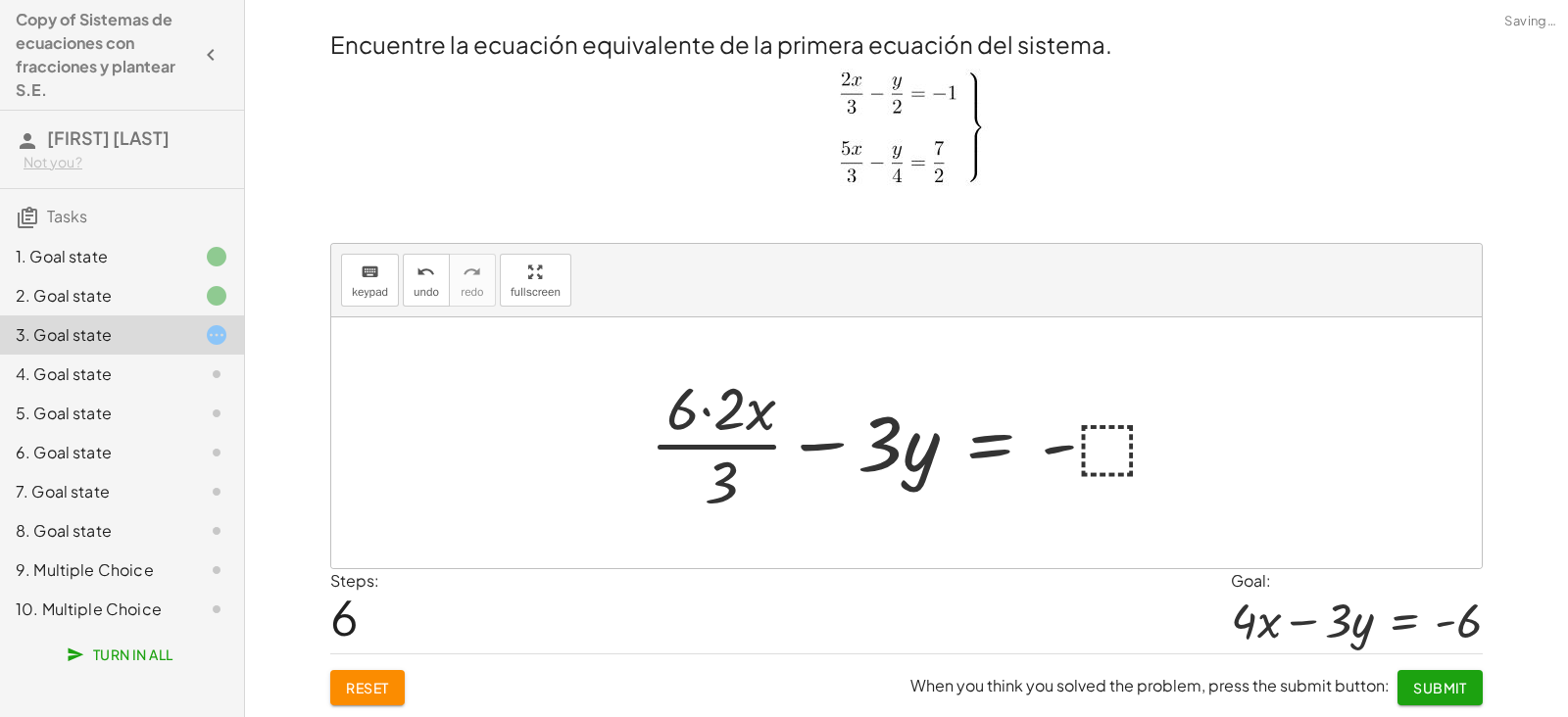 click at bounding box center [914, 443] 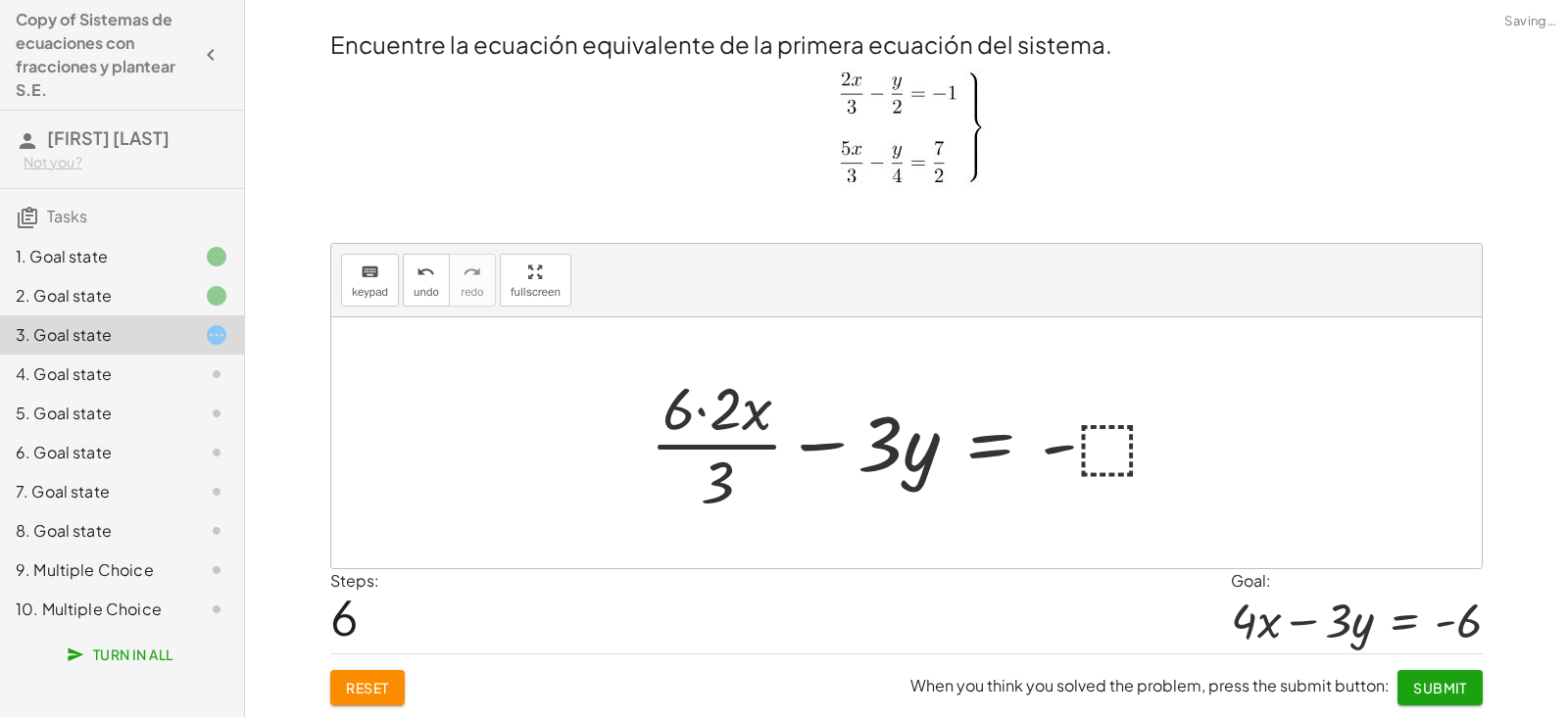 click at bounding box center (914, 443) 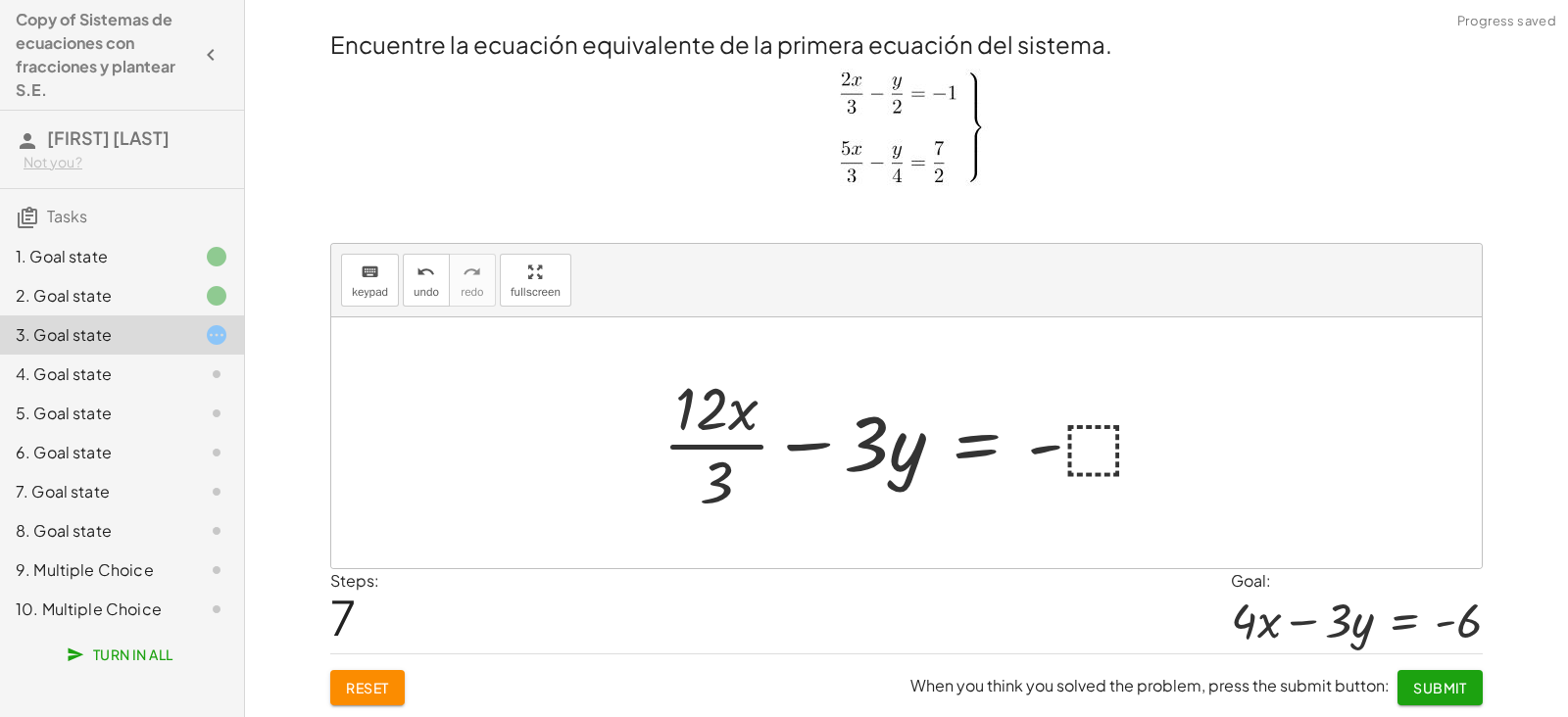 click at bounding box center (913, 443) 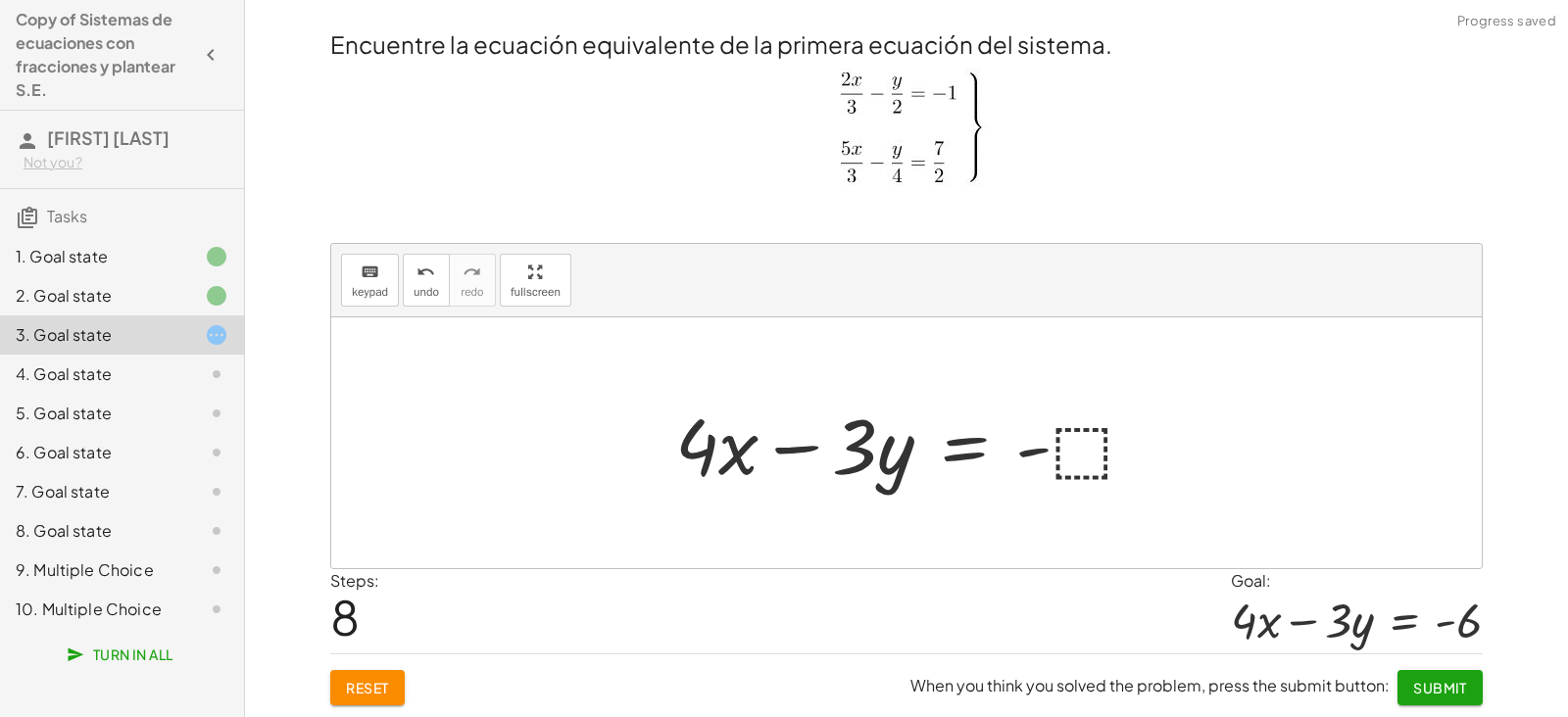click at bounding box center [914, 443] 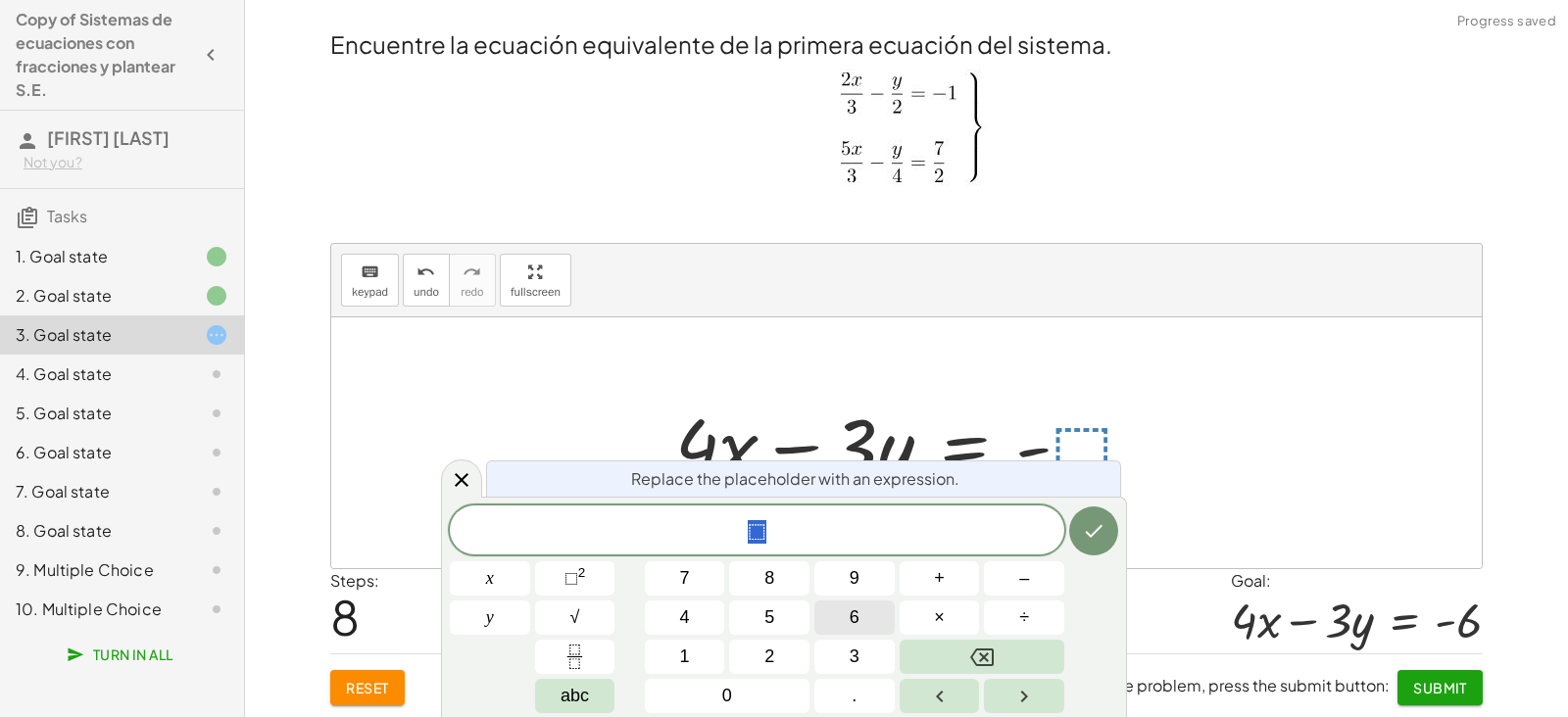 click on "6" at bounding box center [855, 617] 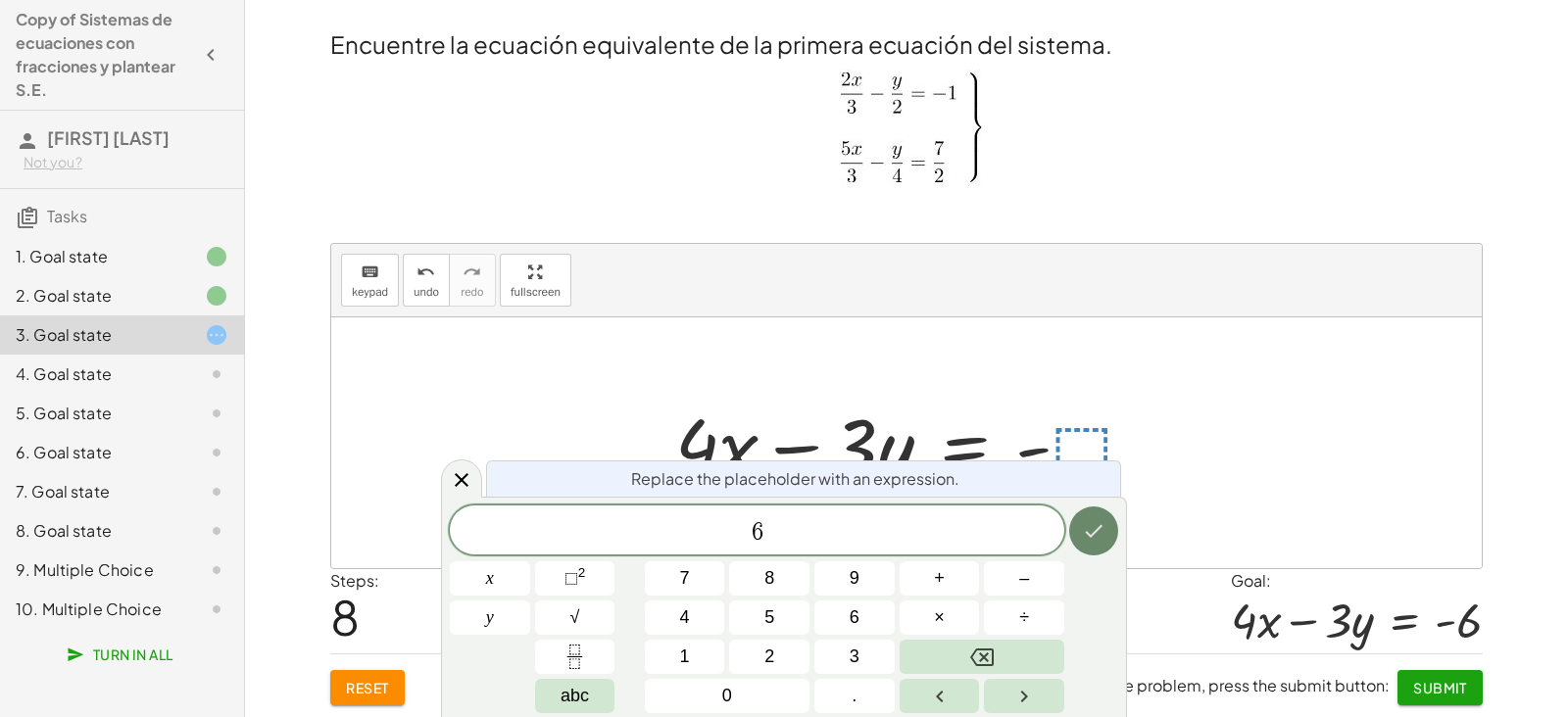 click 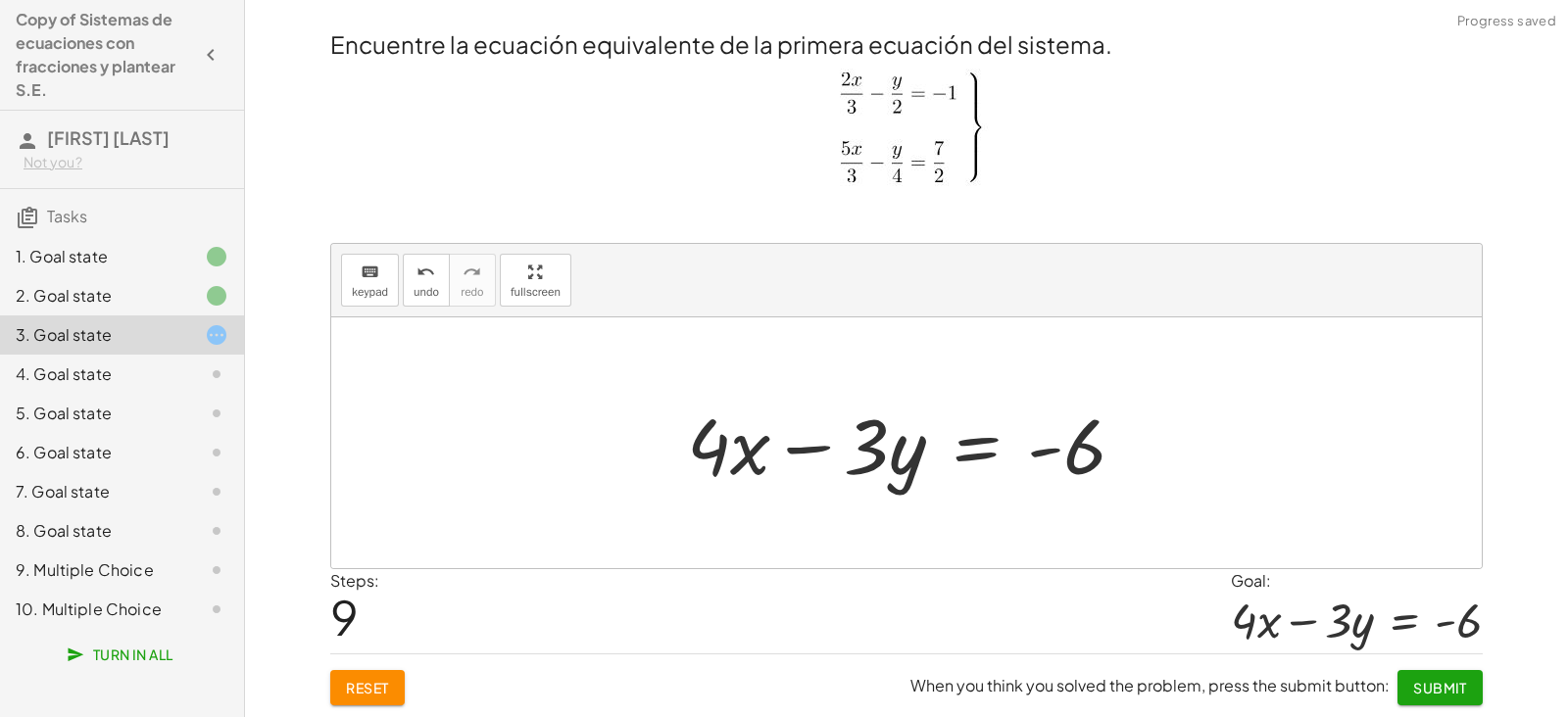 click on "Submit" 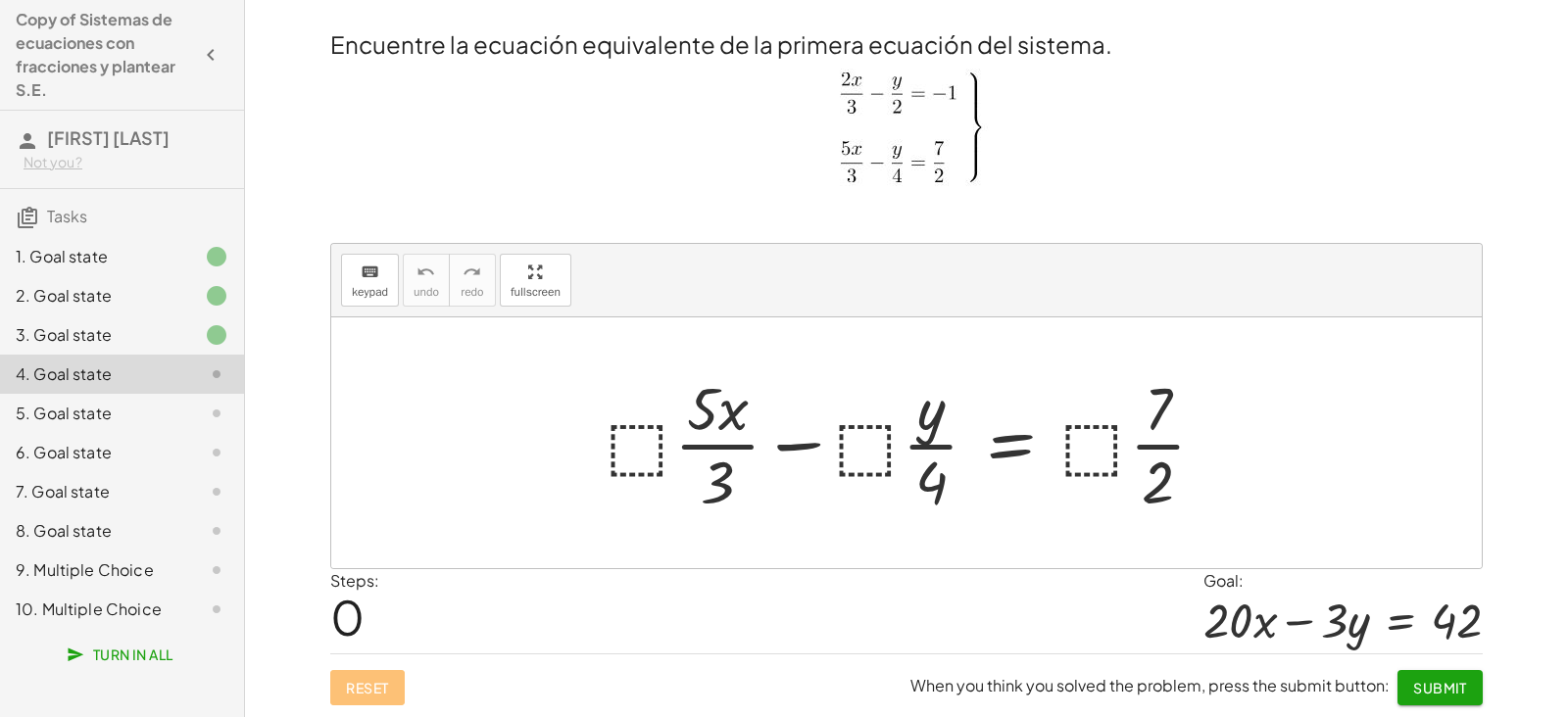 click at bounding box center [913, 443] 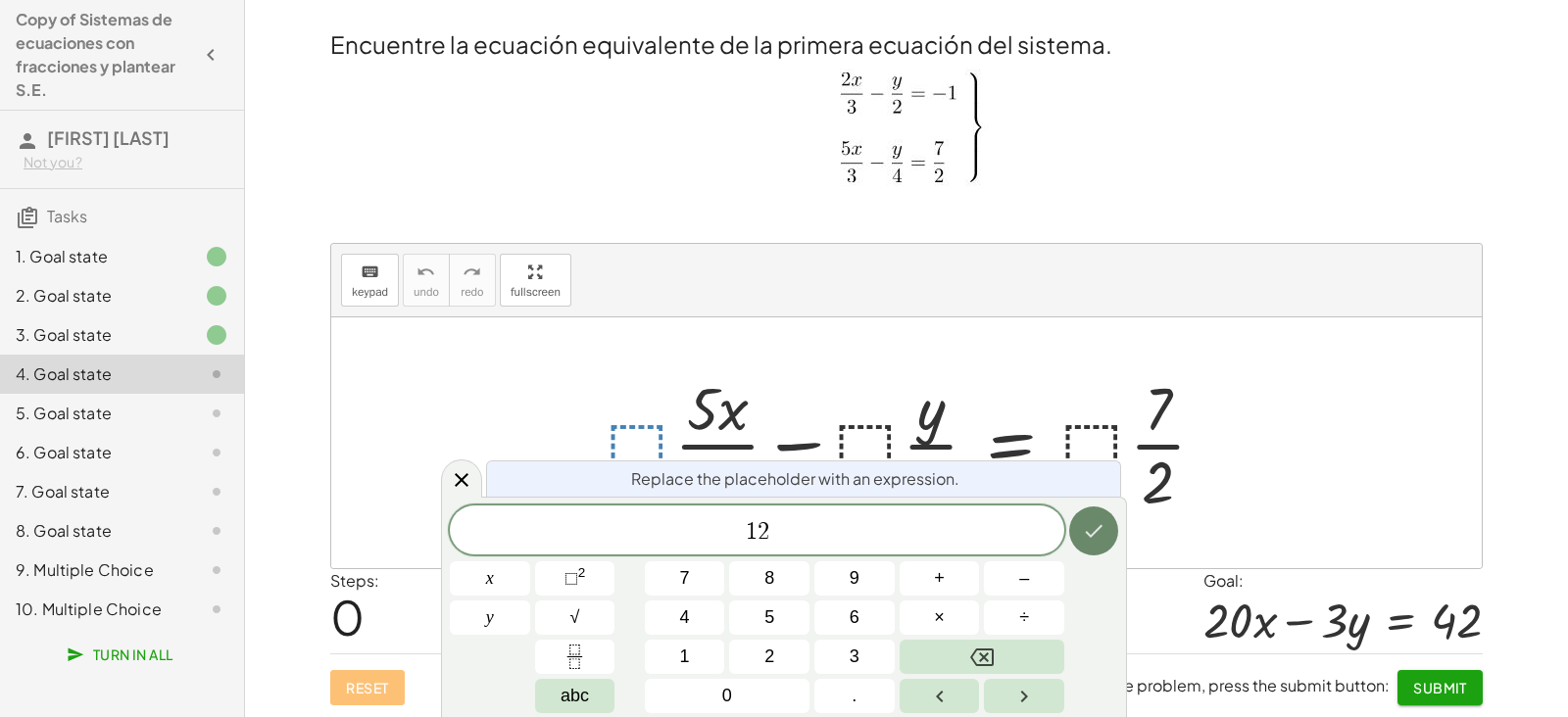 click 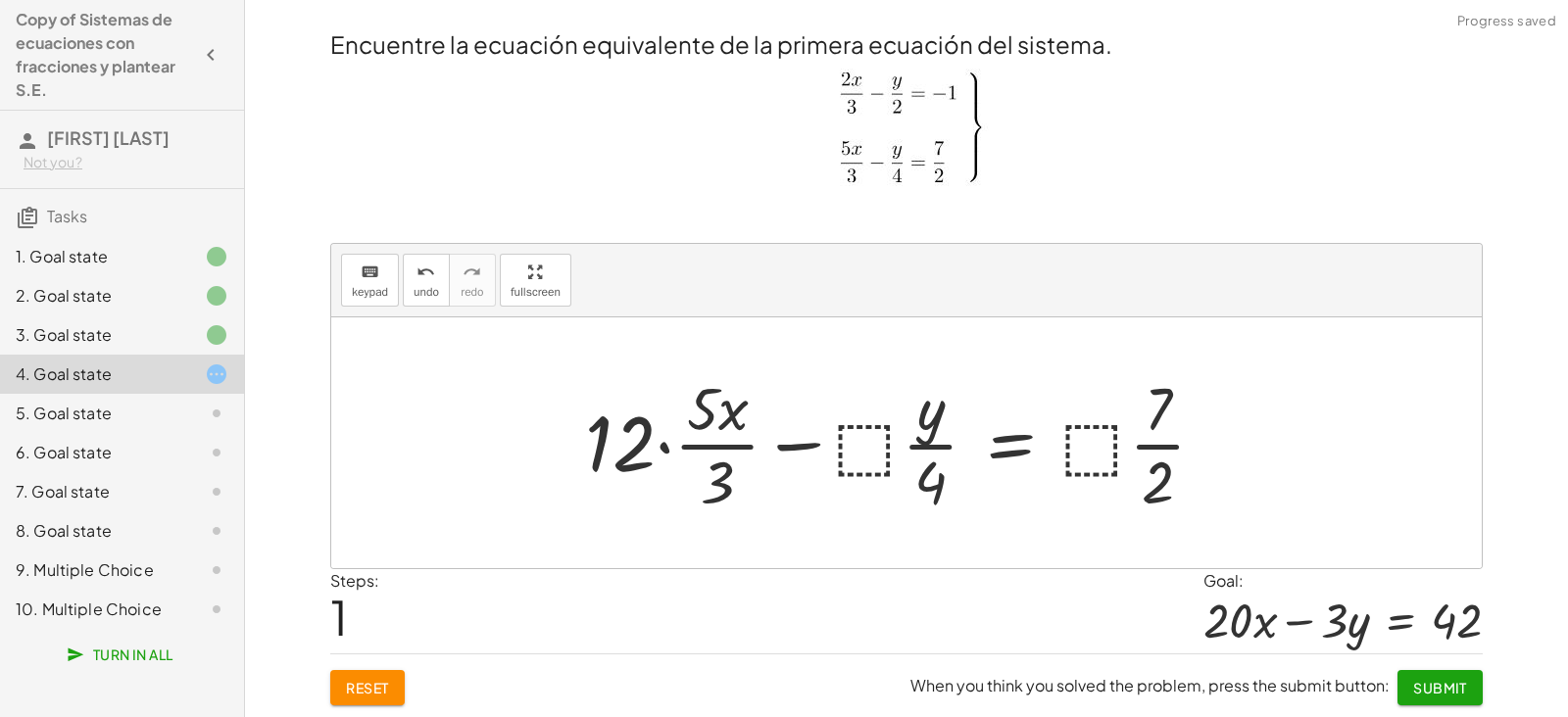 click at bounding box center (903, 443) 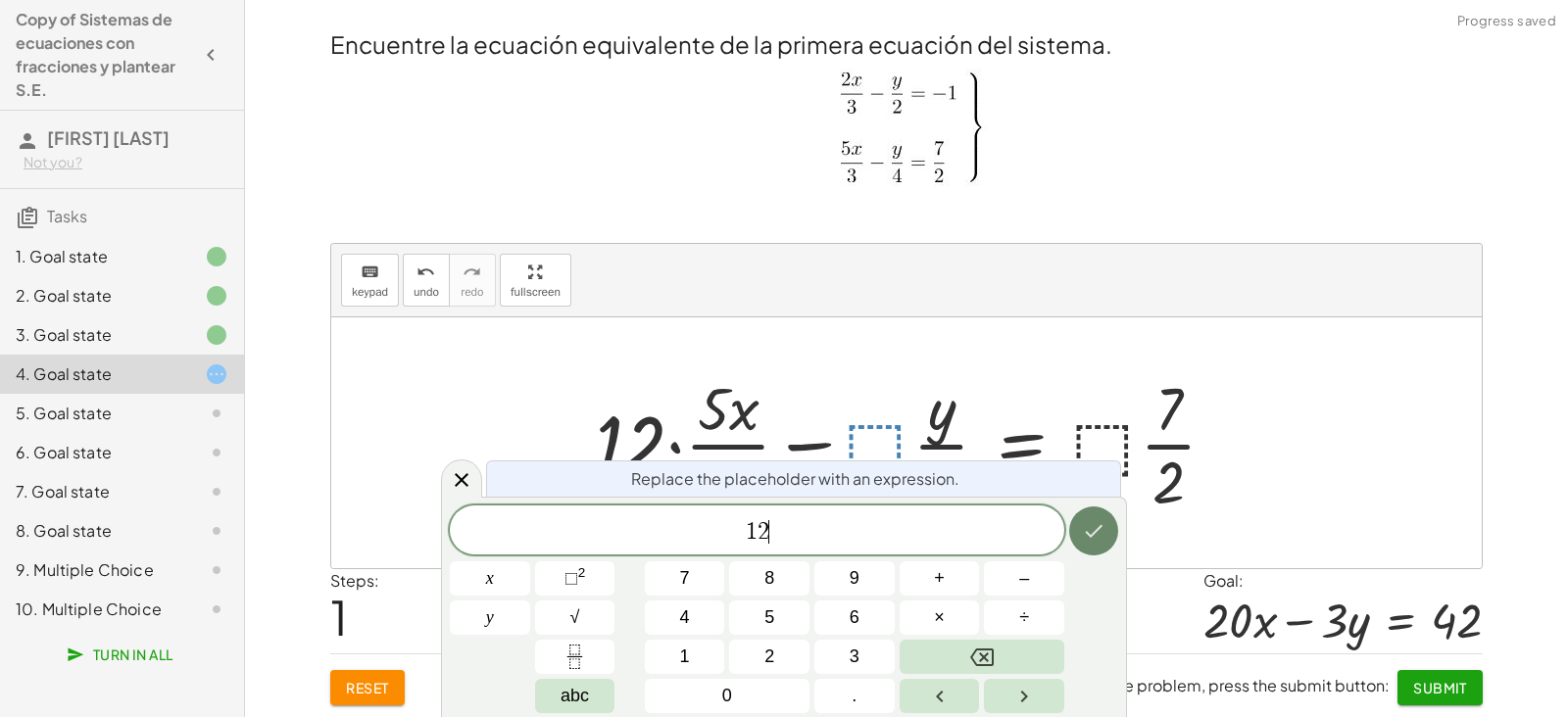 click 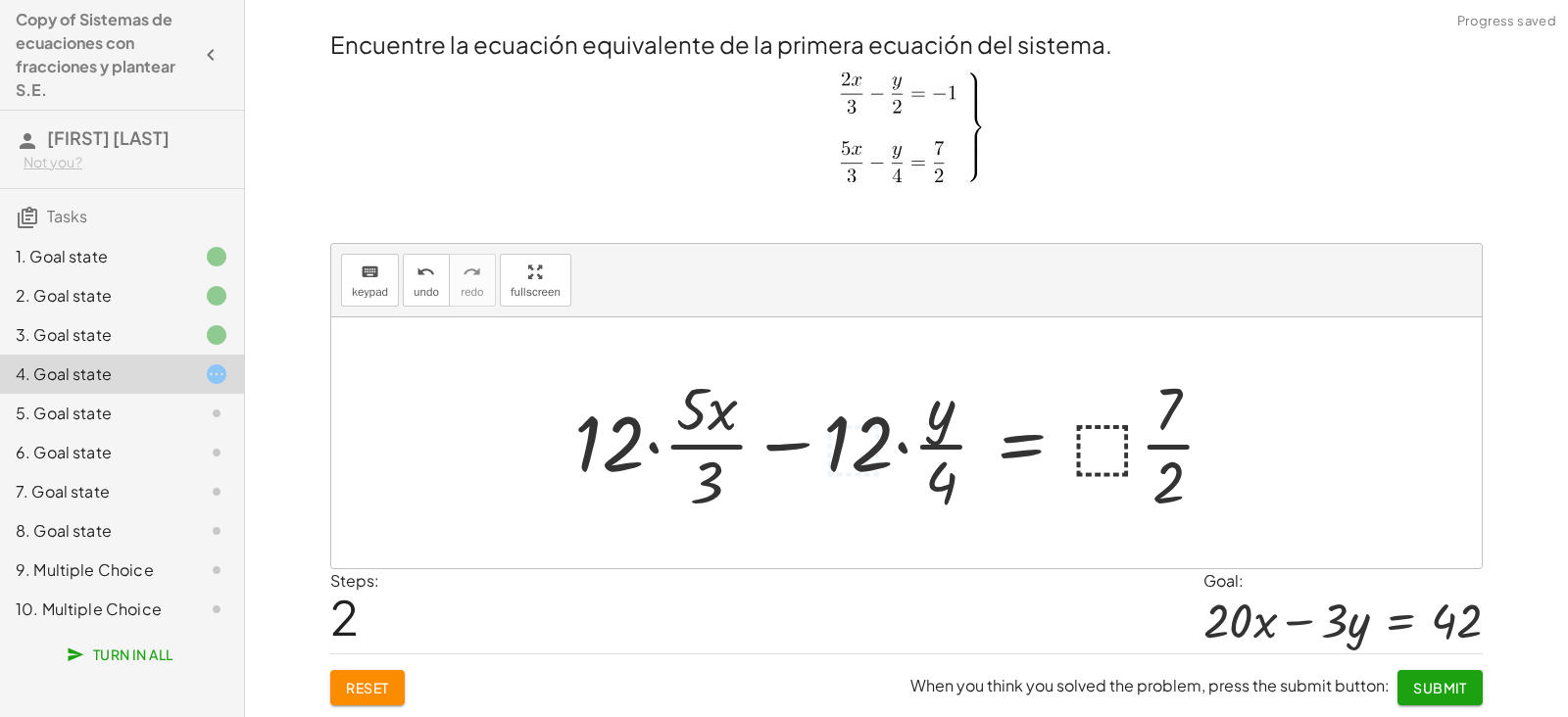click at bounding box center [903, 443] 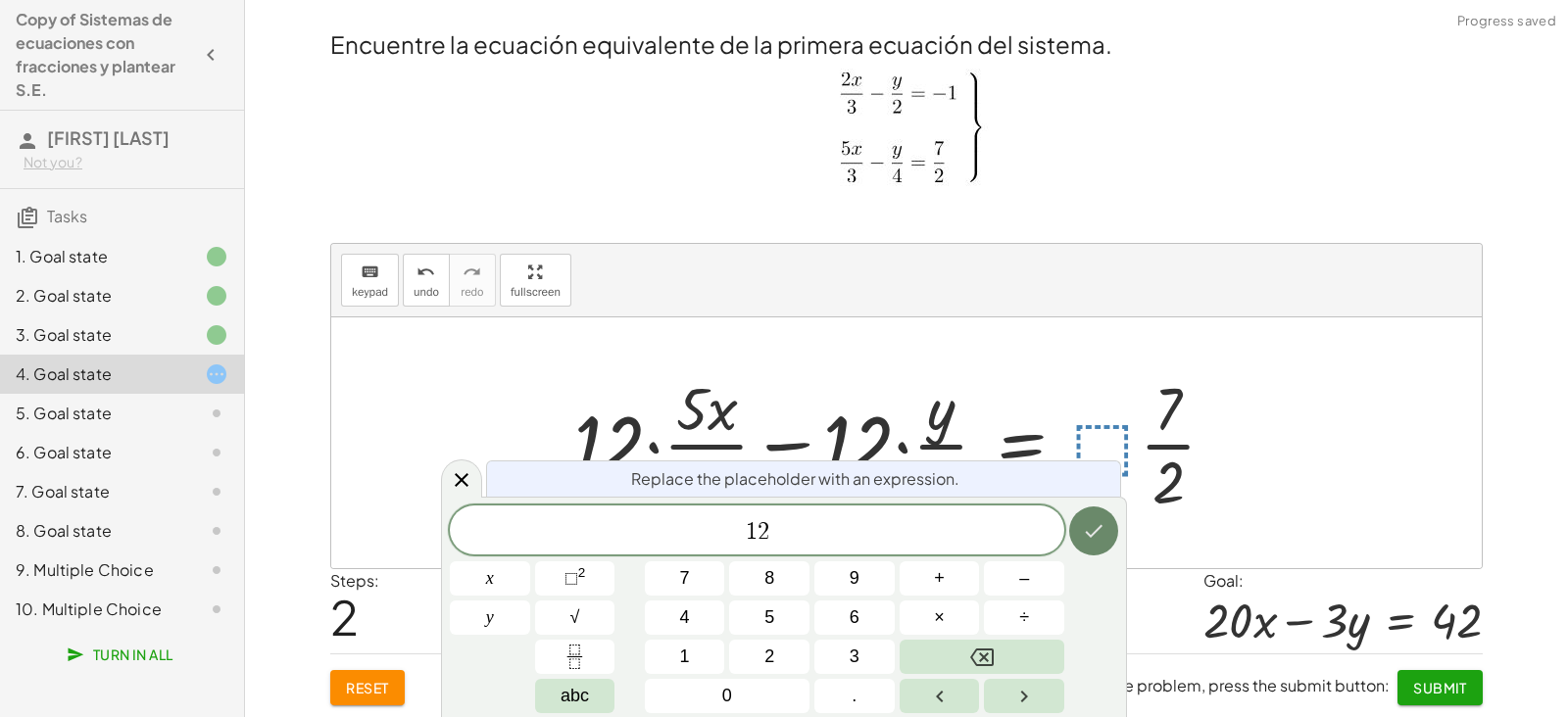 click 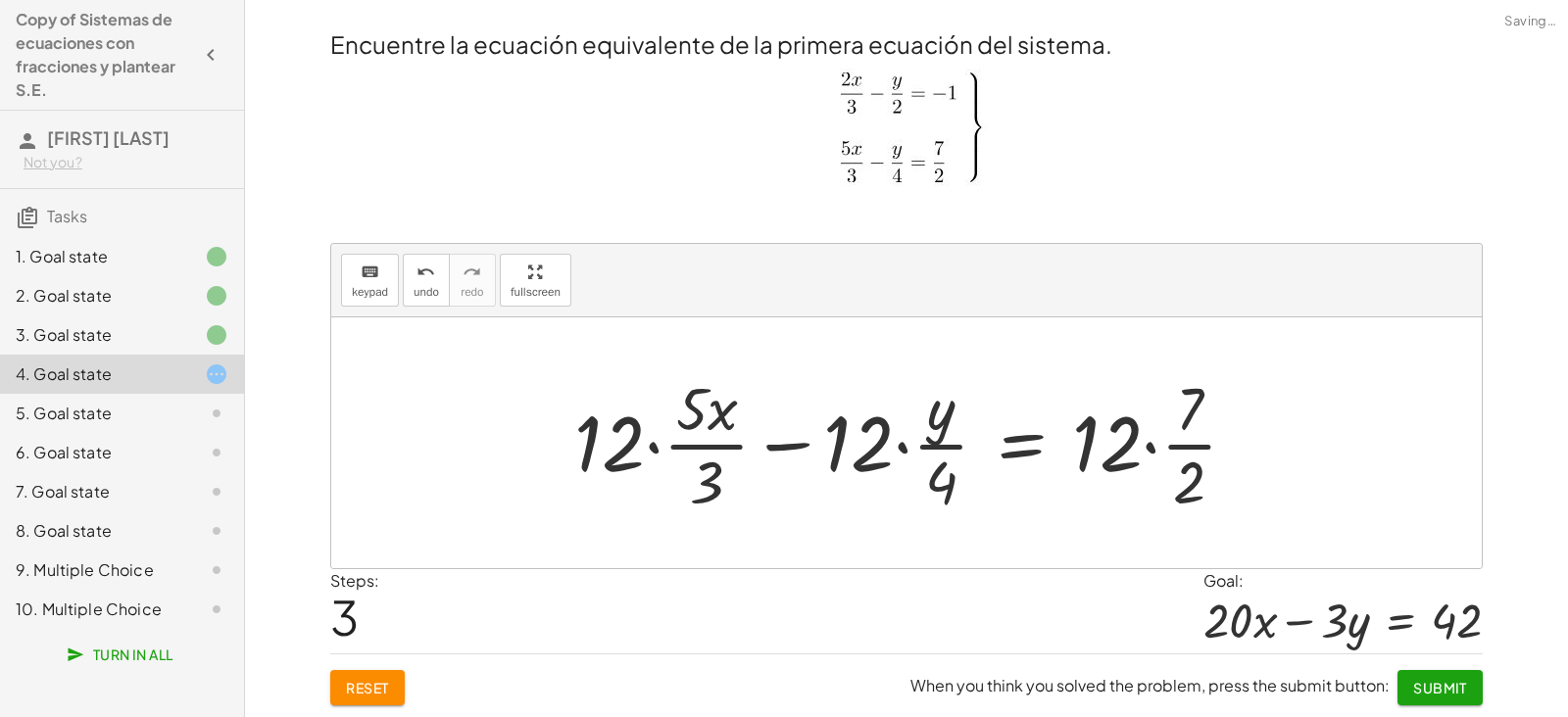 click at bounding box center (913, 443) 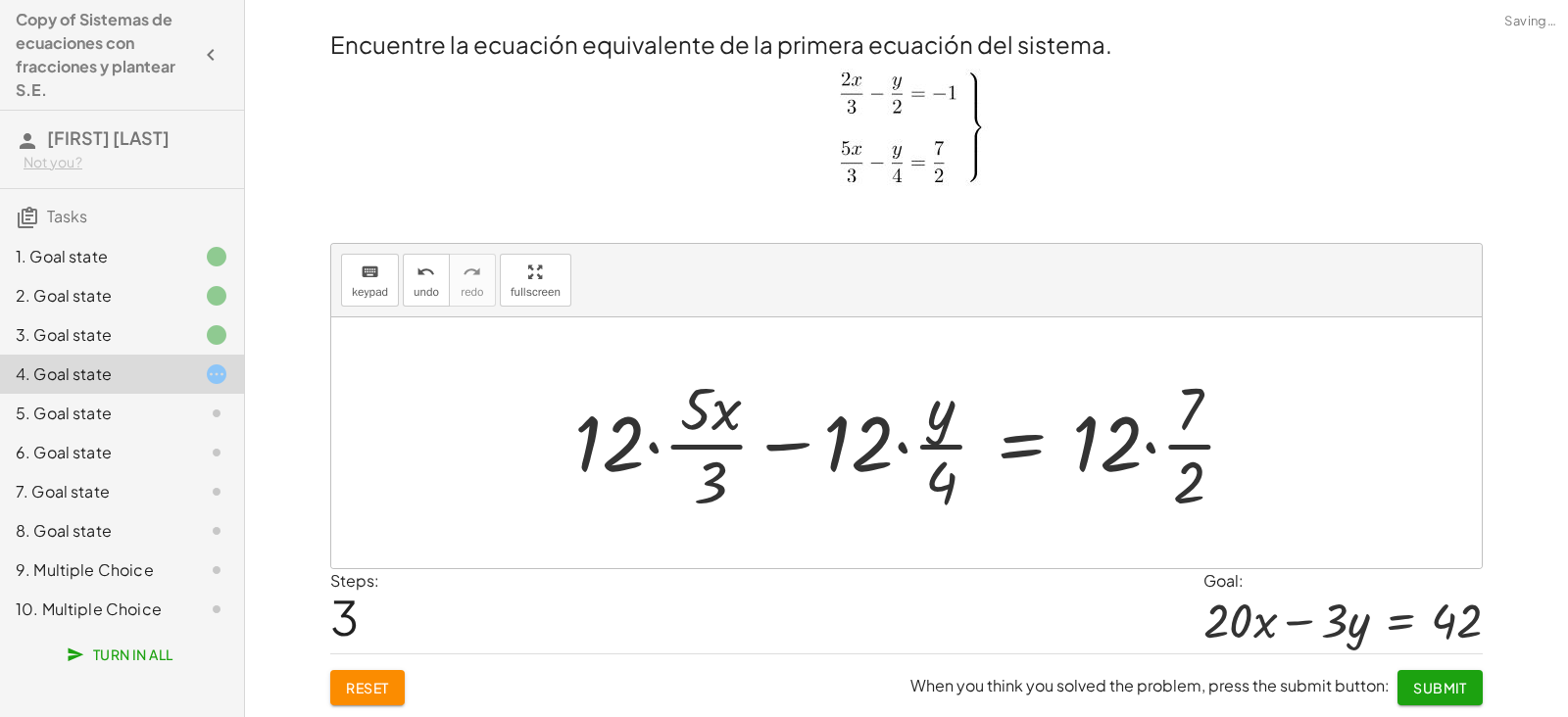 click at bounding box center [913, 443] 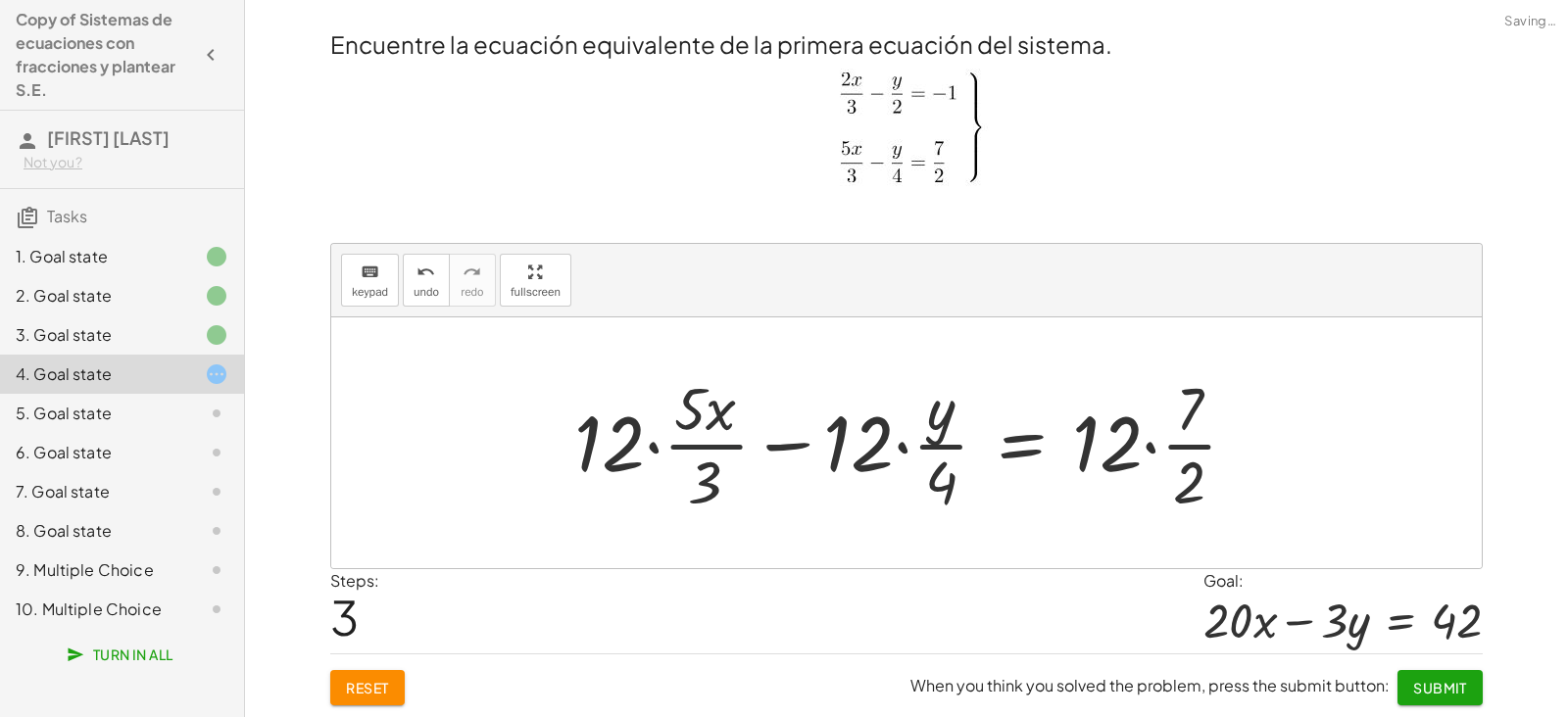 click at bounding box center (913, 443) 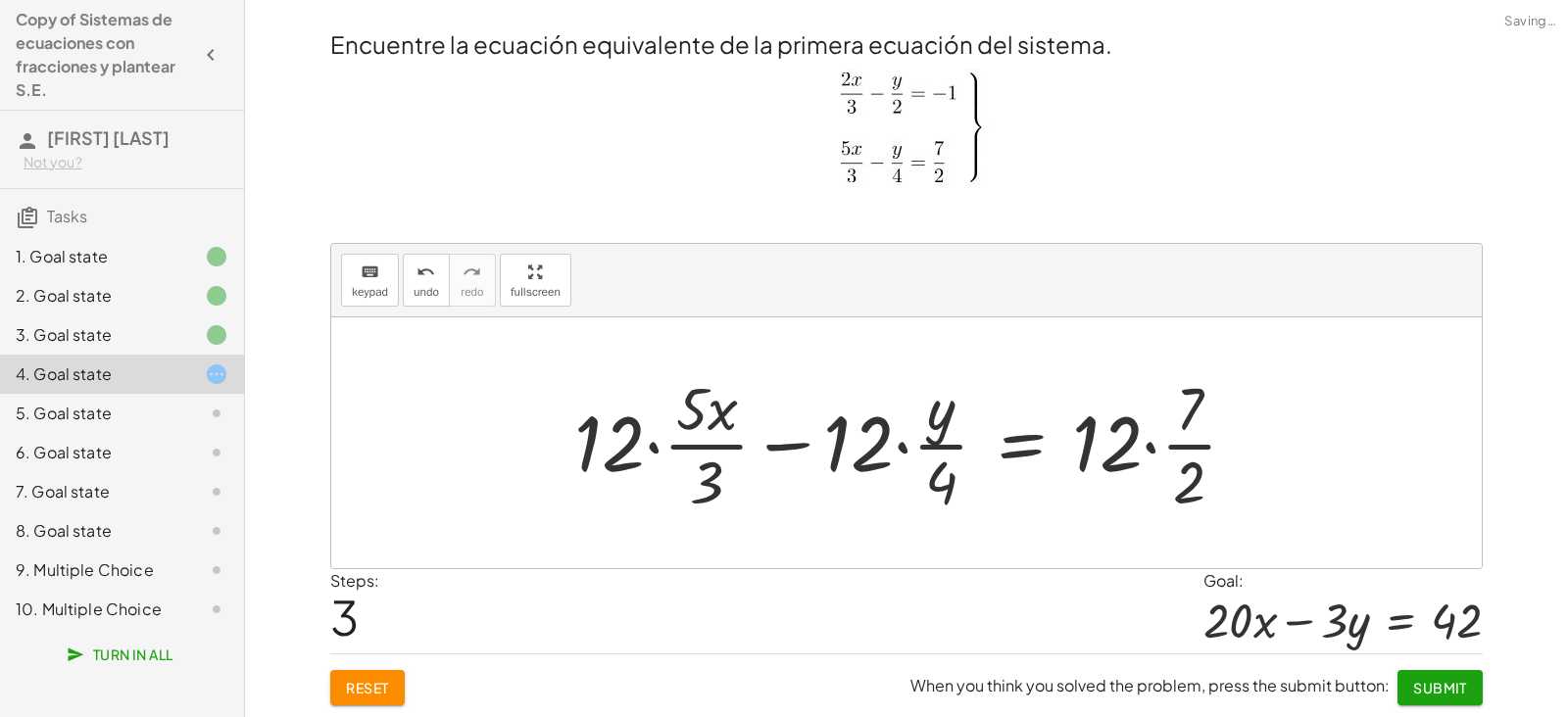 click at bounding box center [913, 443] 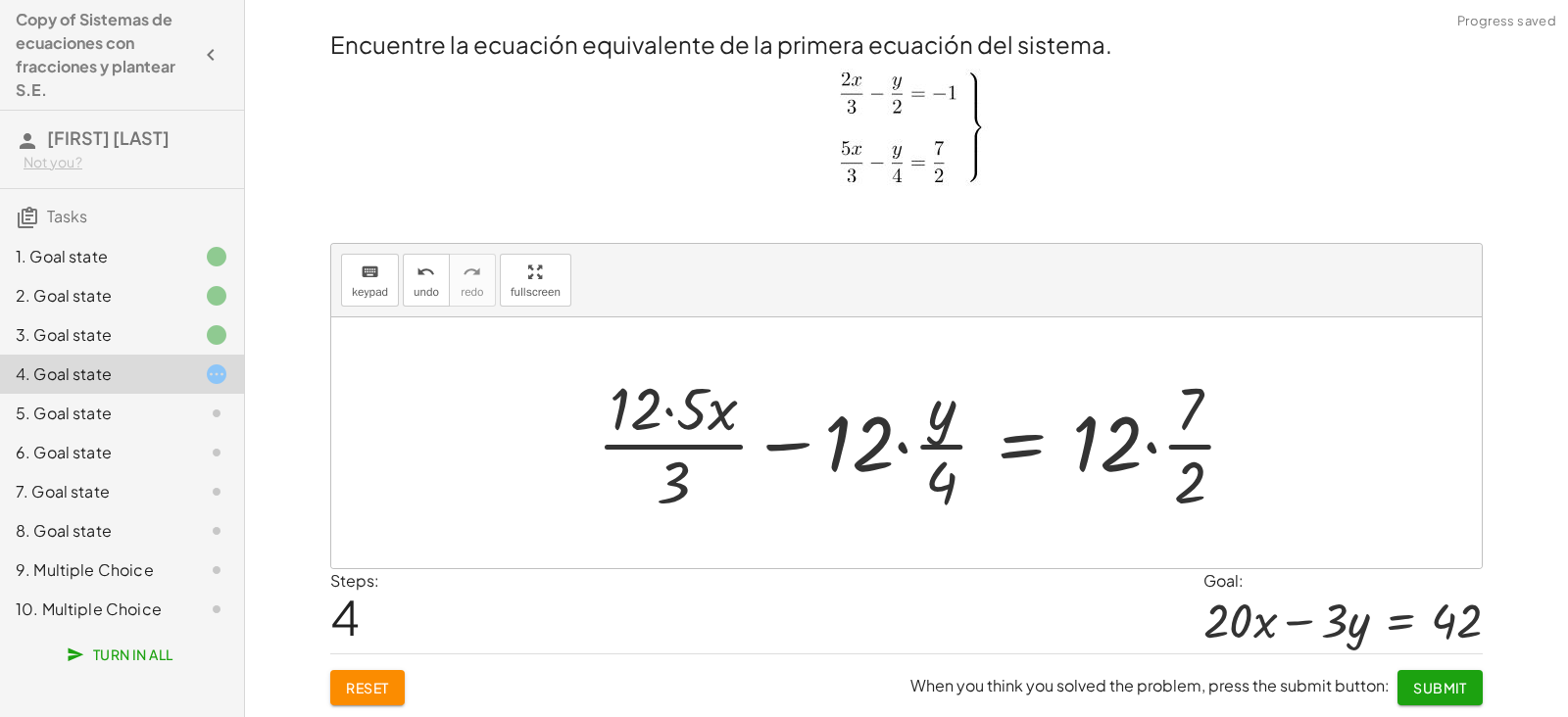 click at bounding box center [925, 443] 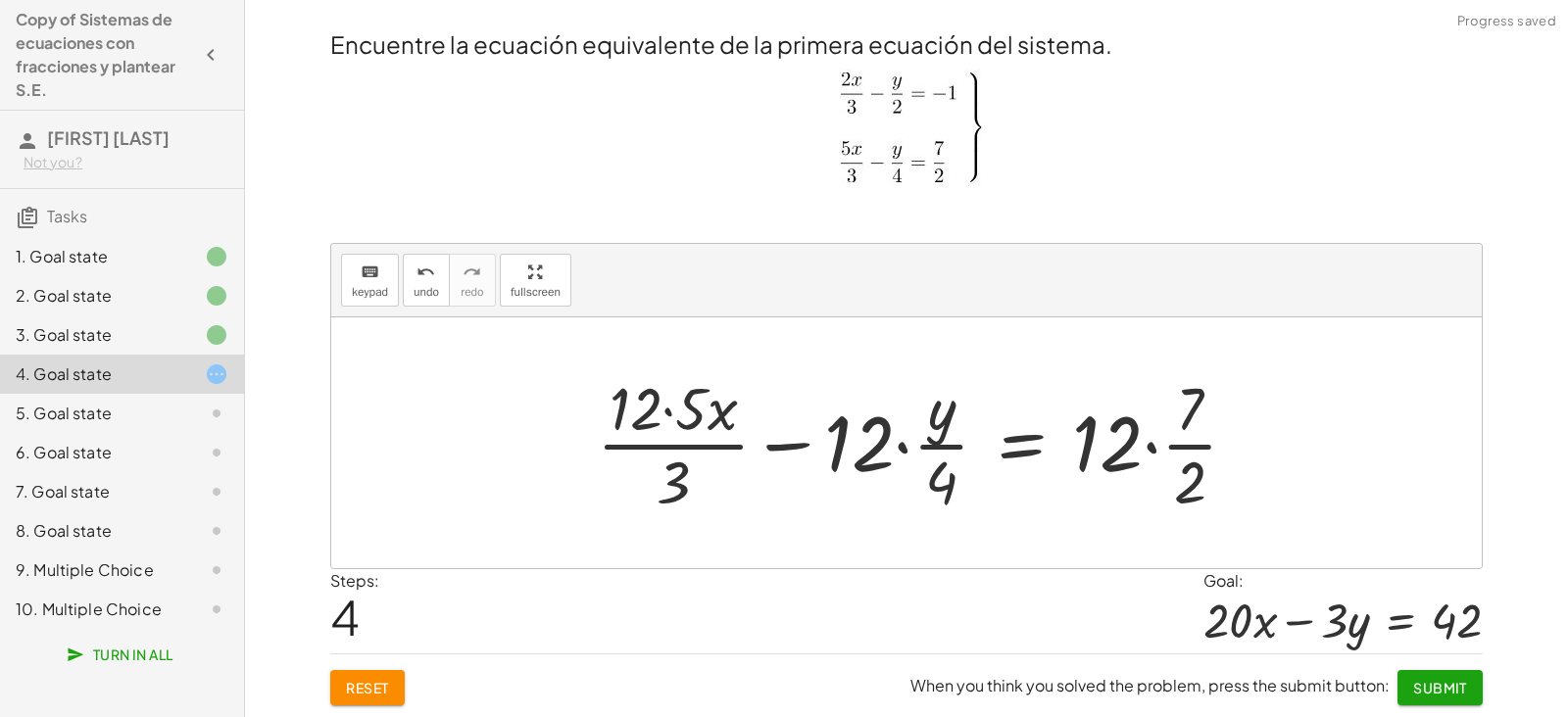 click at bounding box center (925, 443) 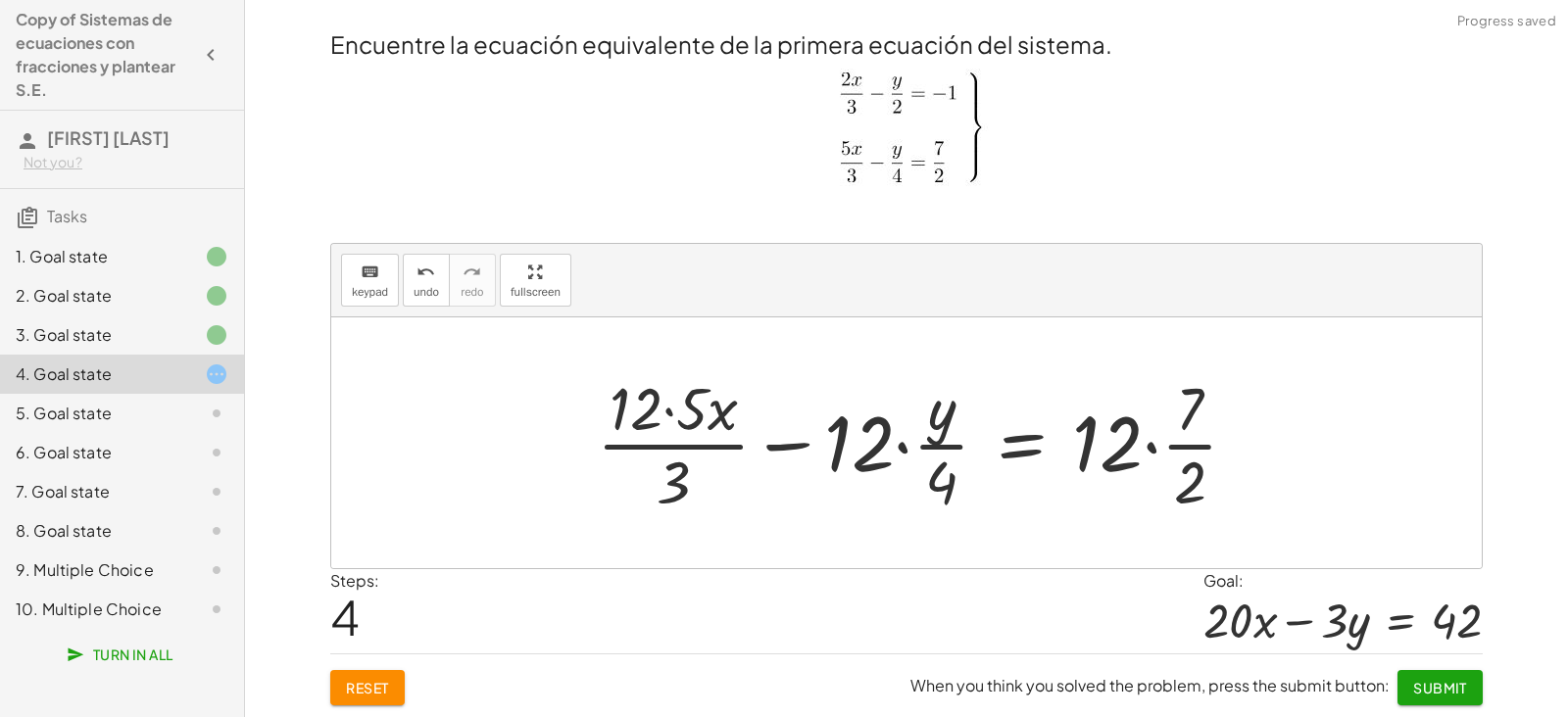 click at bounding box center (925, 443) 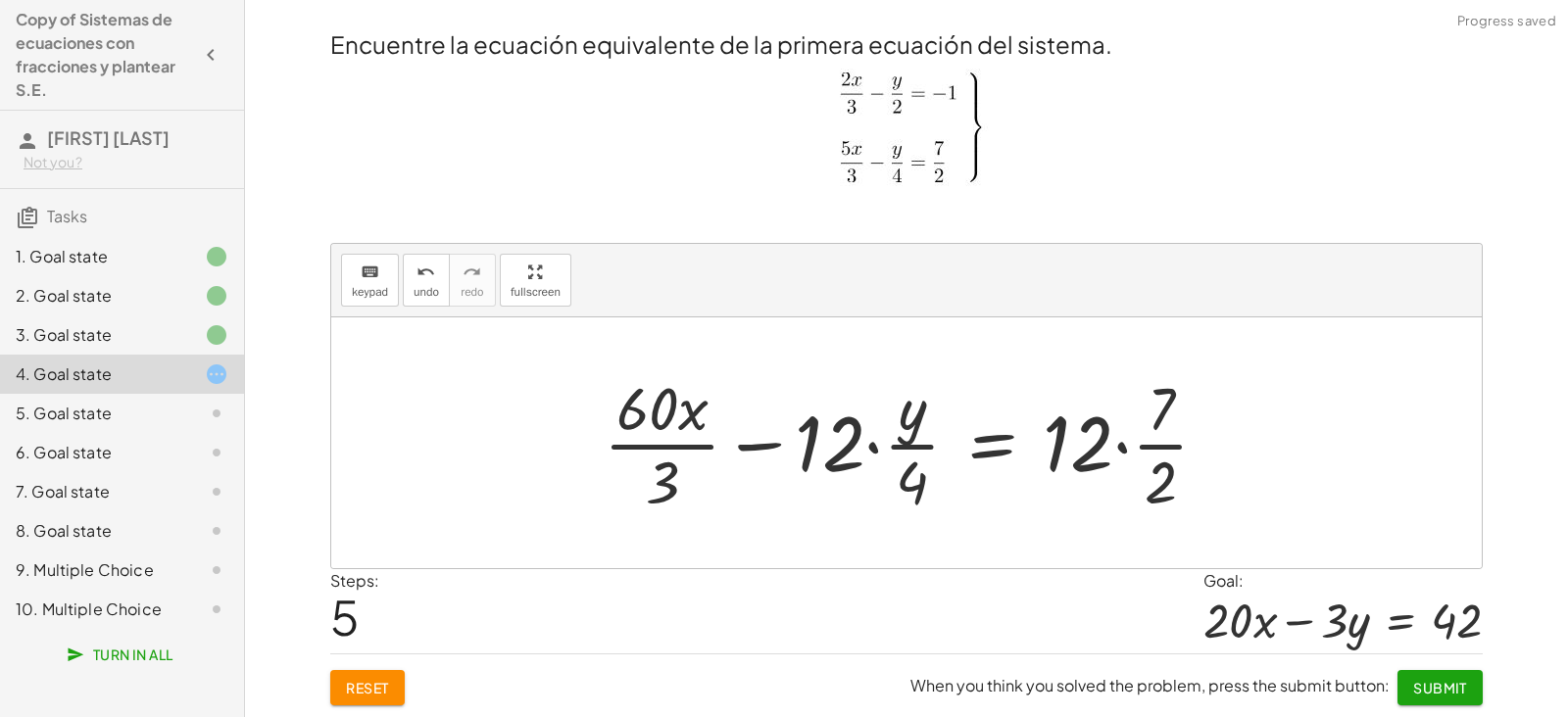 click at bounding box center [913, 443] 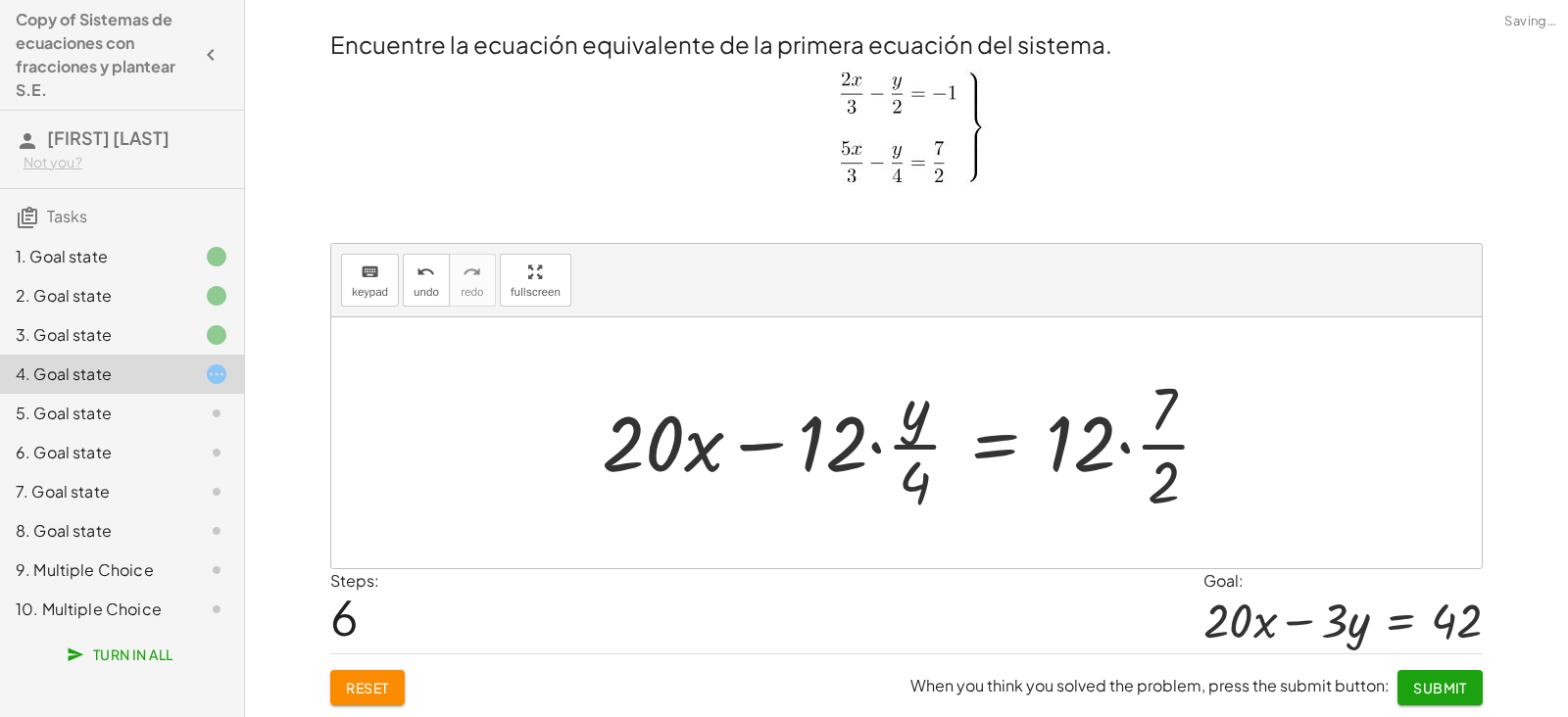 click at bounding box center [914, 443] 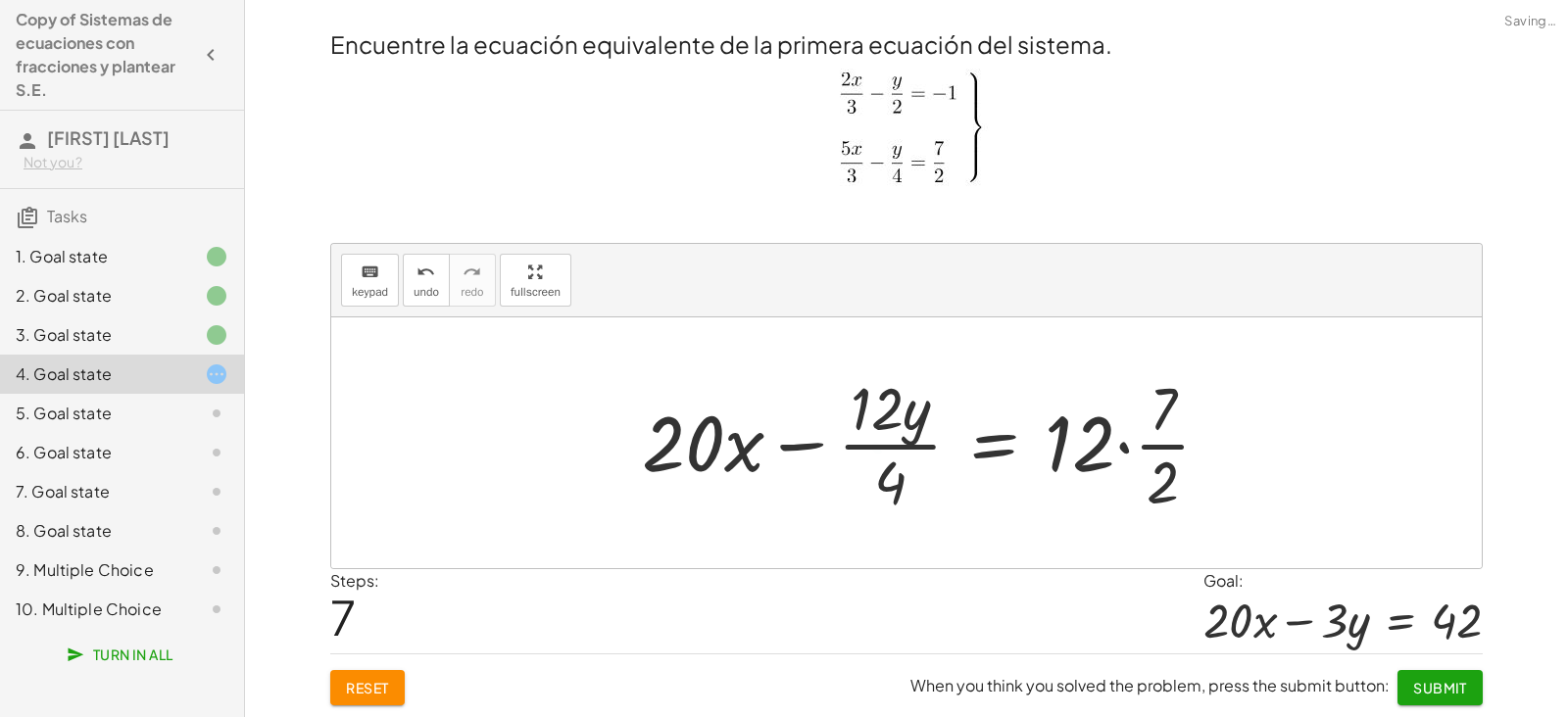 click at bounding box center (934, 443) 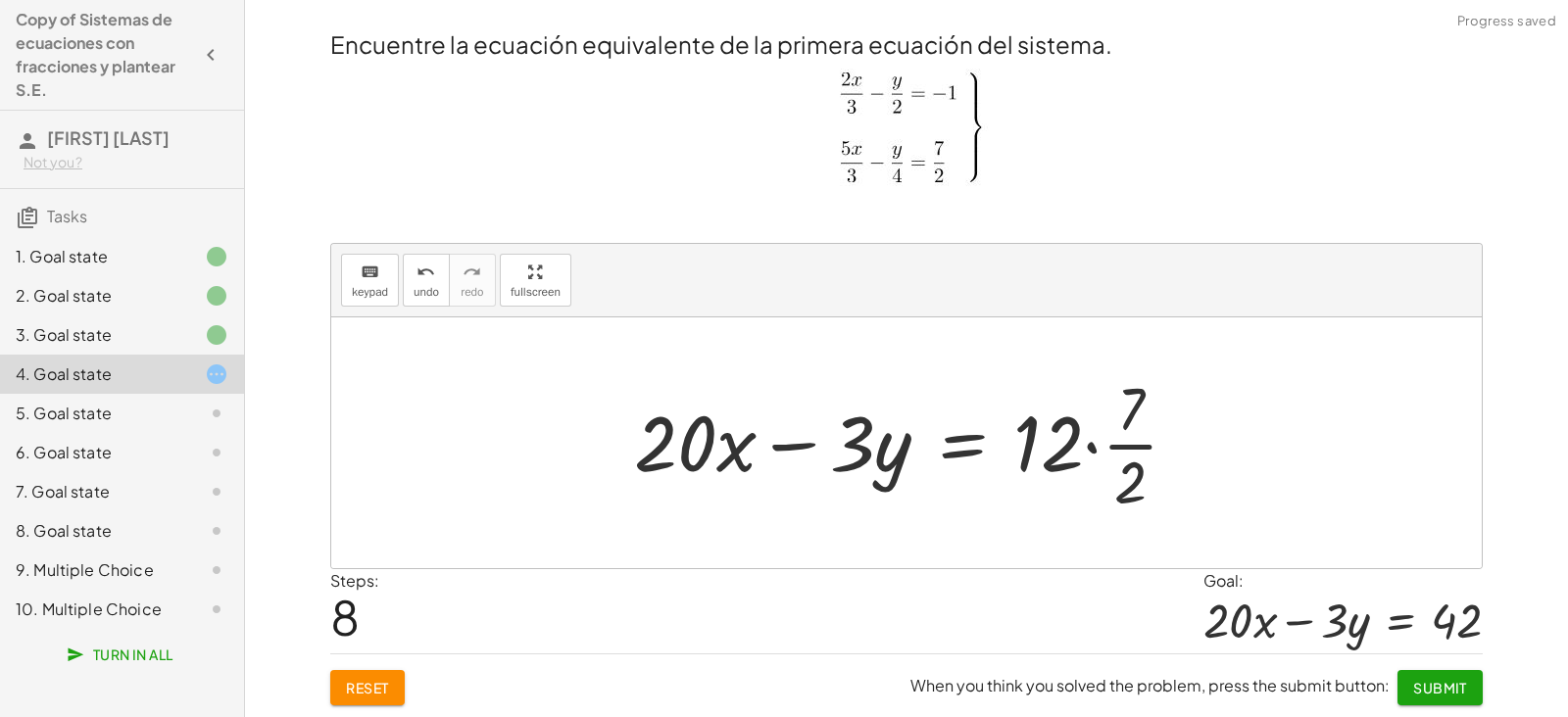 click at bounding box center (913, 443) 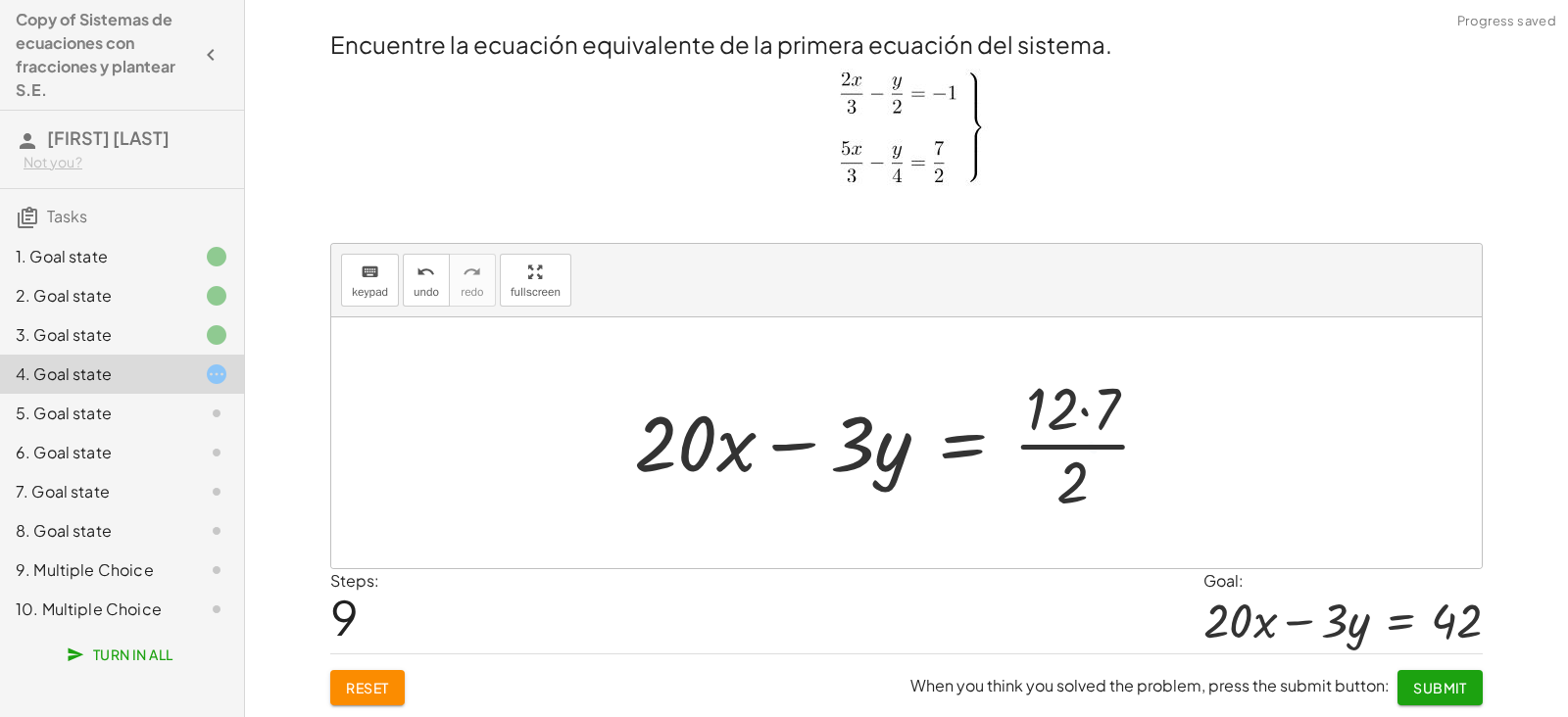 click at bounding box center (900, 443) 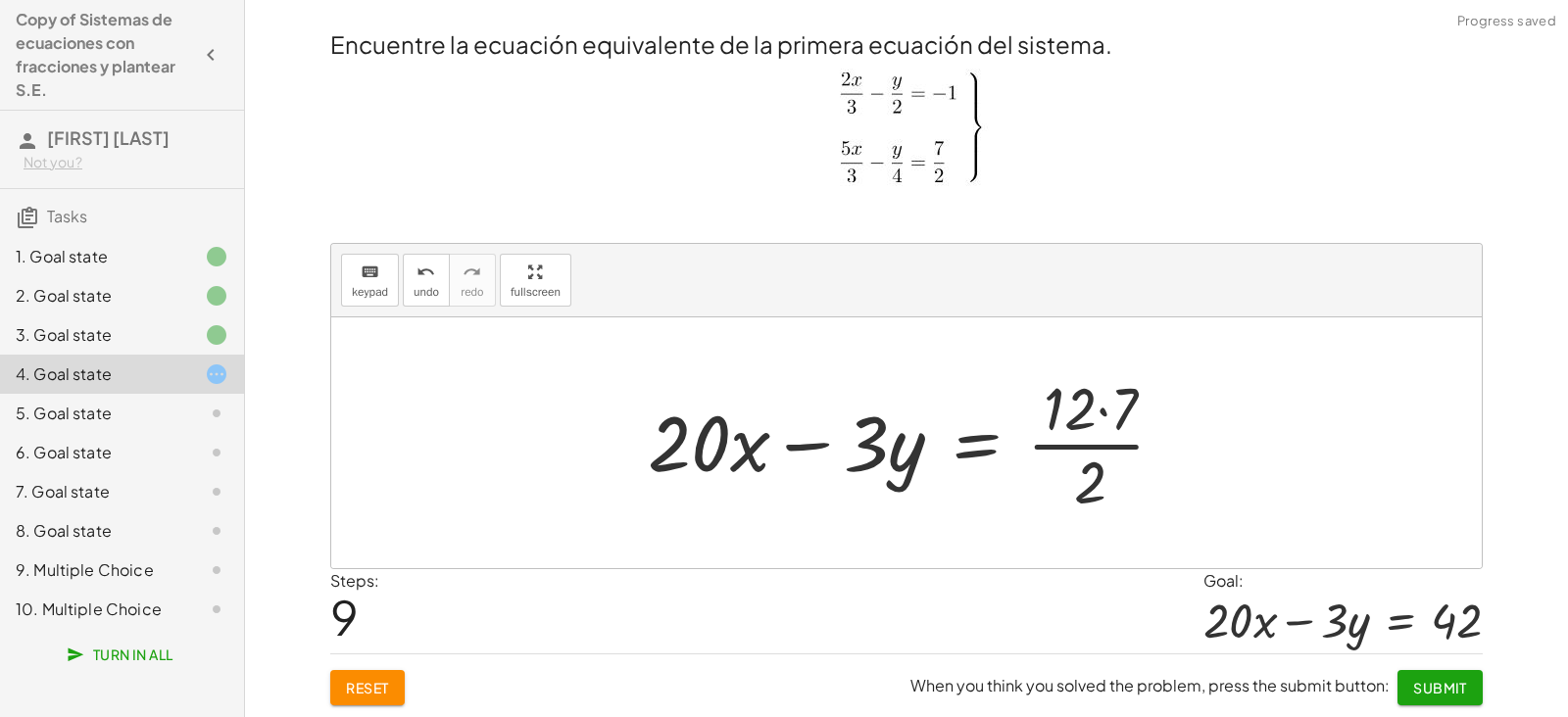 click at bounding box center (913, 443) 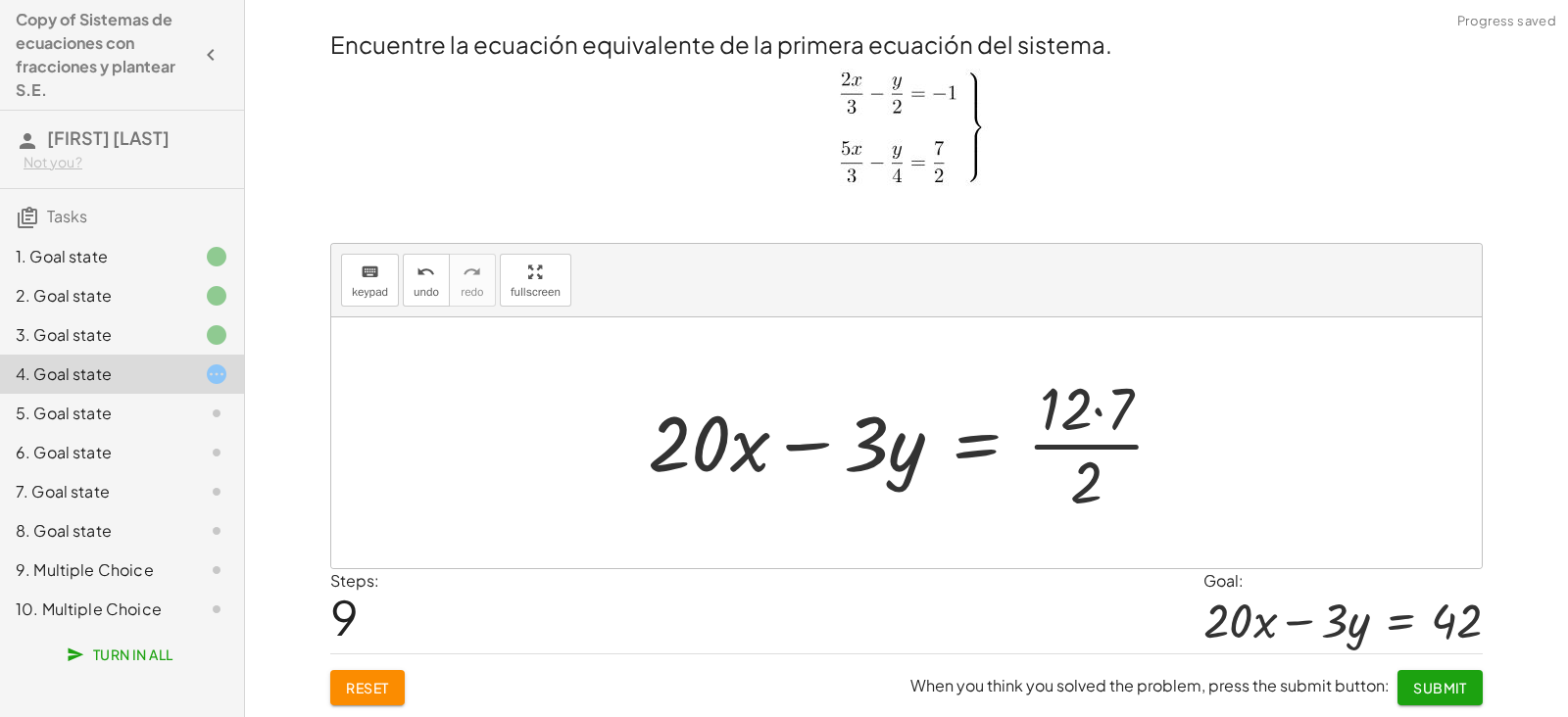 click at bounding box center [913, 443] 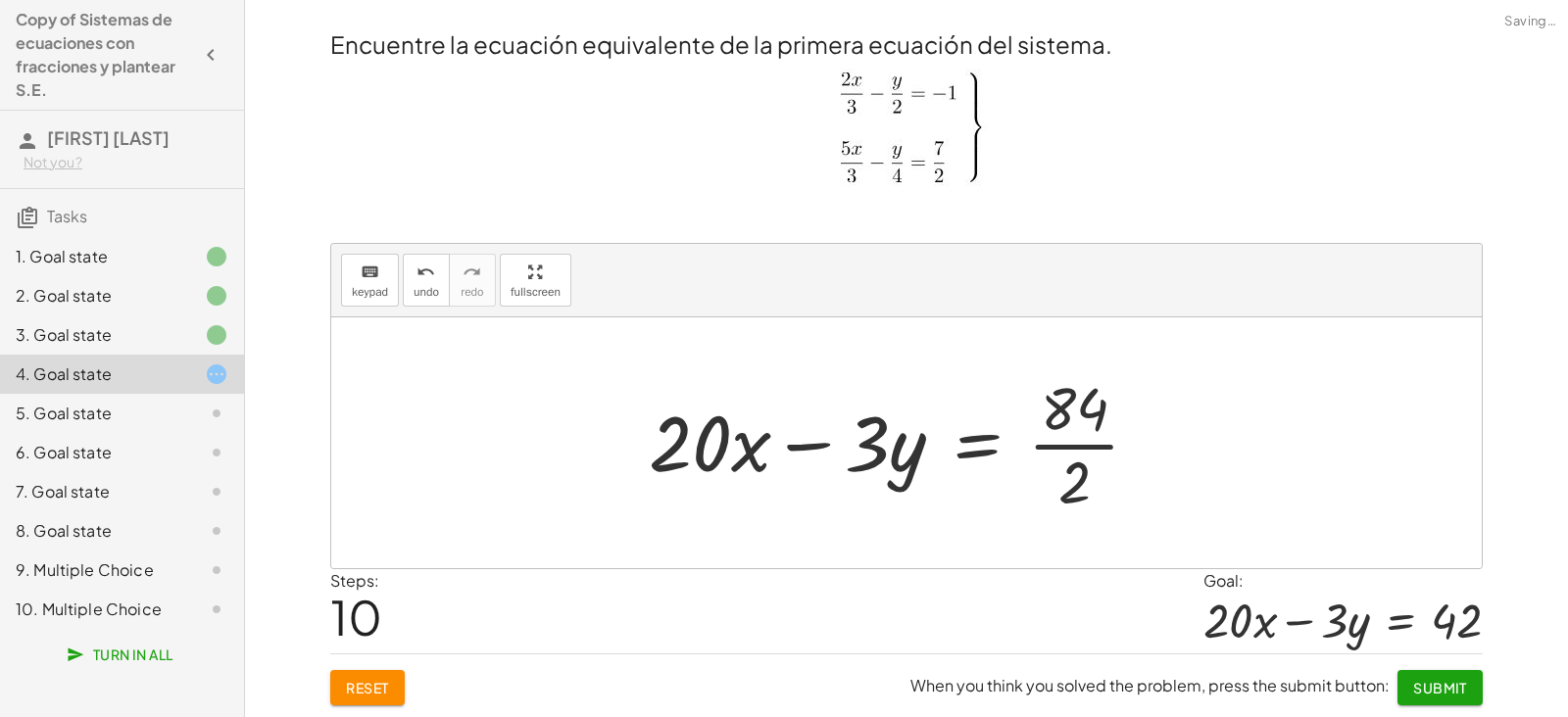 click at bounding box center (902, 443) 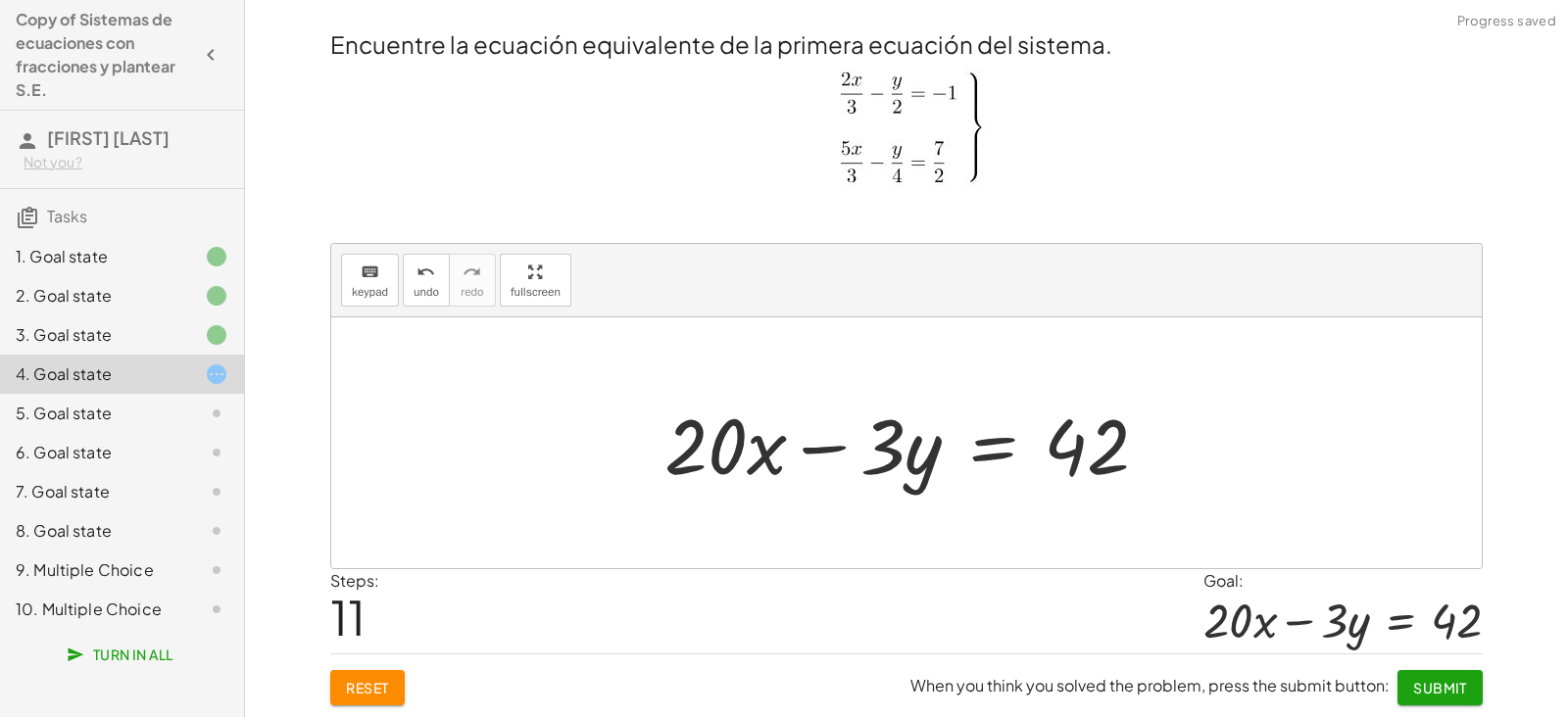 click on "Submit" 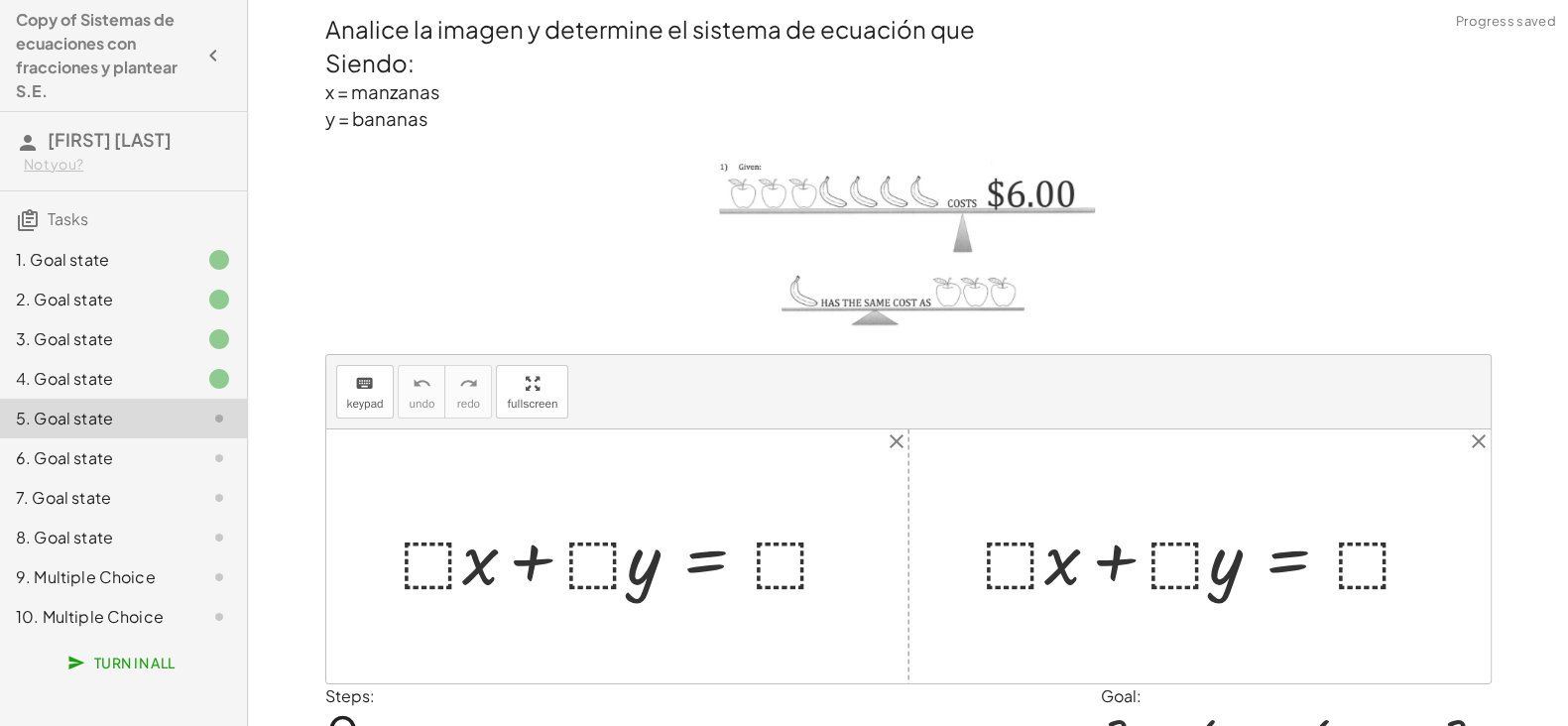 scroll, scrollTop: 113, scrollLeft: 0, axis: vertical 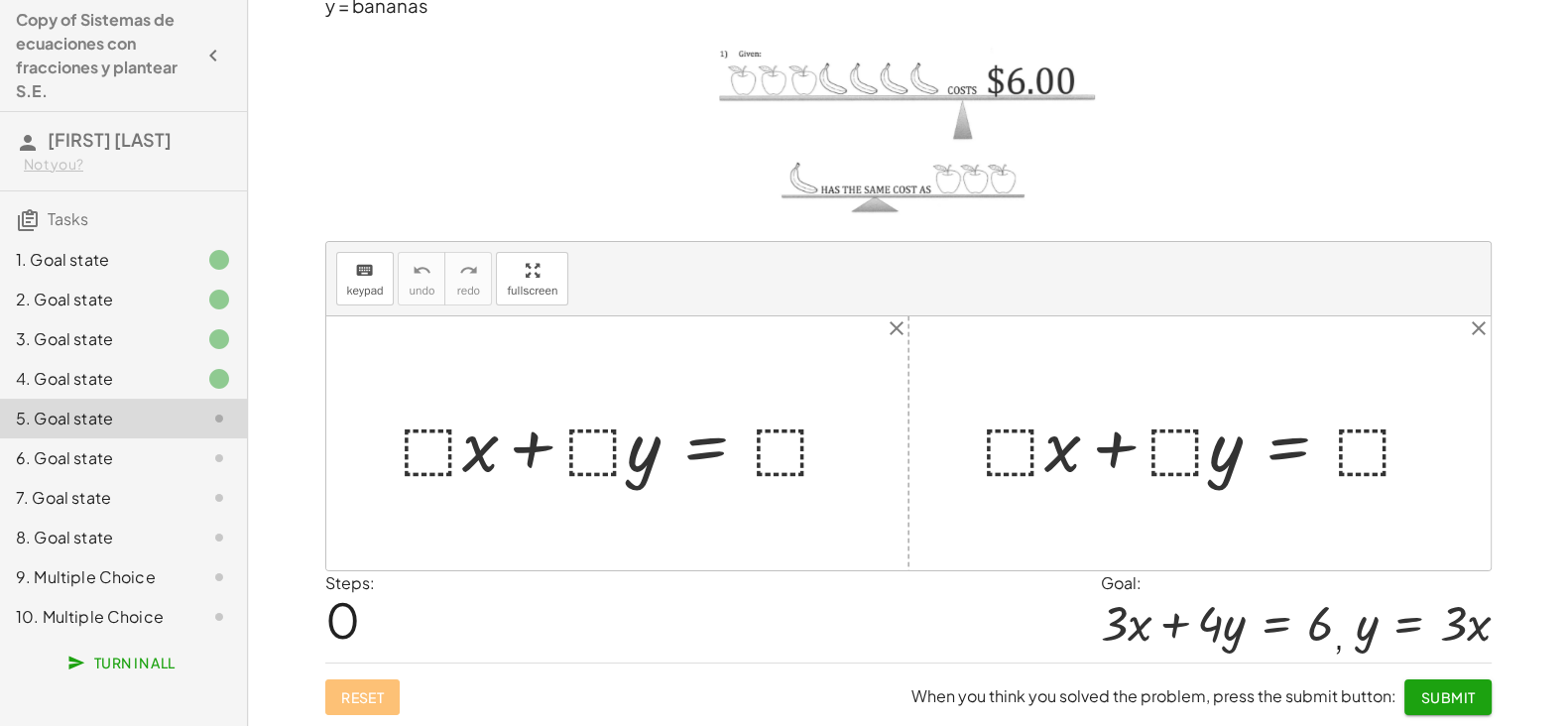 click at bounding box center [625, 442] 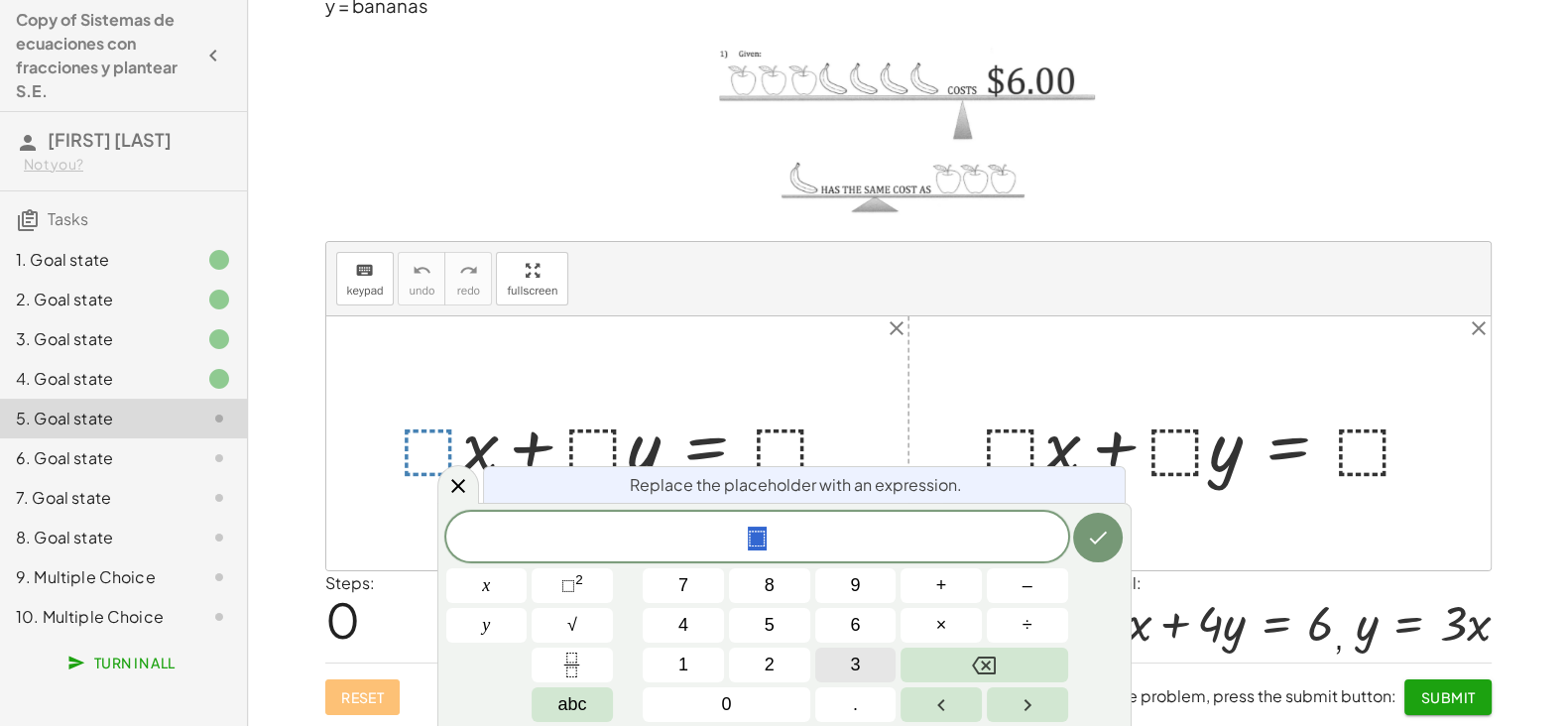 click on "3" at bounding box center (855, 665) 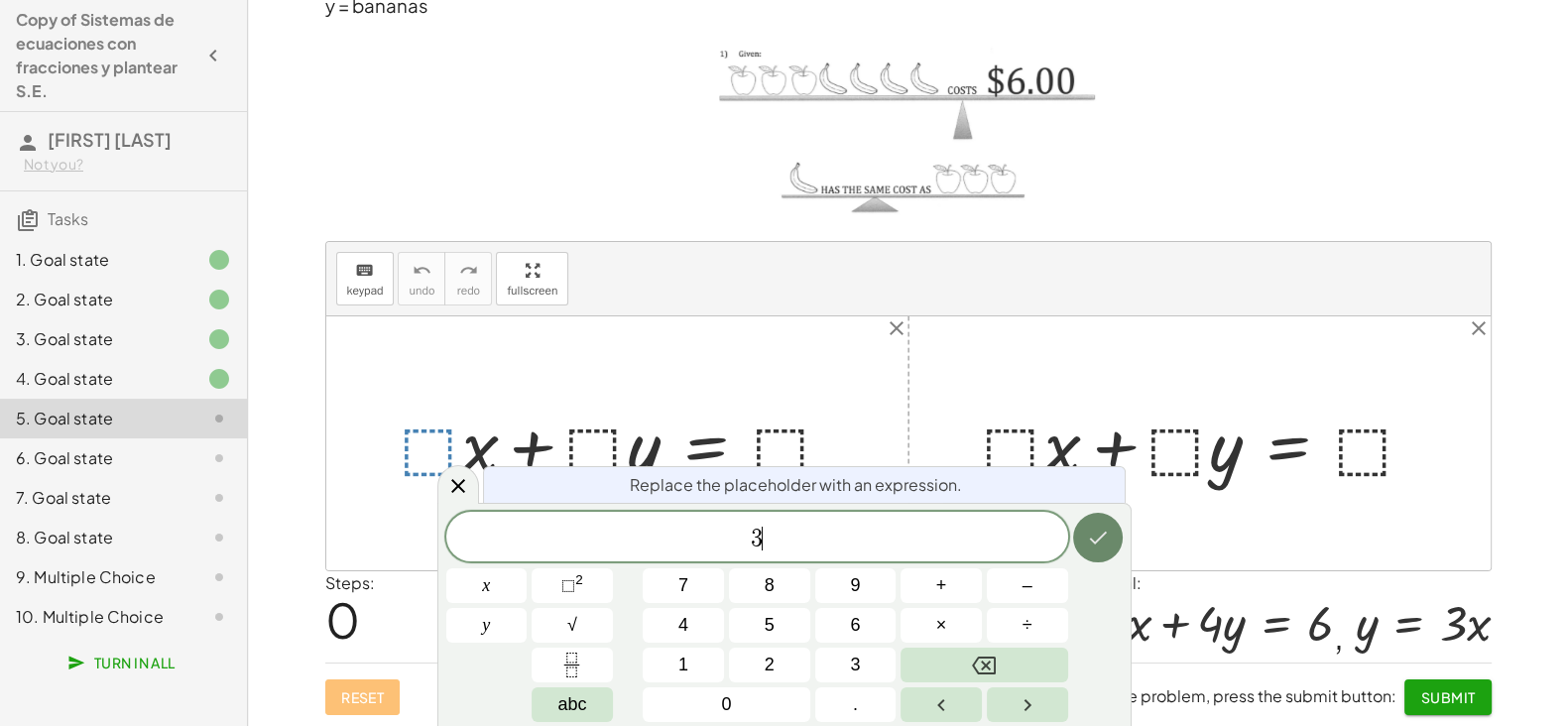 click at bounding box center (1098, 538) 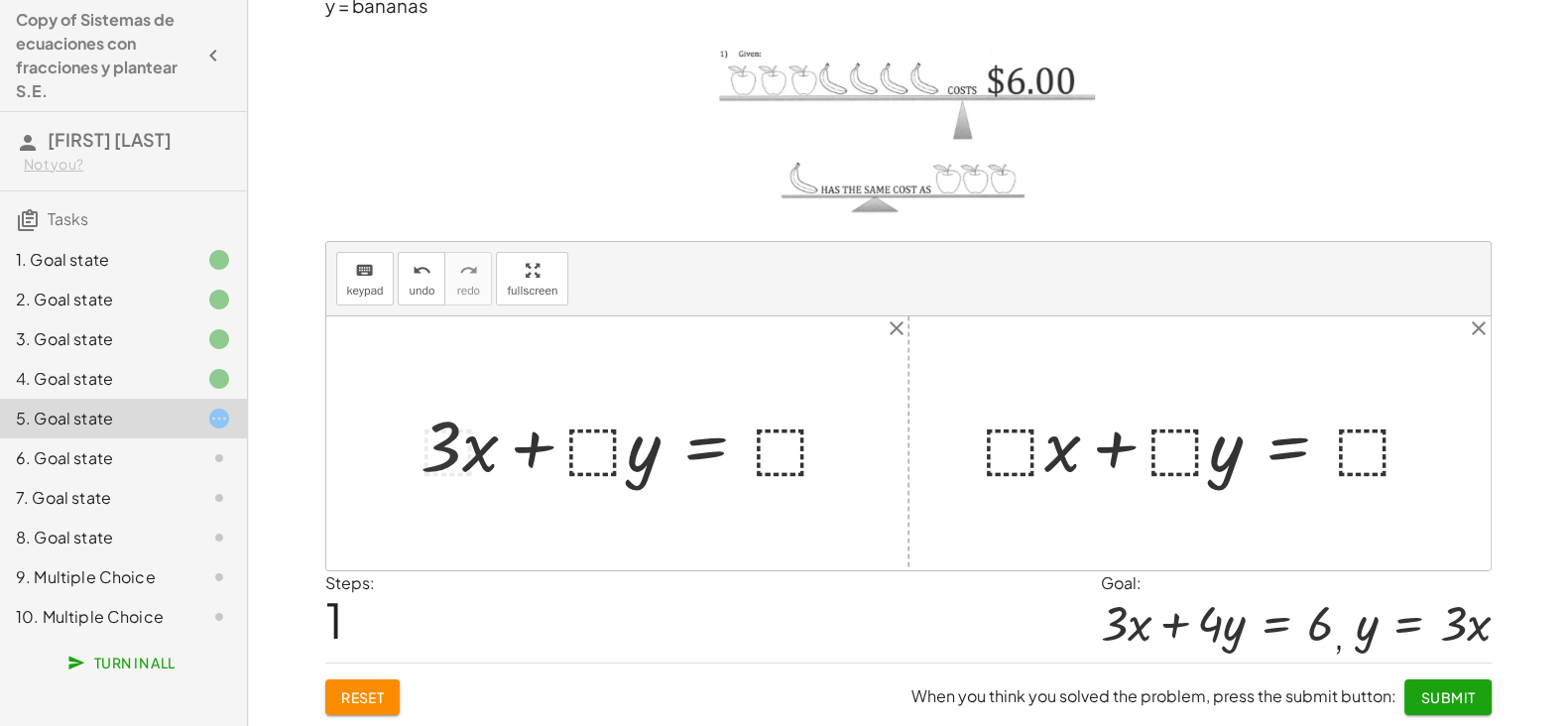 click at bounding box center [635, 442] 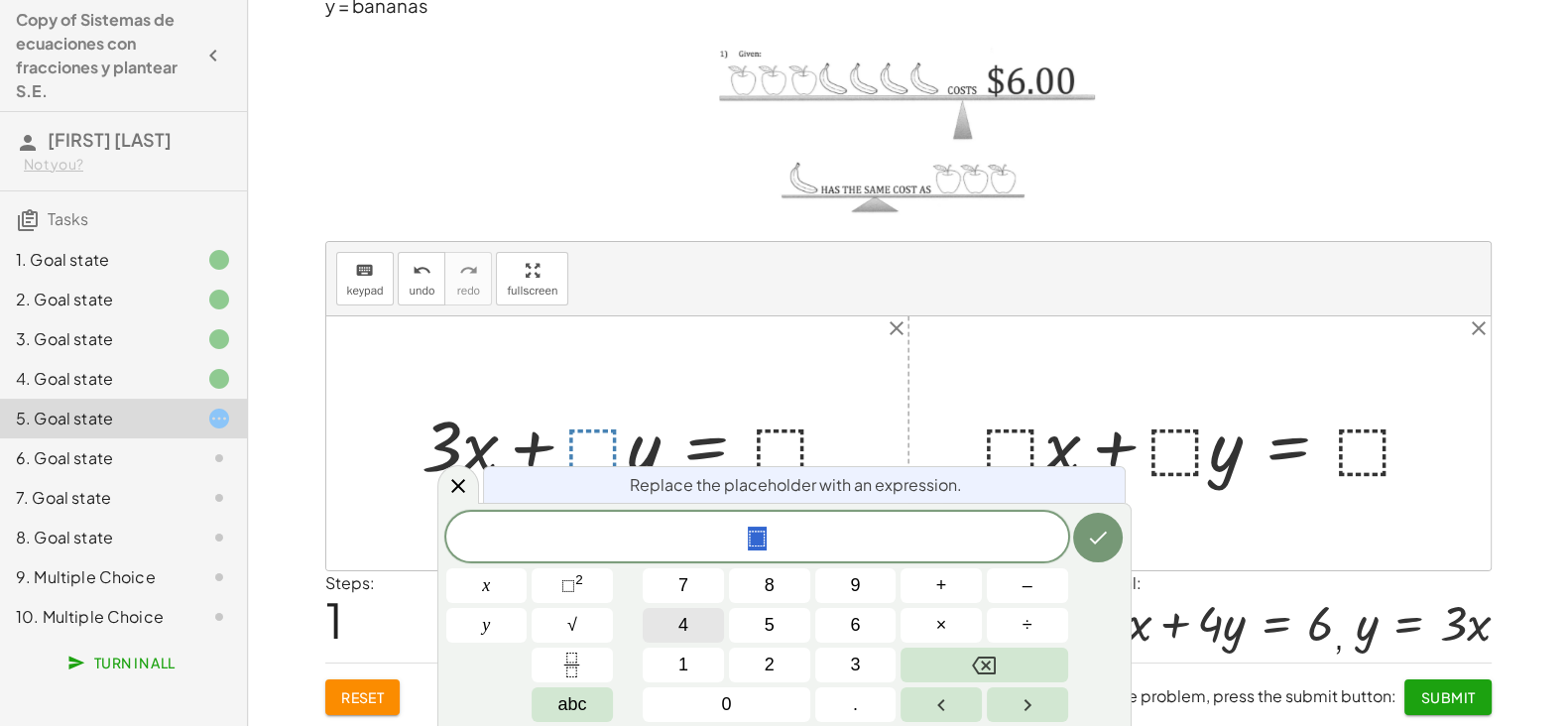 click on "4" at bounding box center (683, 625) 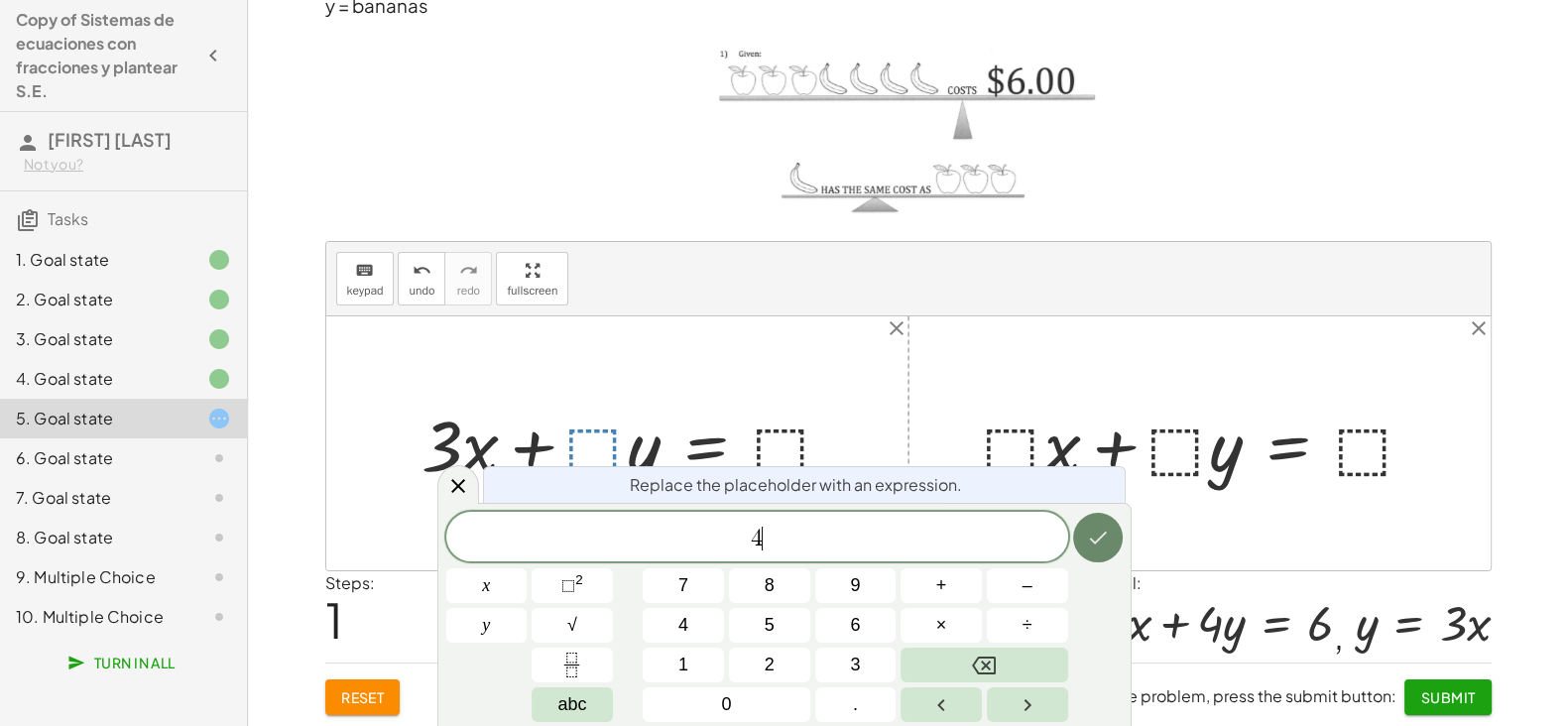 click 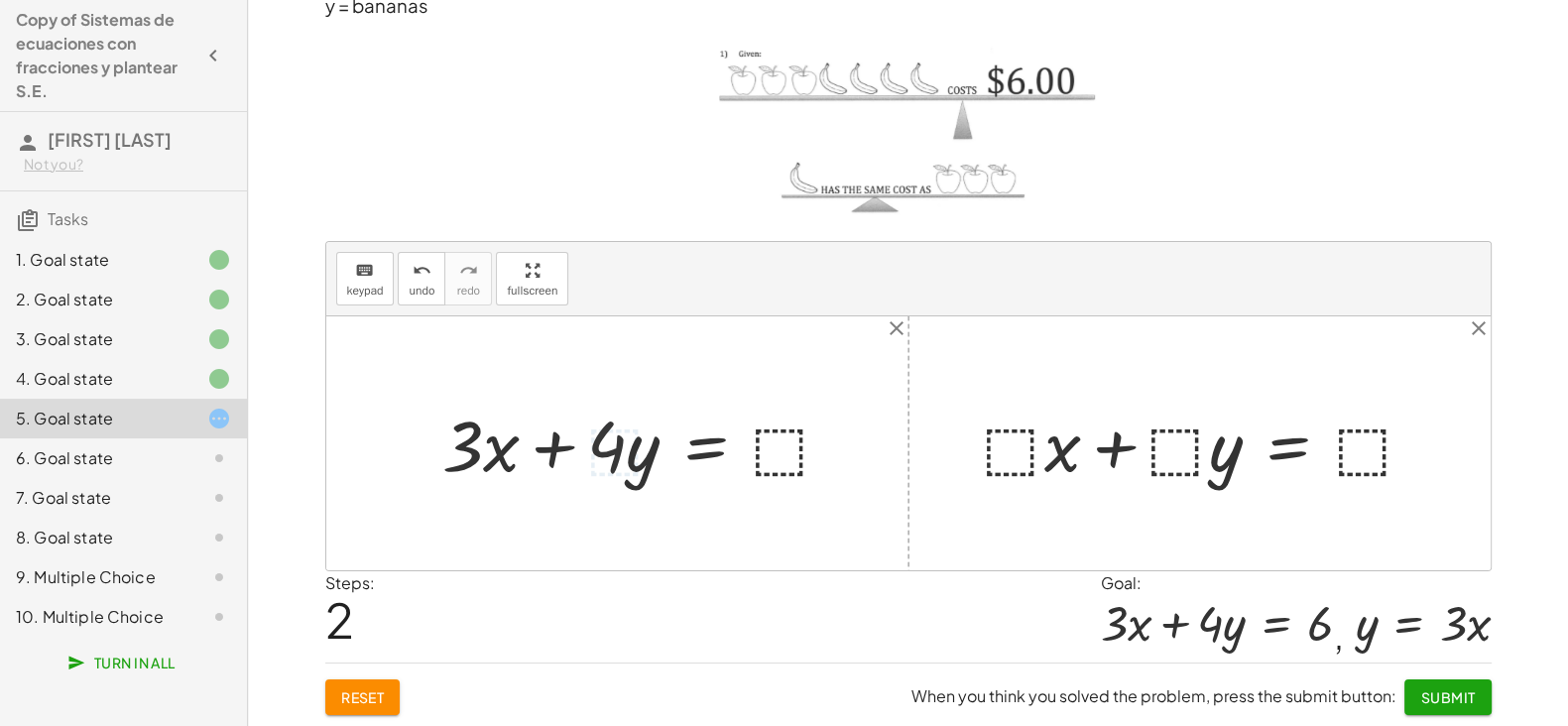 click at bounding box center (646, 442) 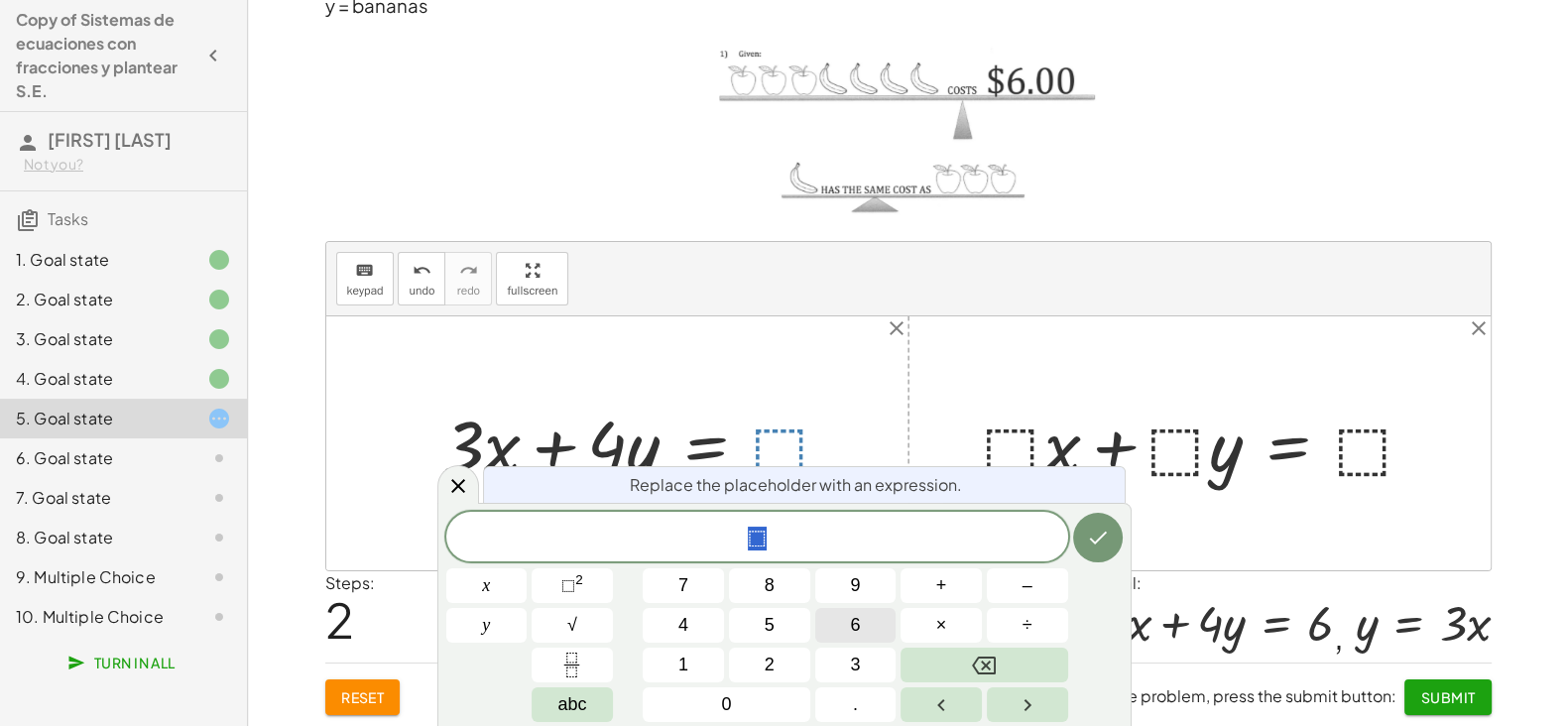 click on "6" at bounding box center [856, 625] 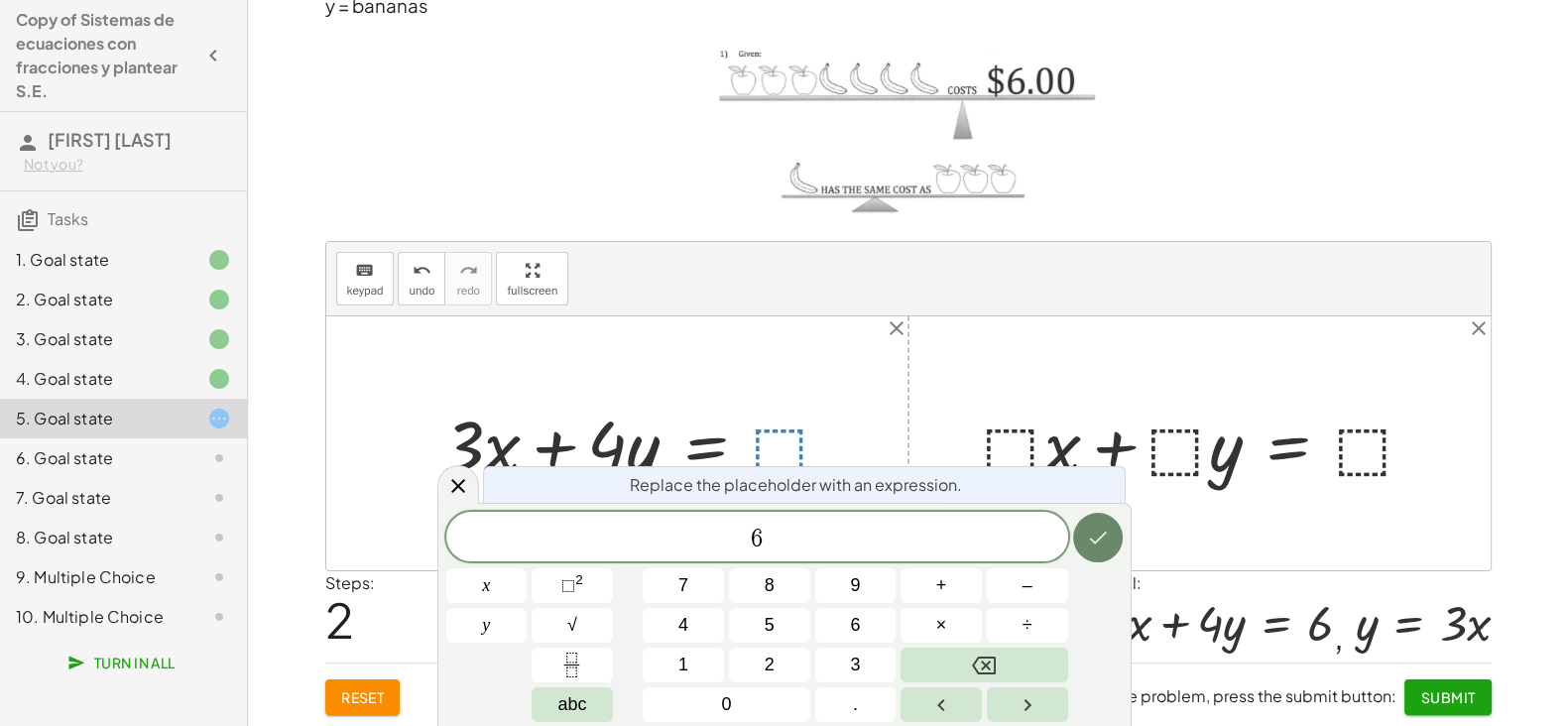 click 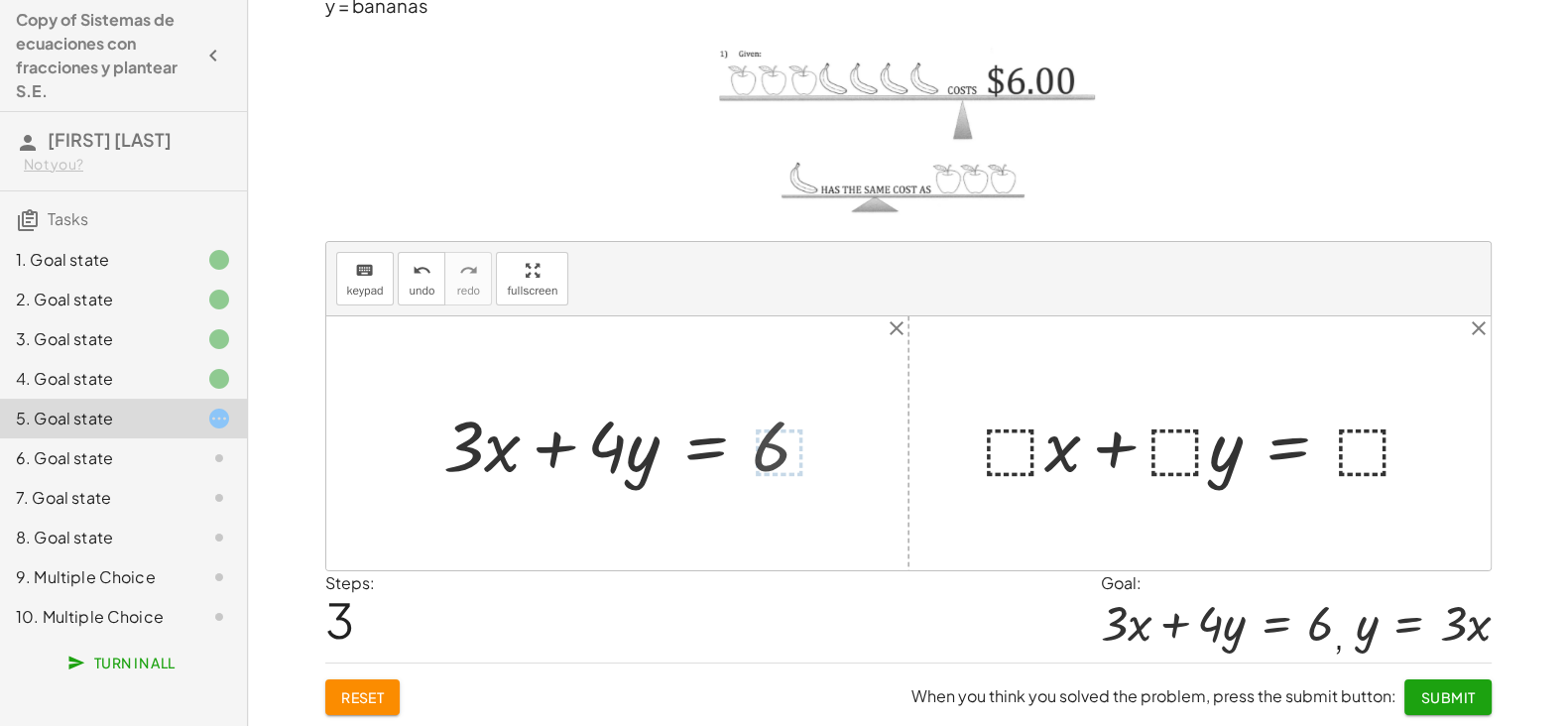 click at bounding box center [1207, 442] 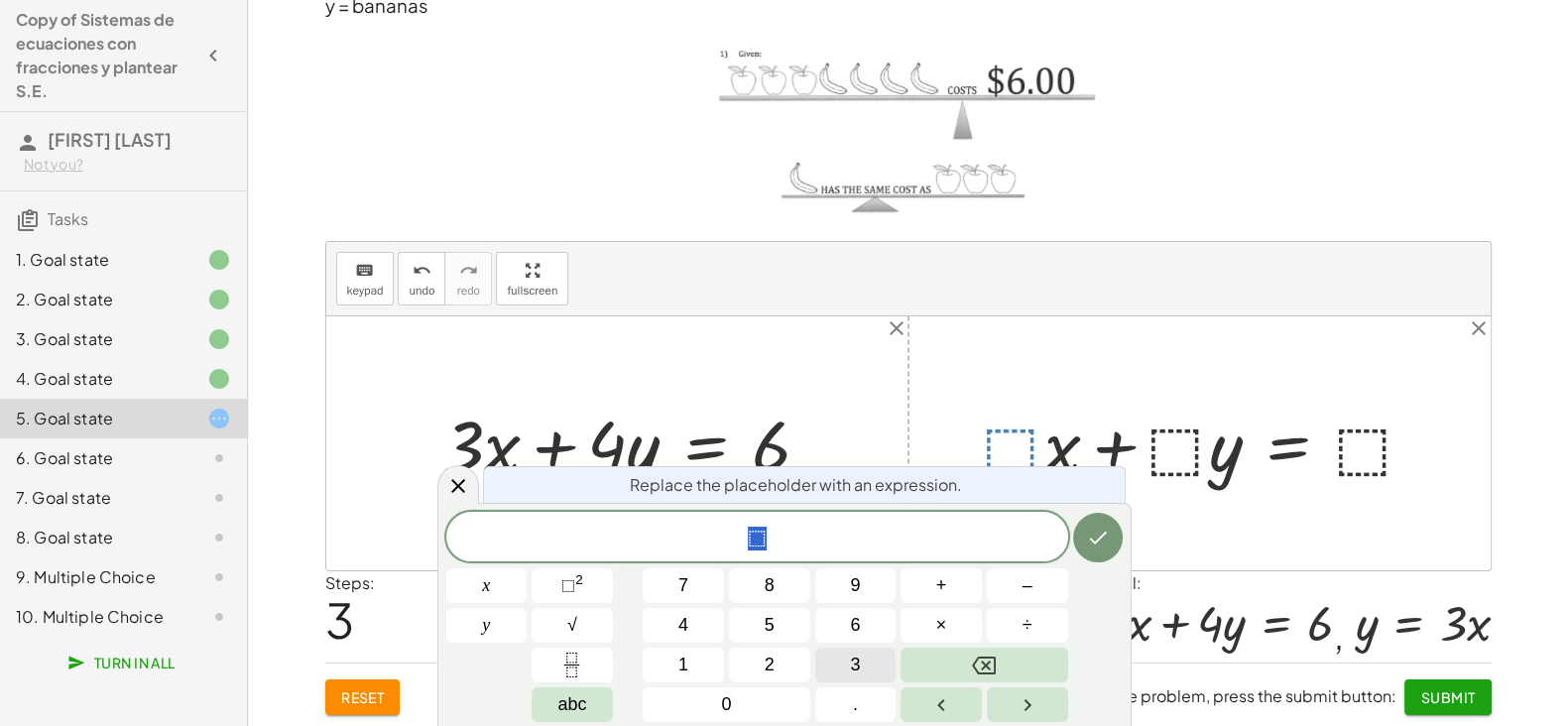 click on "3" at bounding box center (856, 665) 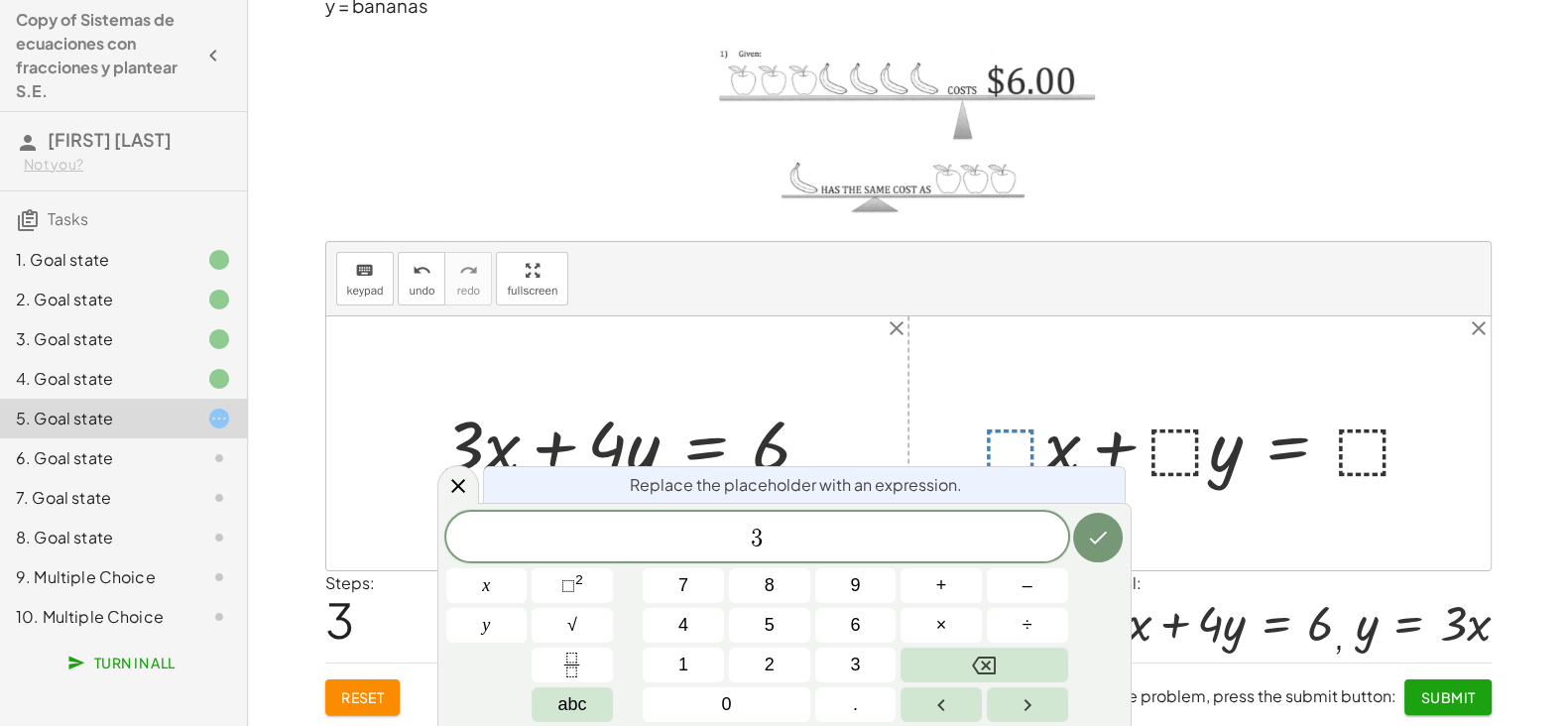 click at bounding box center [1098, 538] 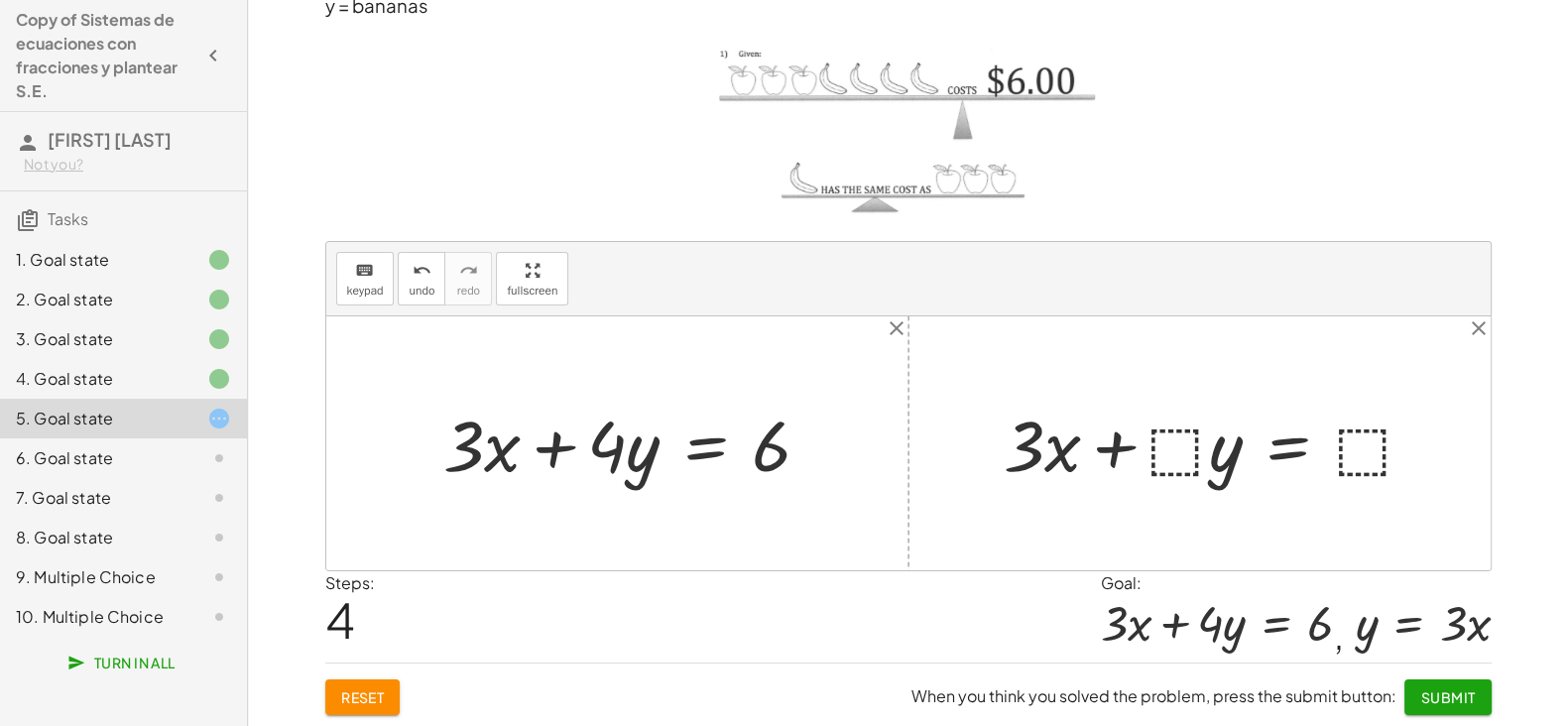 click at bounding box center (1217, 442) 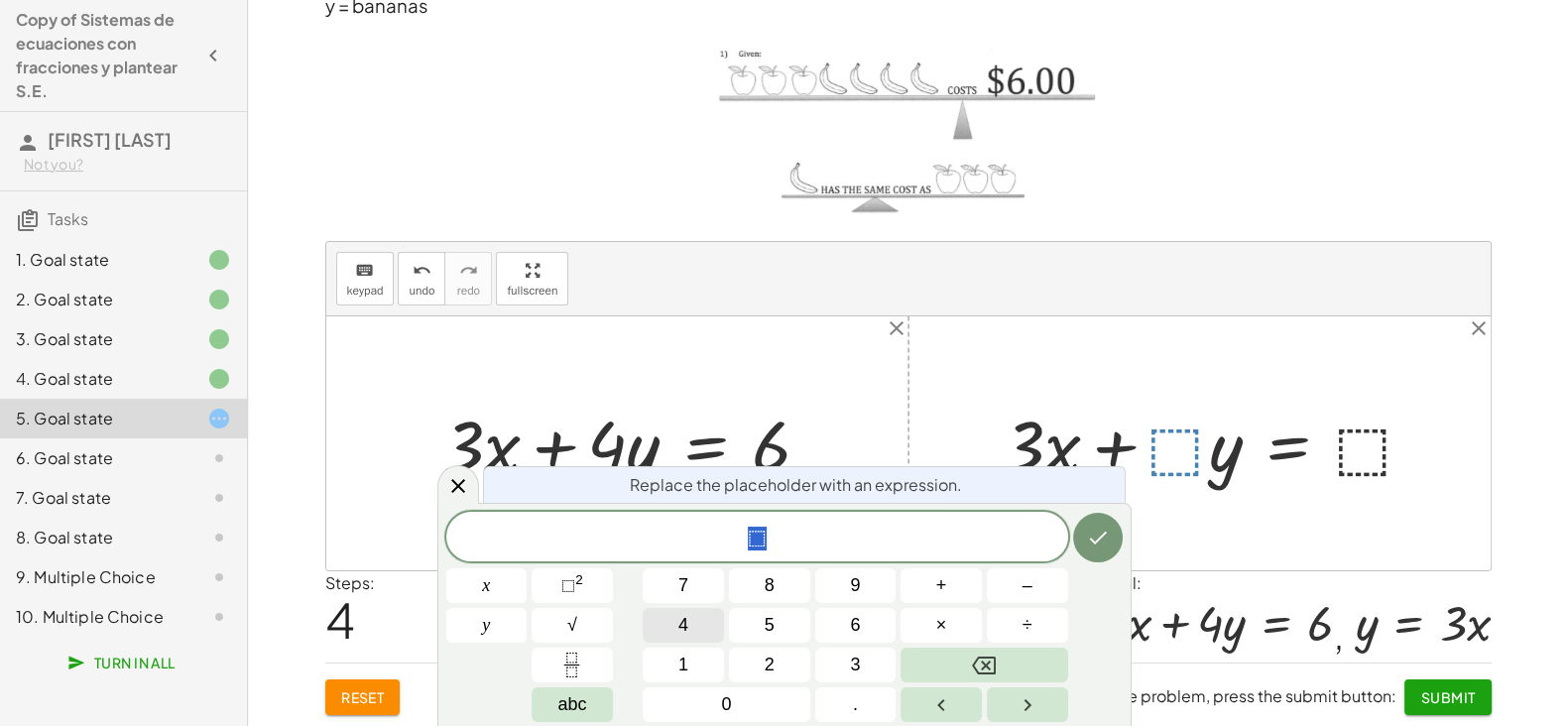 click on "4" at bounding box center [683, 625] 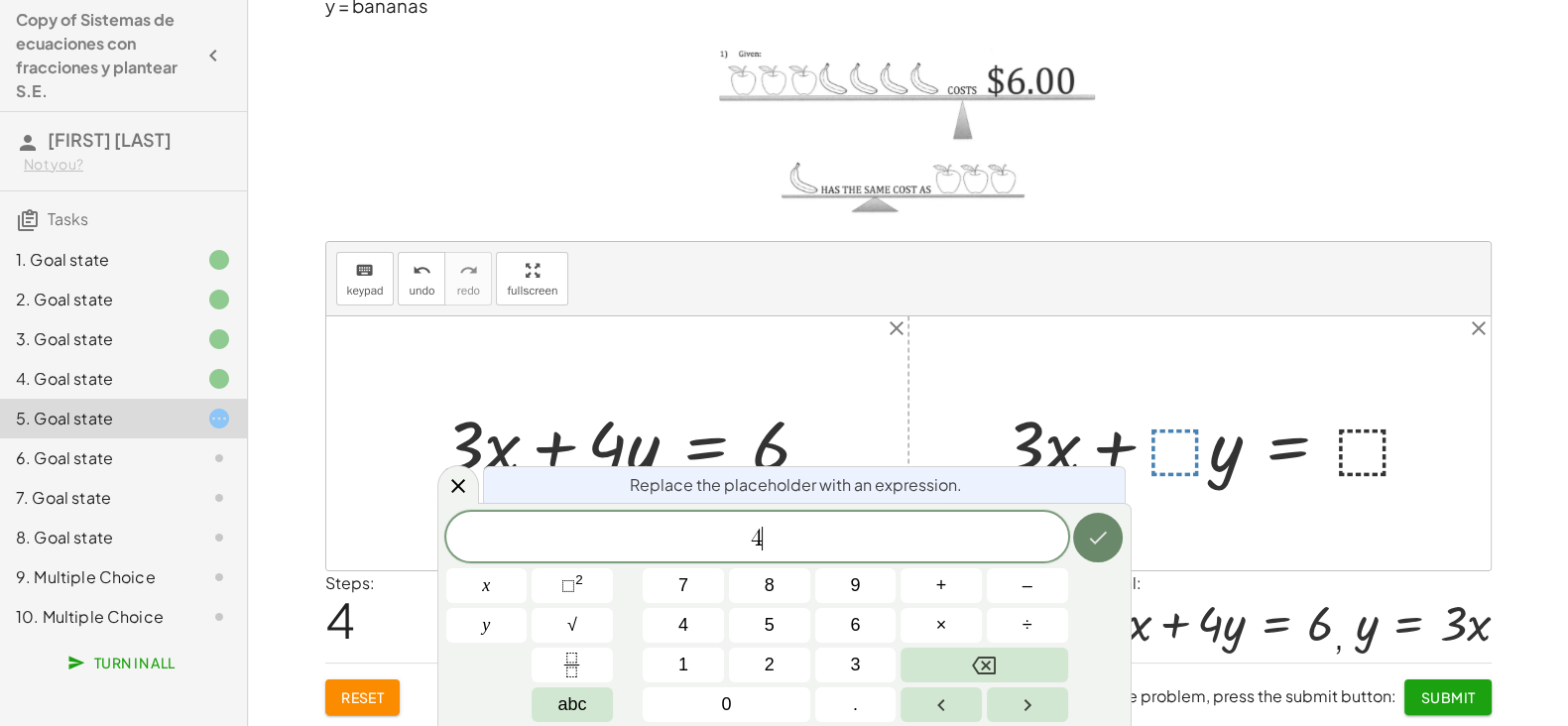 click at bounding box center (1098, 538) 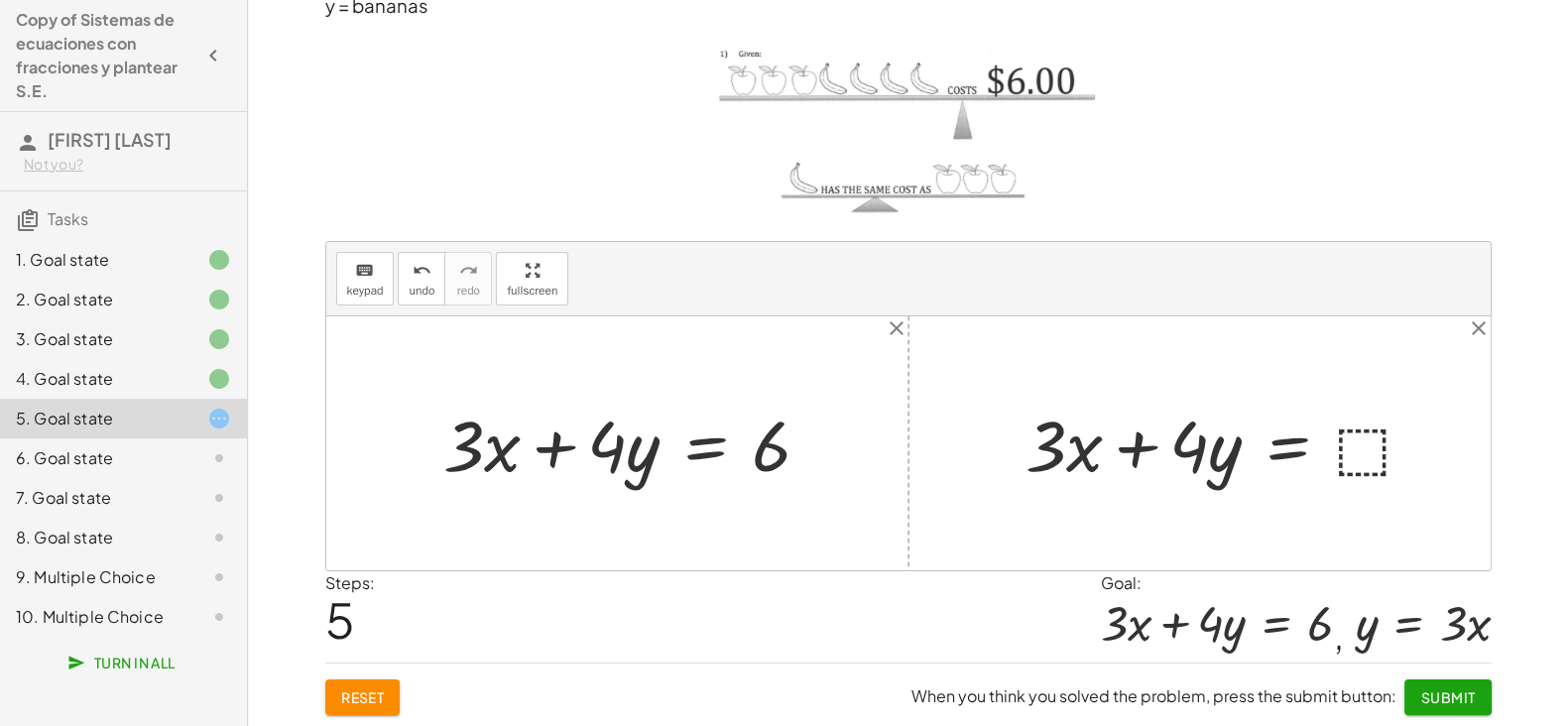 click at bounding box center (1228, 442) 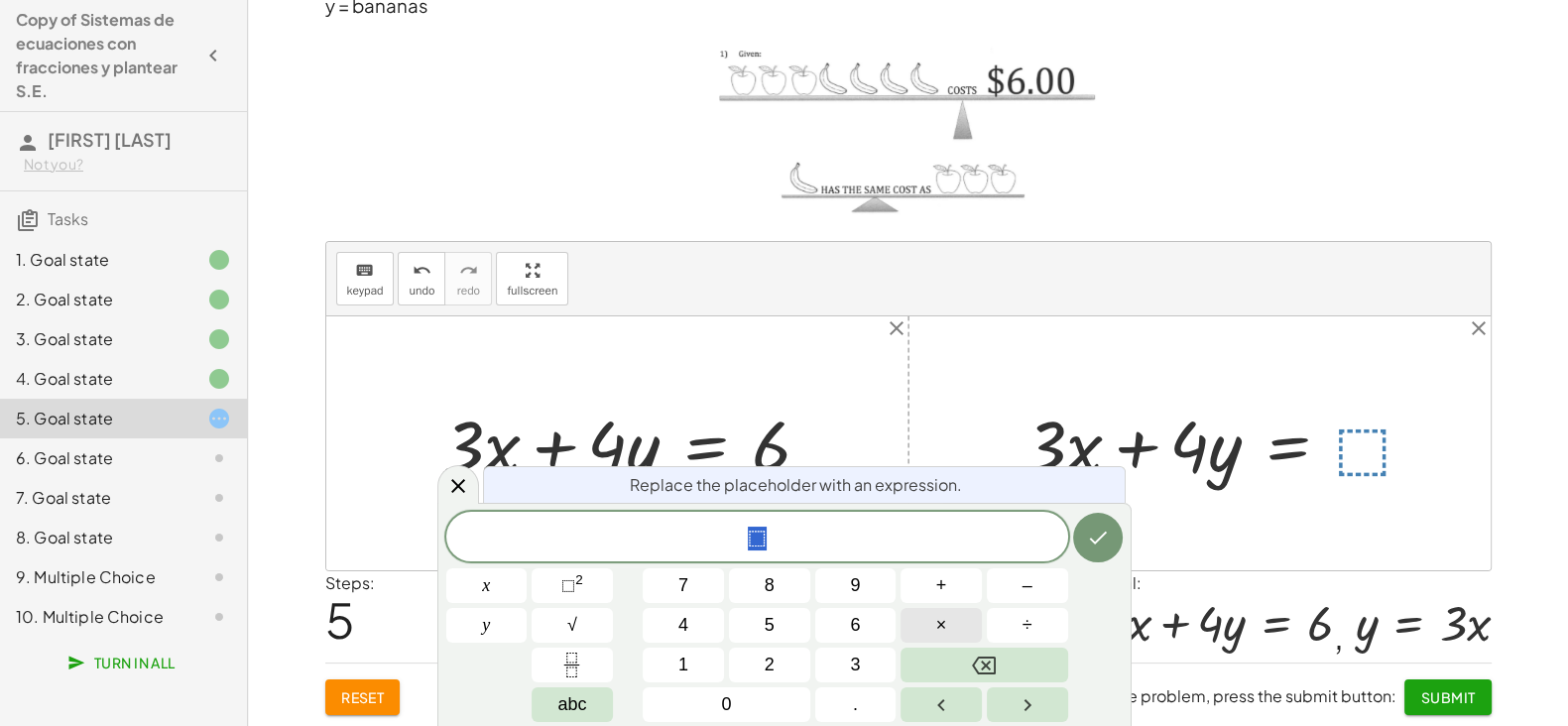 click on "×" at bounding box center (941, 625) 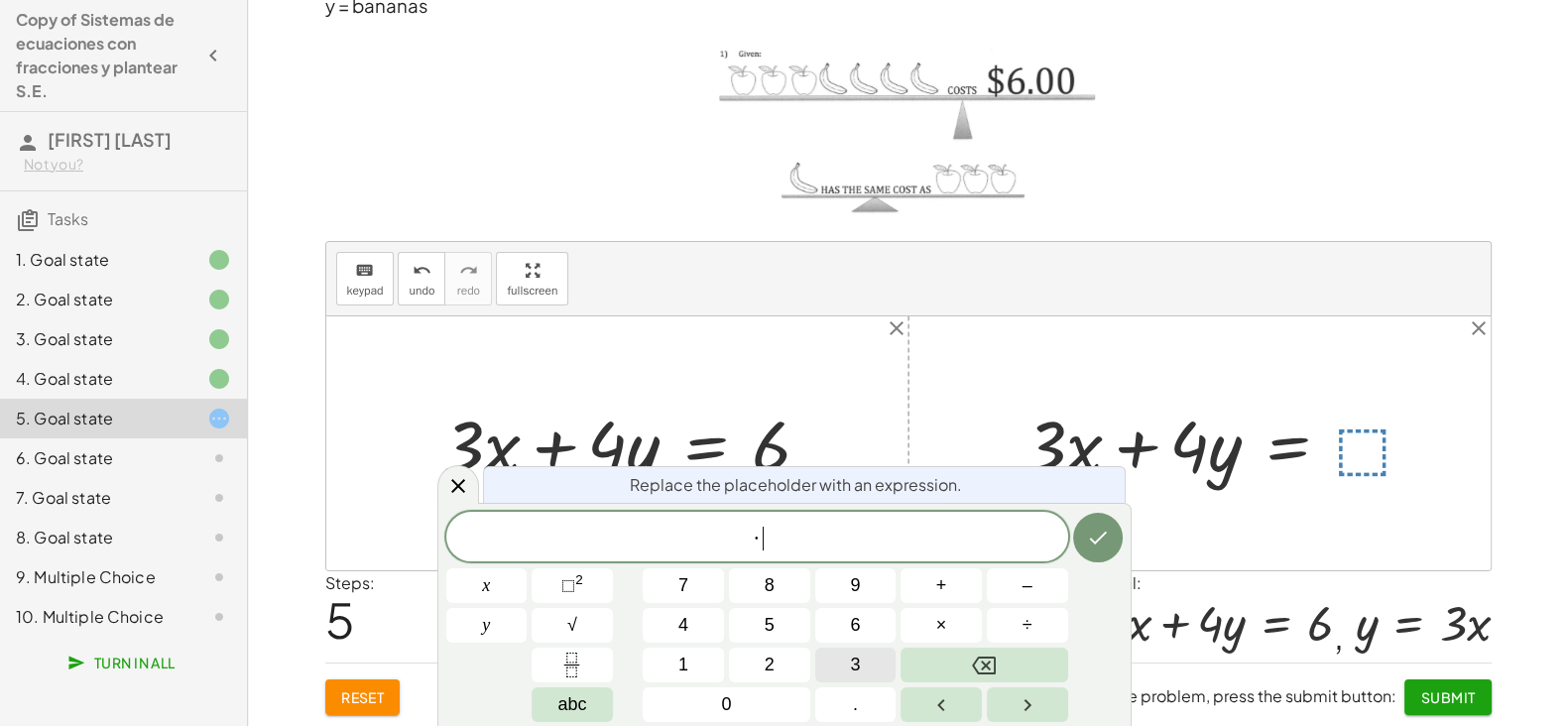 click on "3" at bounding box center [856, 665] 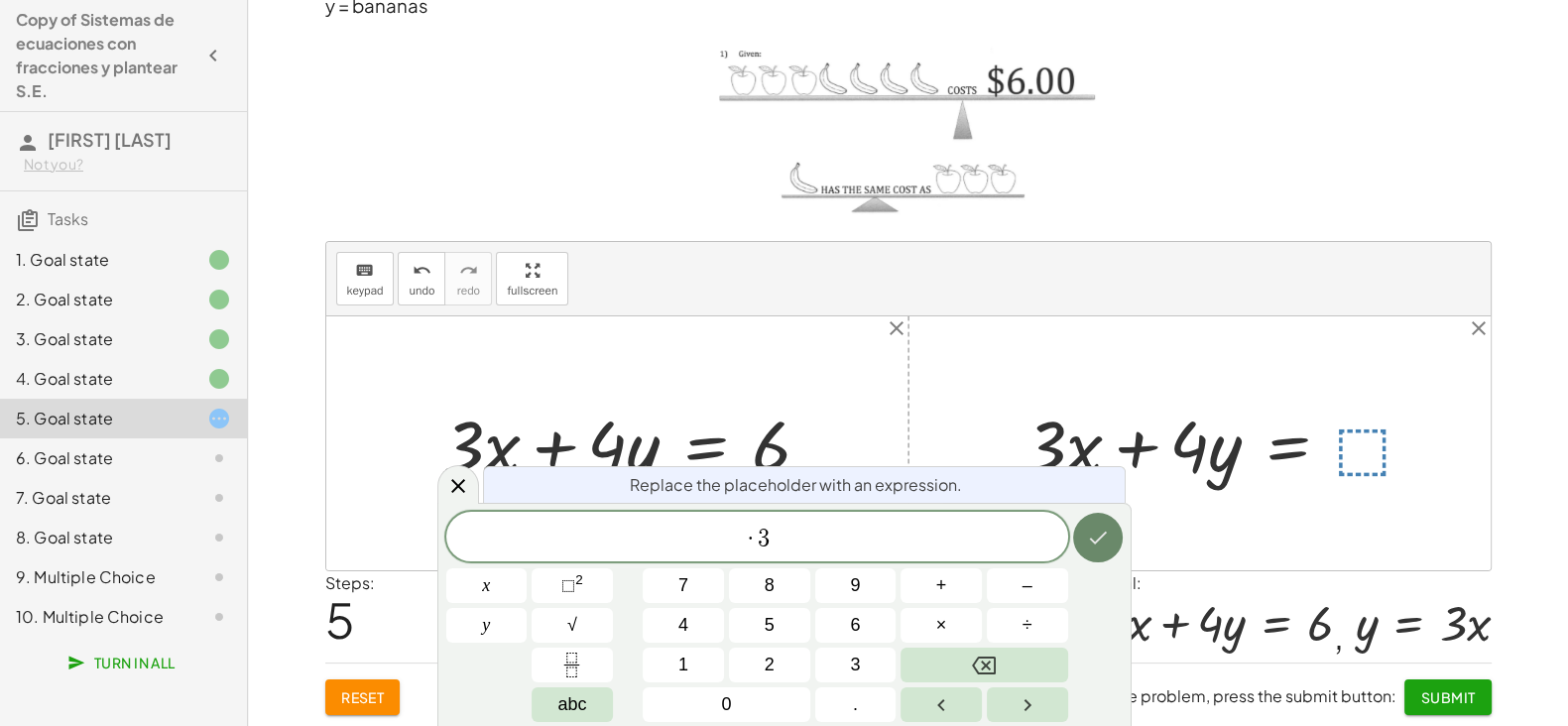 click 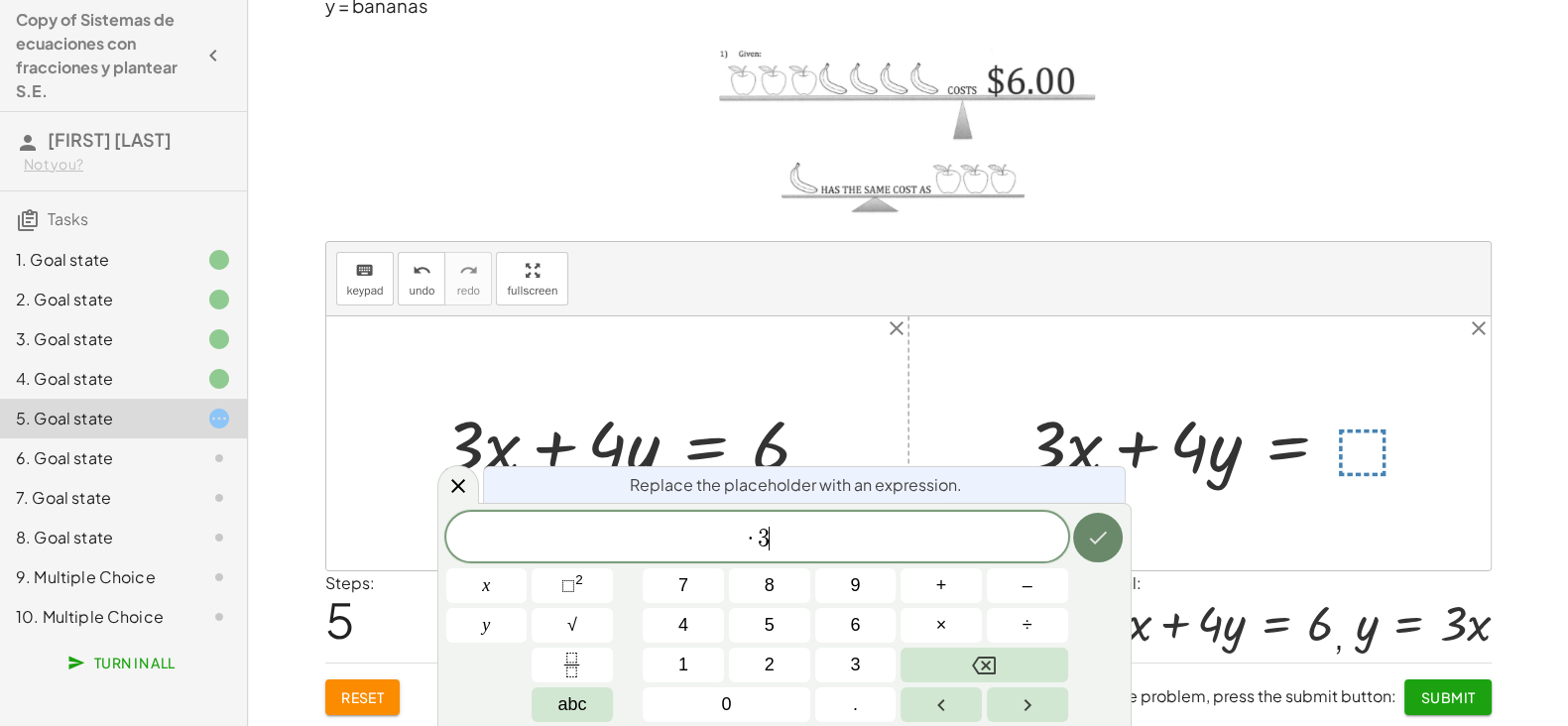 click 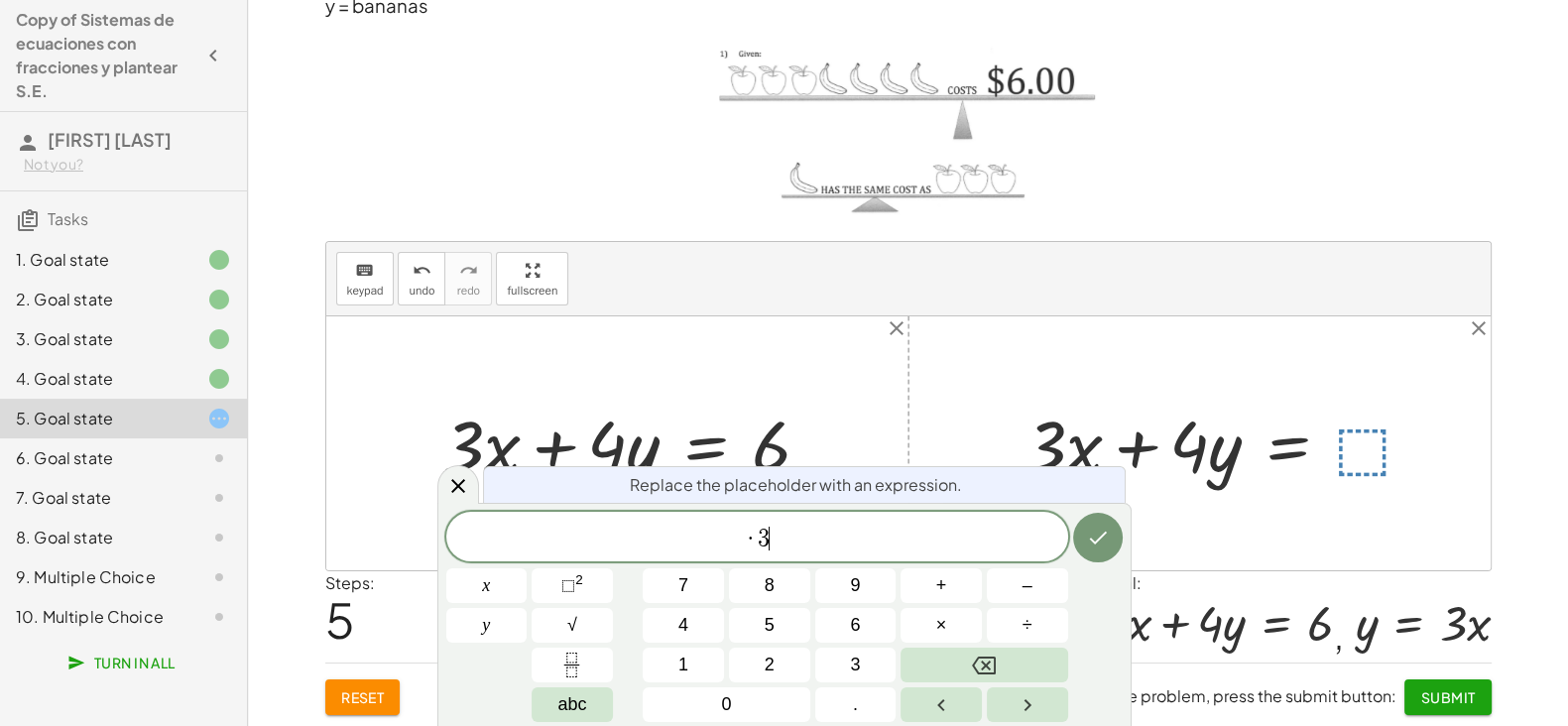 click on "· 3 ​" 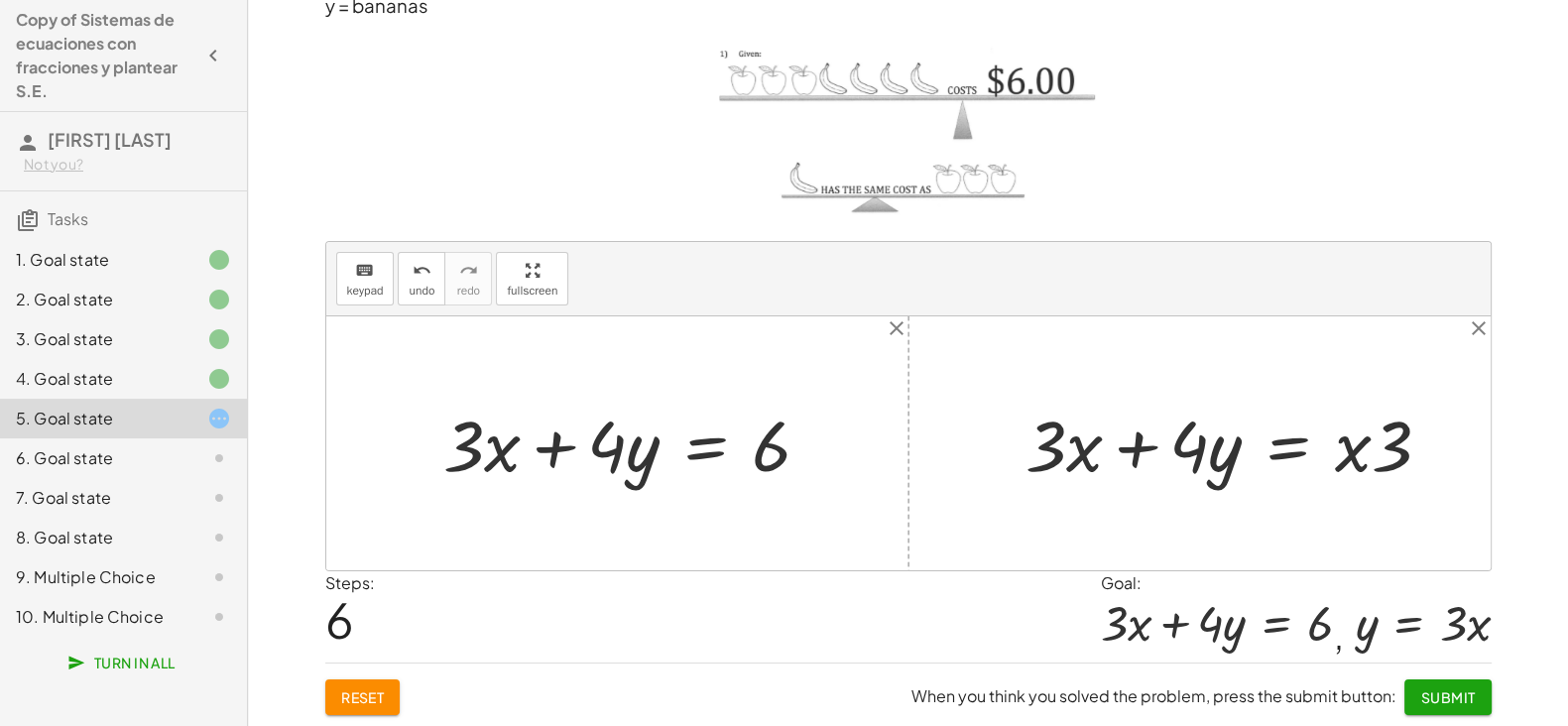 click on "Submit" 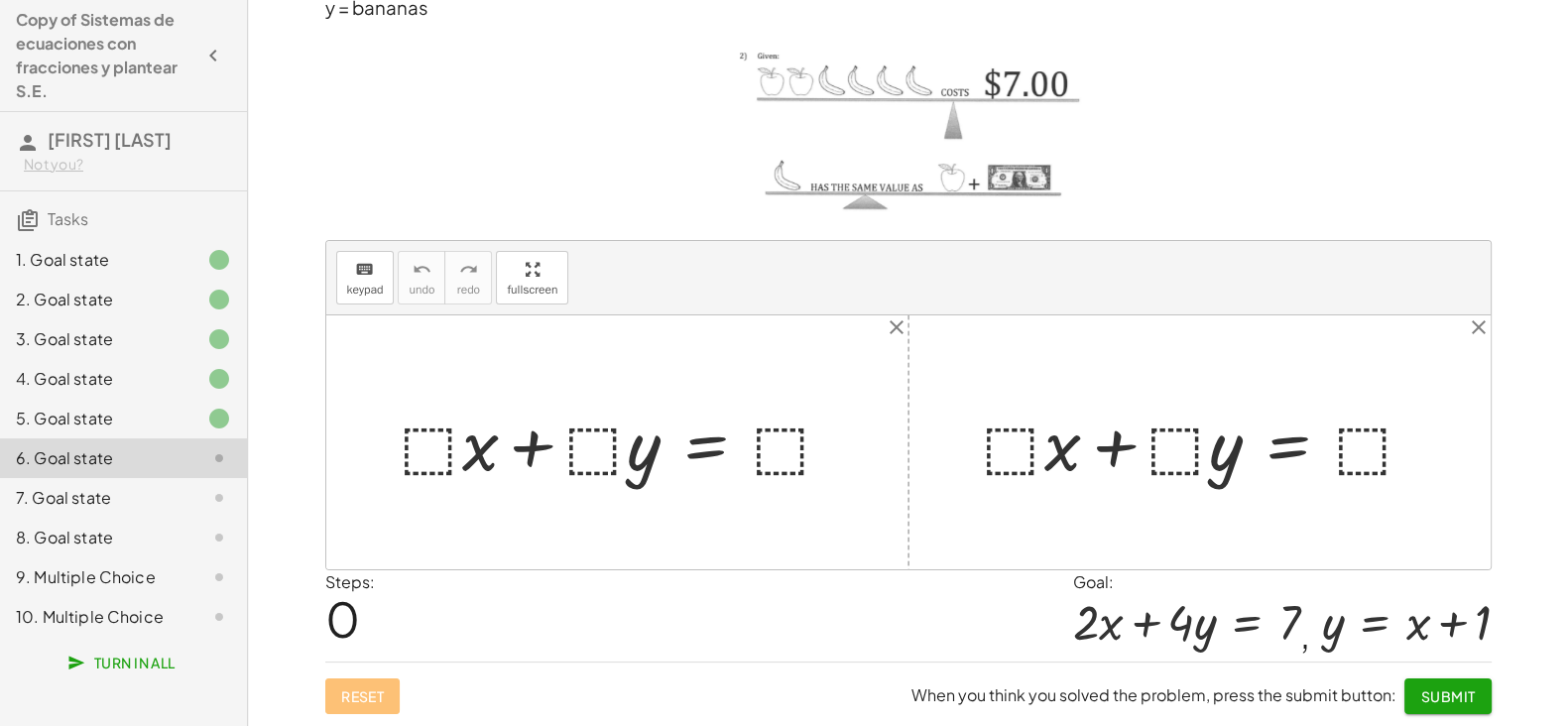scroll, scrollTop: 110, scrollLeft: 0, axis: vertical 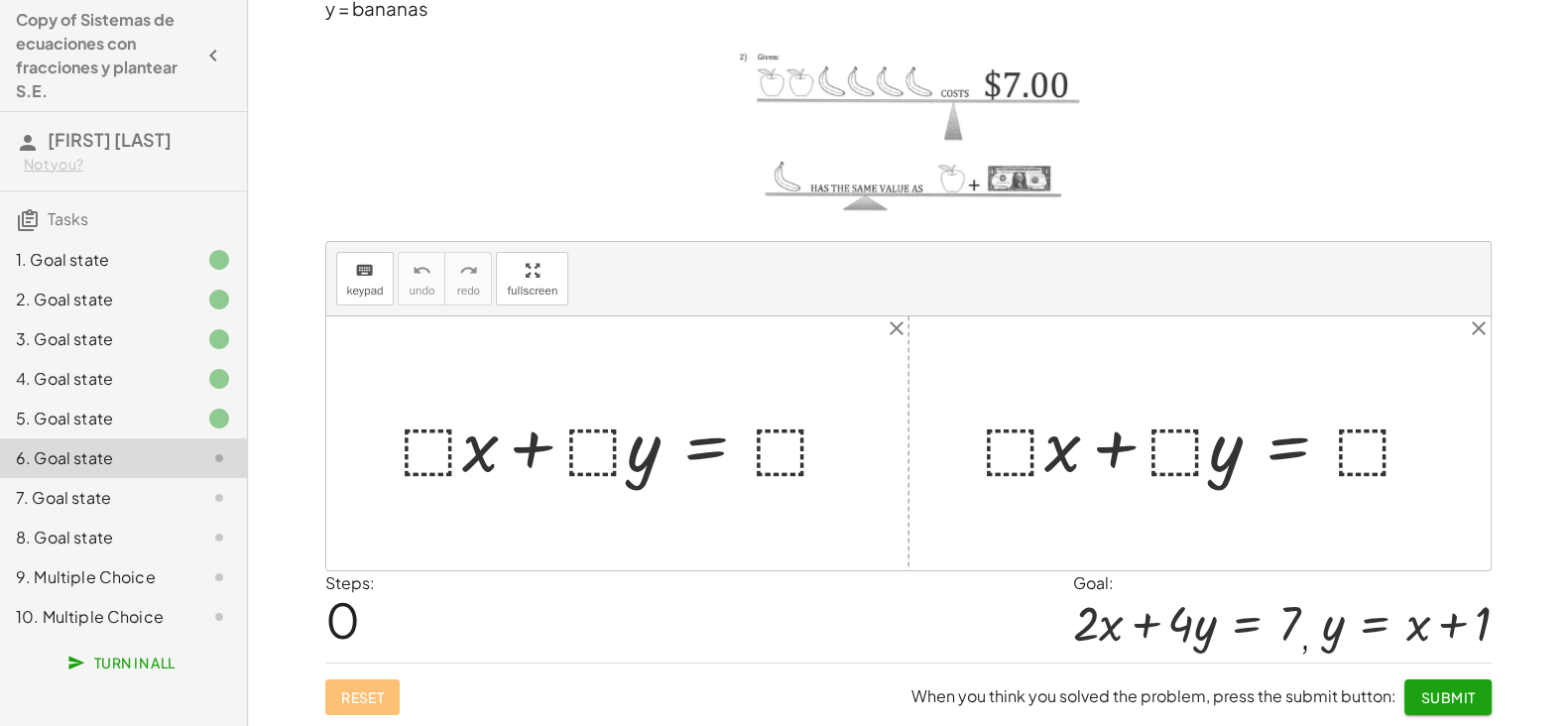 click on "Submit" at bounding box center (1447, 697) 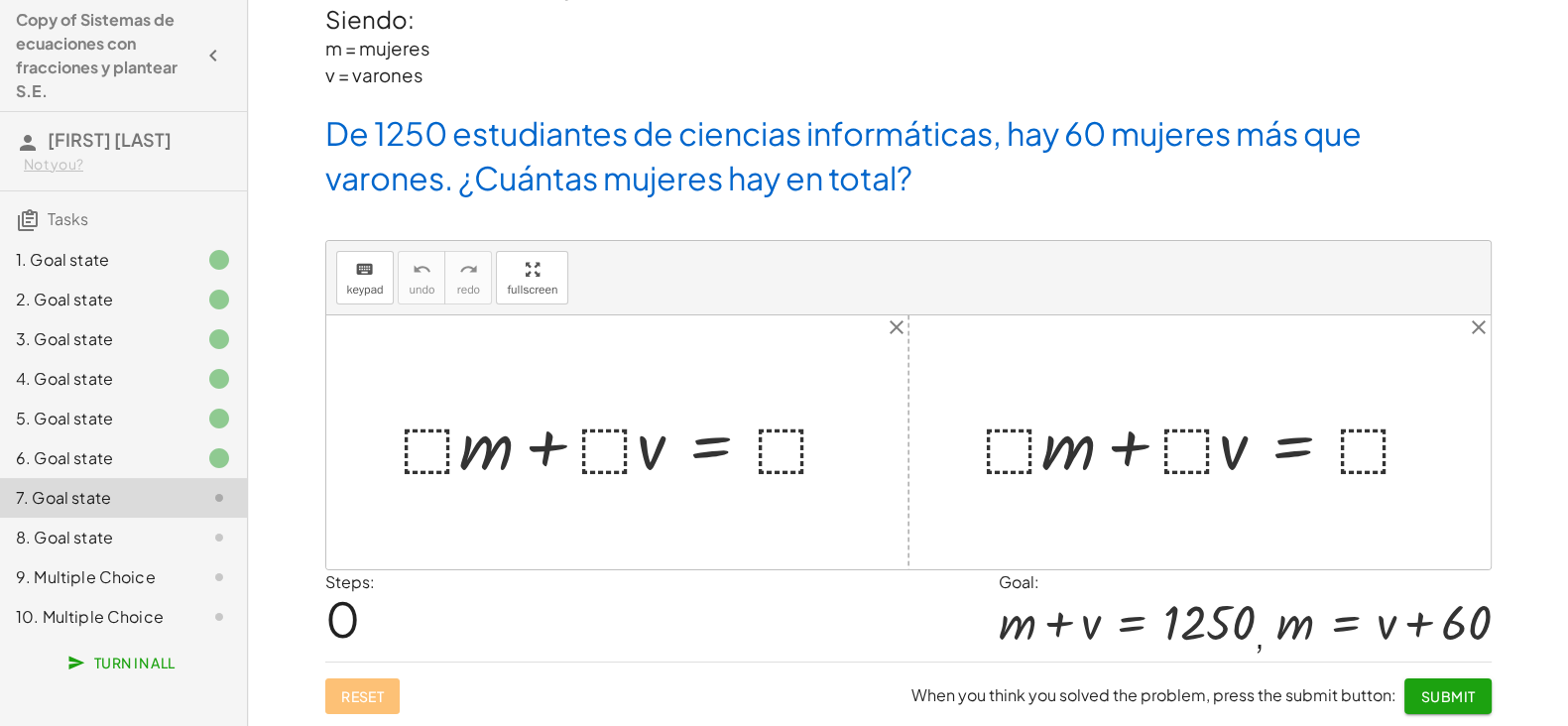 scroll, scrollTop: 44, scrollLeft: 0, axis: vertical 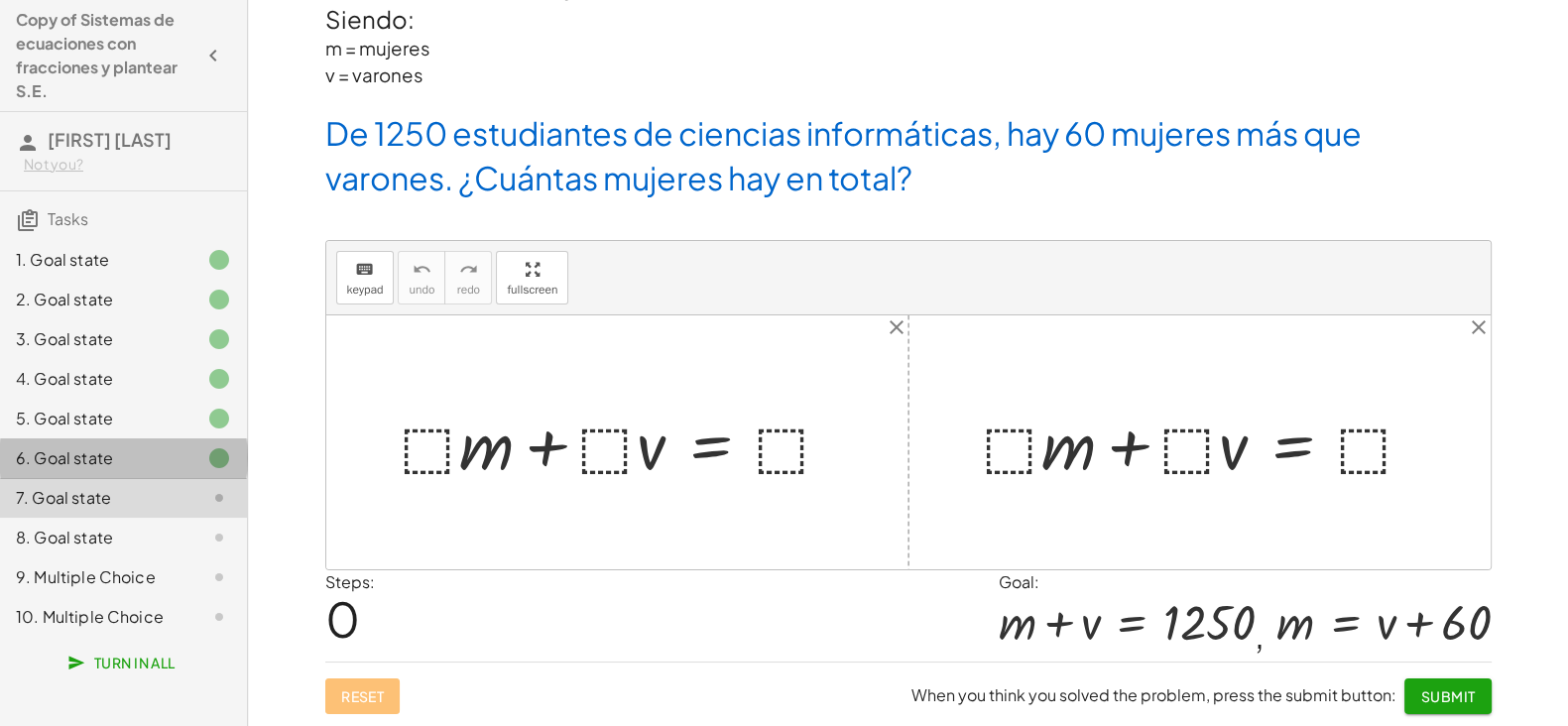 click 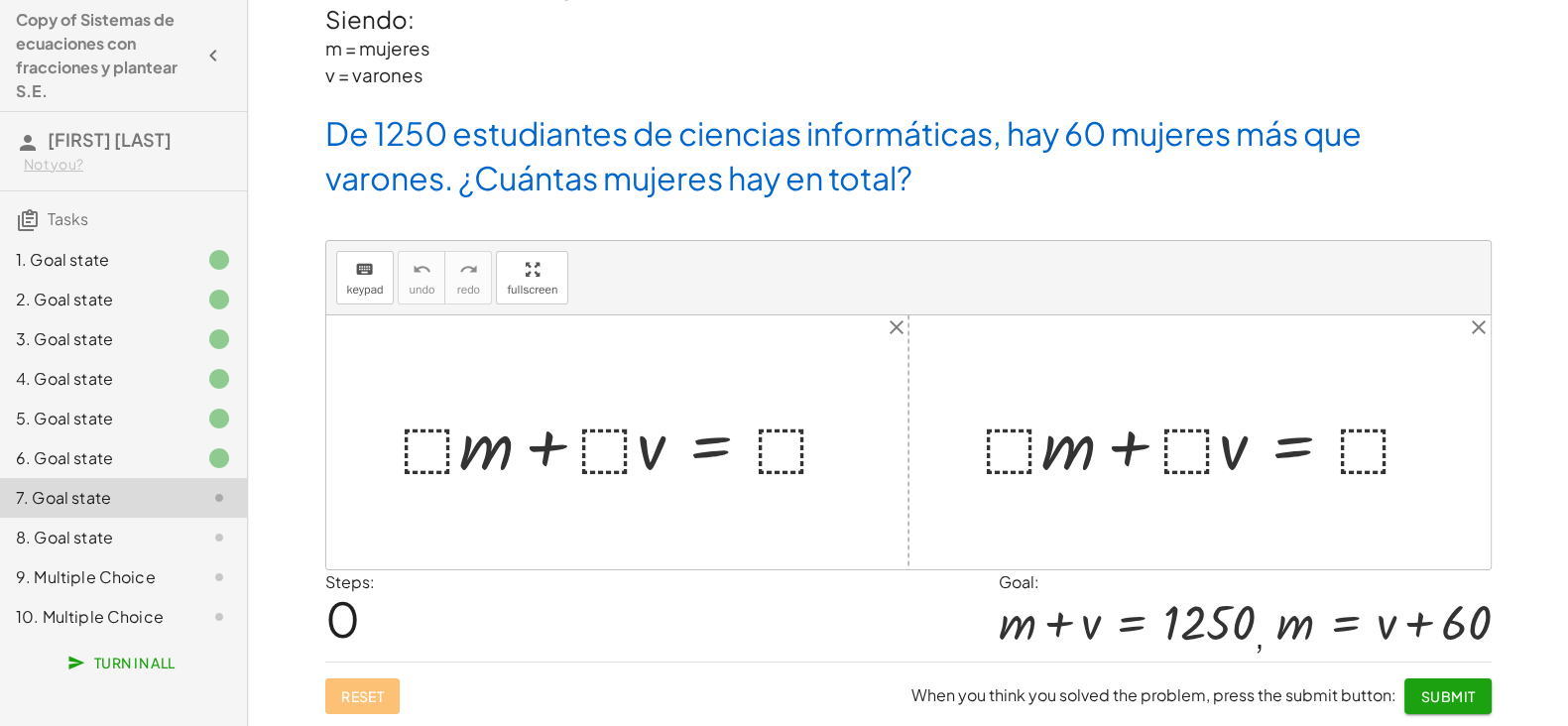 click at bounding box center [625, 442] 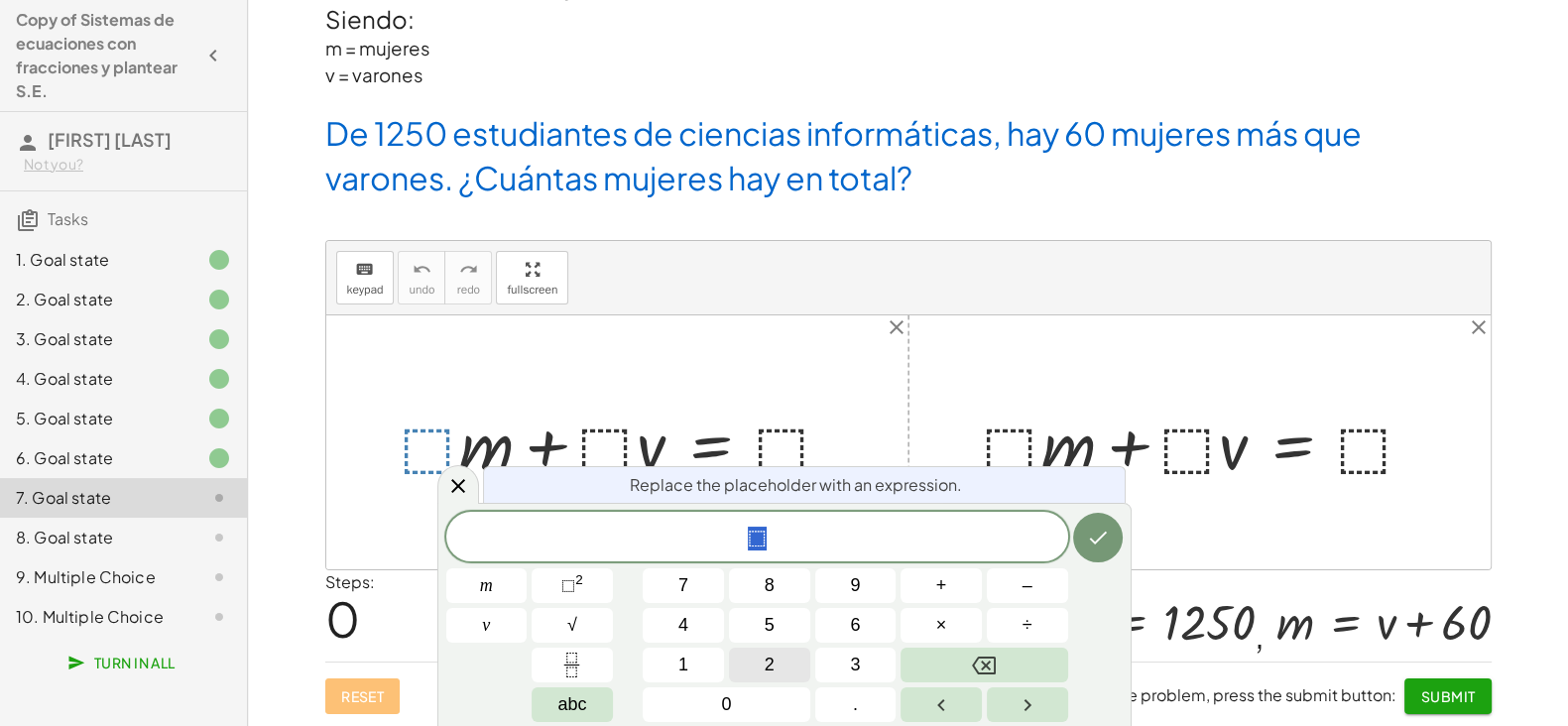 click on "2" at bounding box center (770, 665) 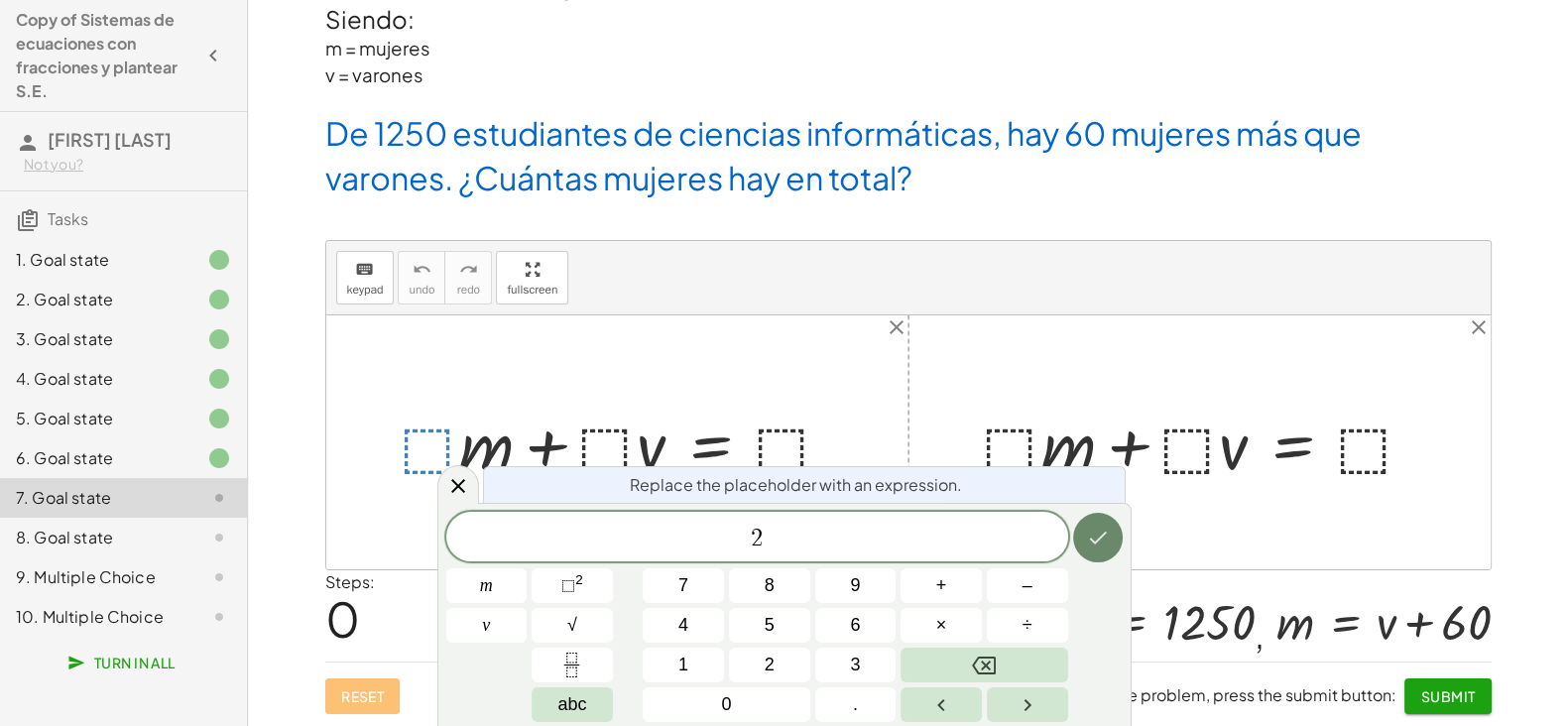 click at bounding box center (1098, 538) 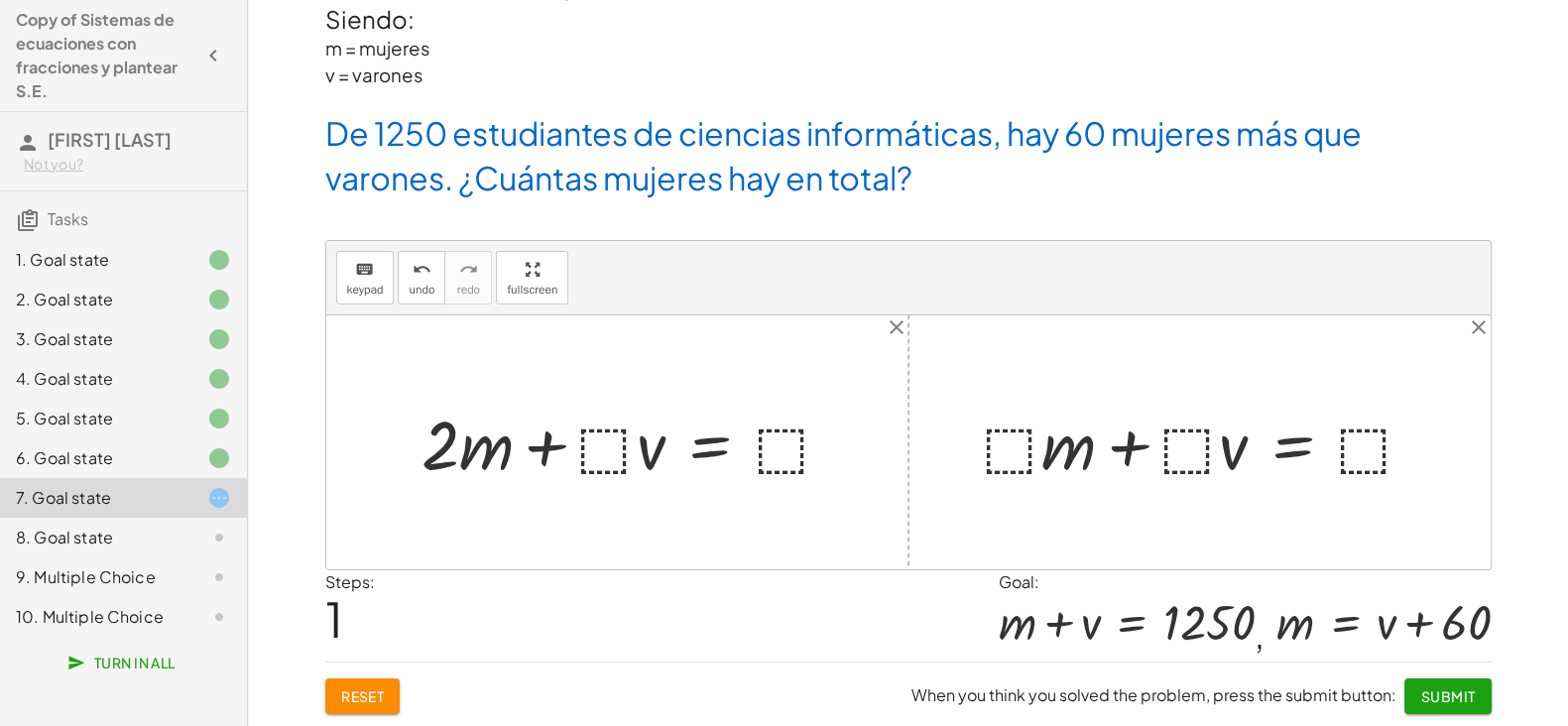 click at bounding box center (635, 442) 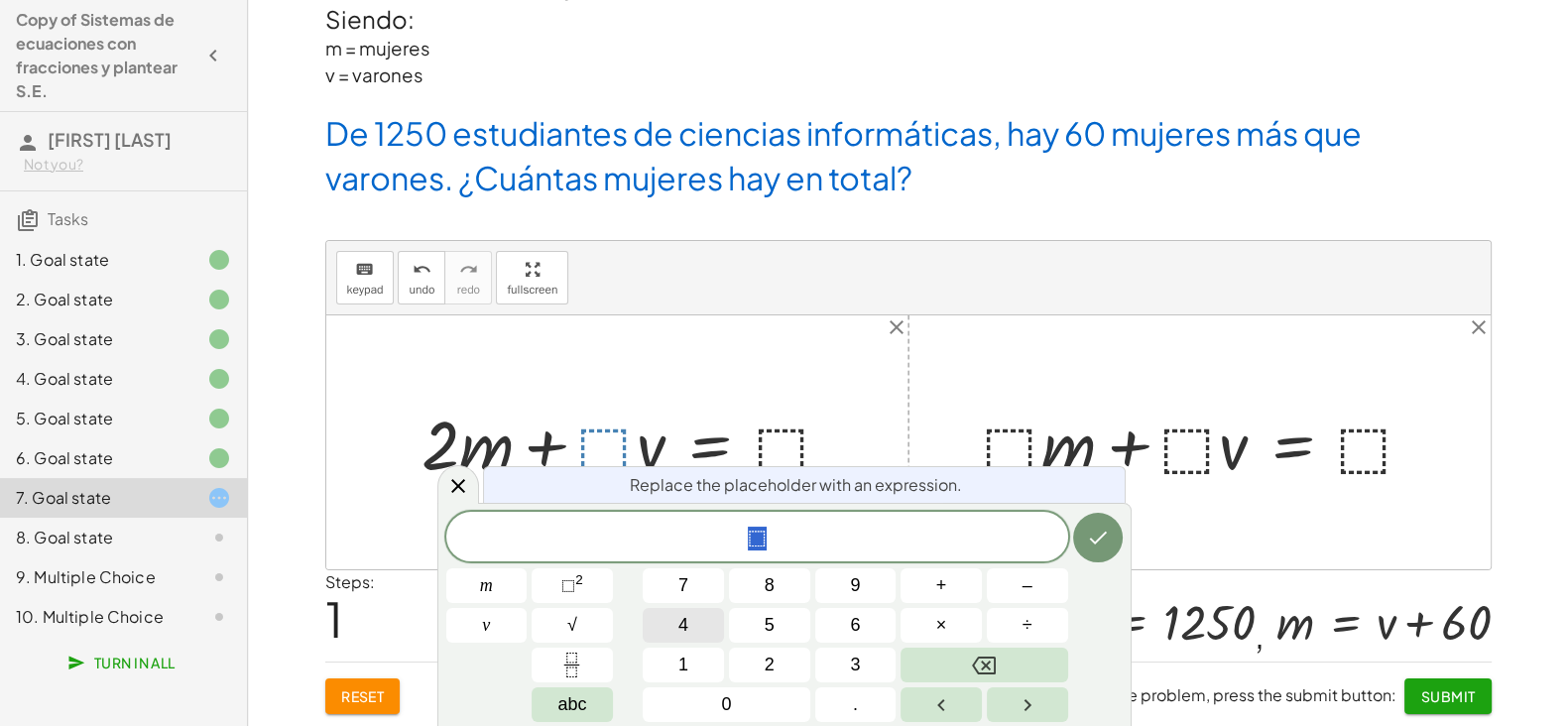 click on "4" at bounding box center (683, 625) 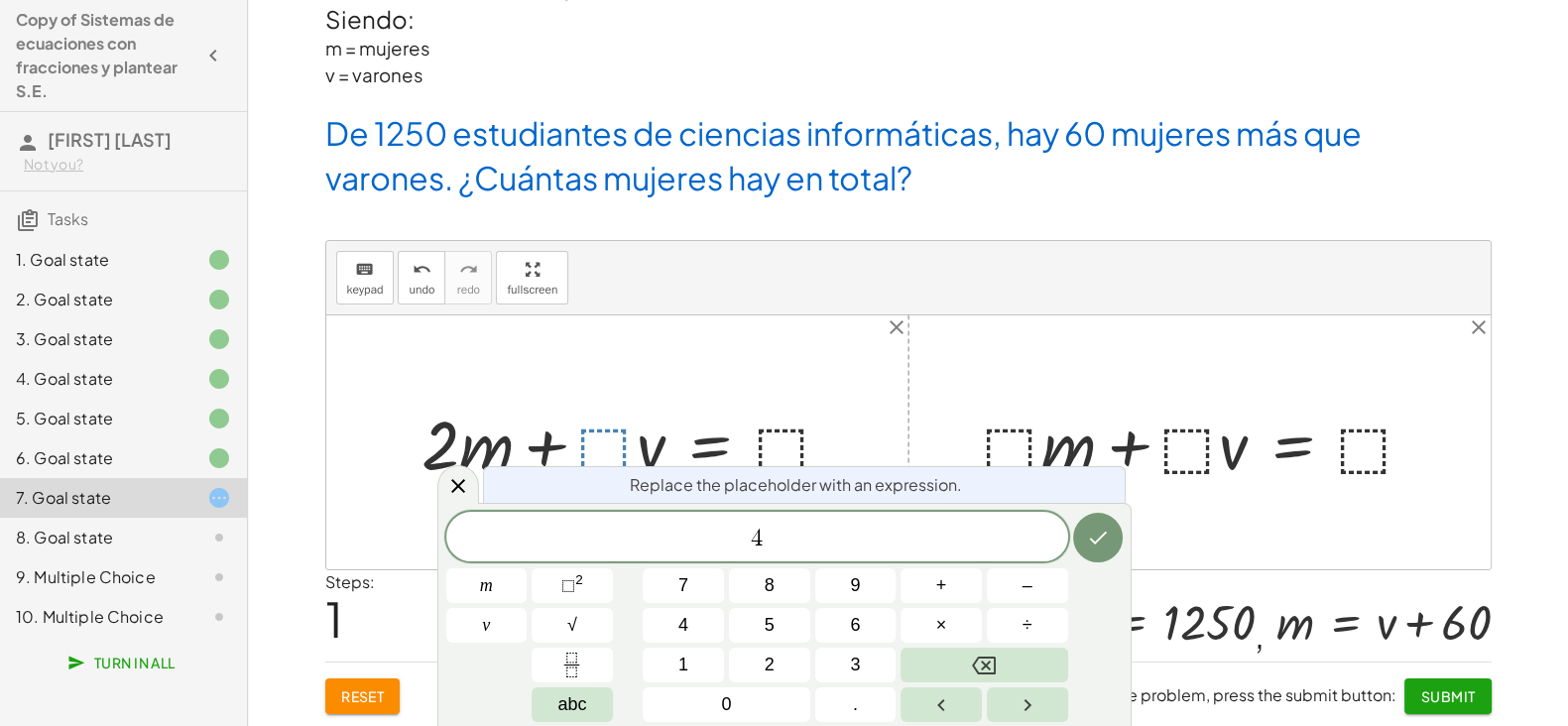 click 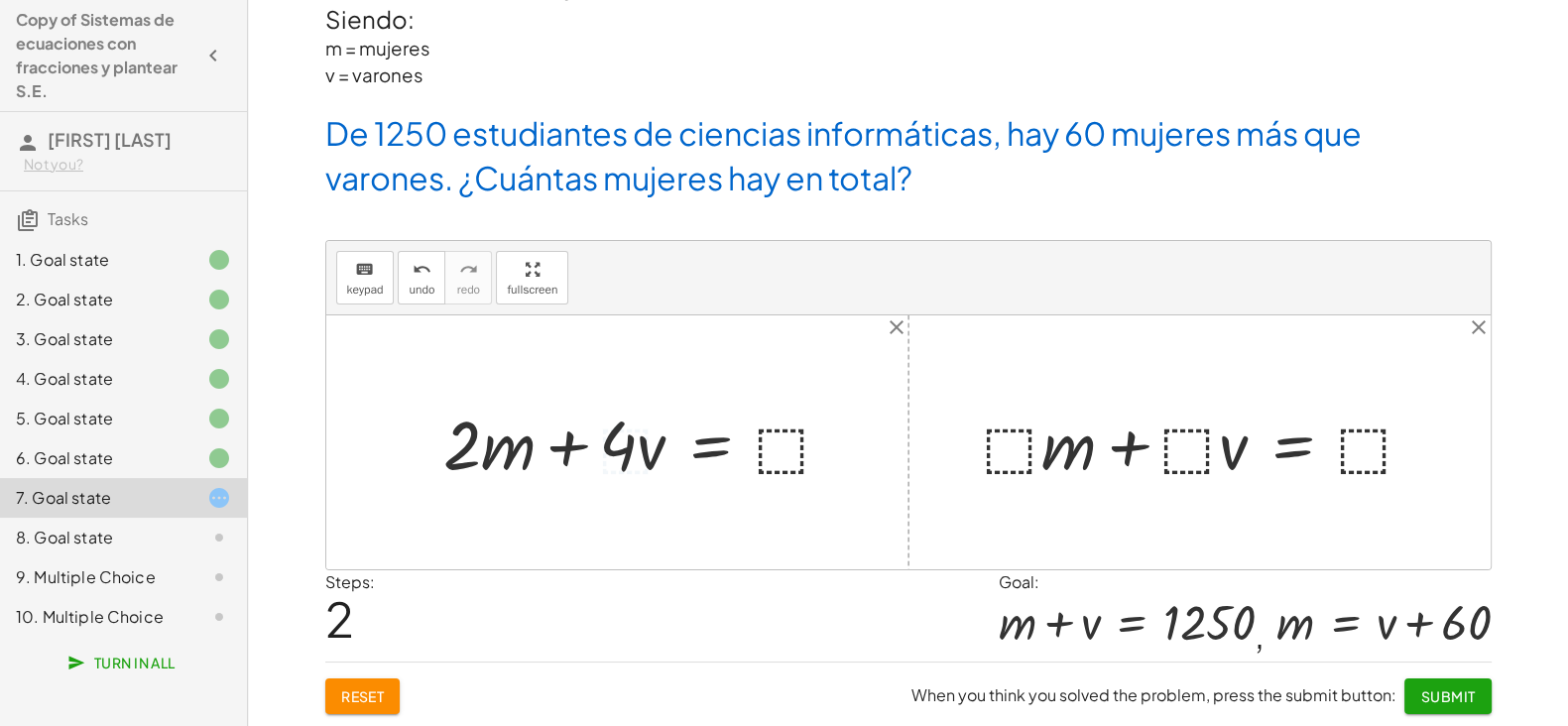 click at bounding box center [646, 442] 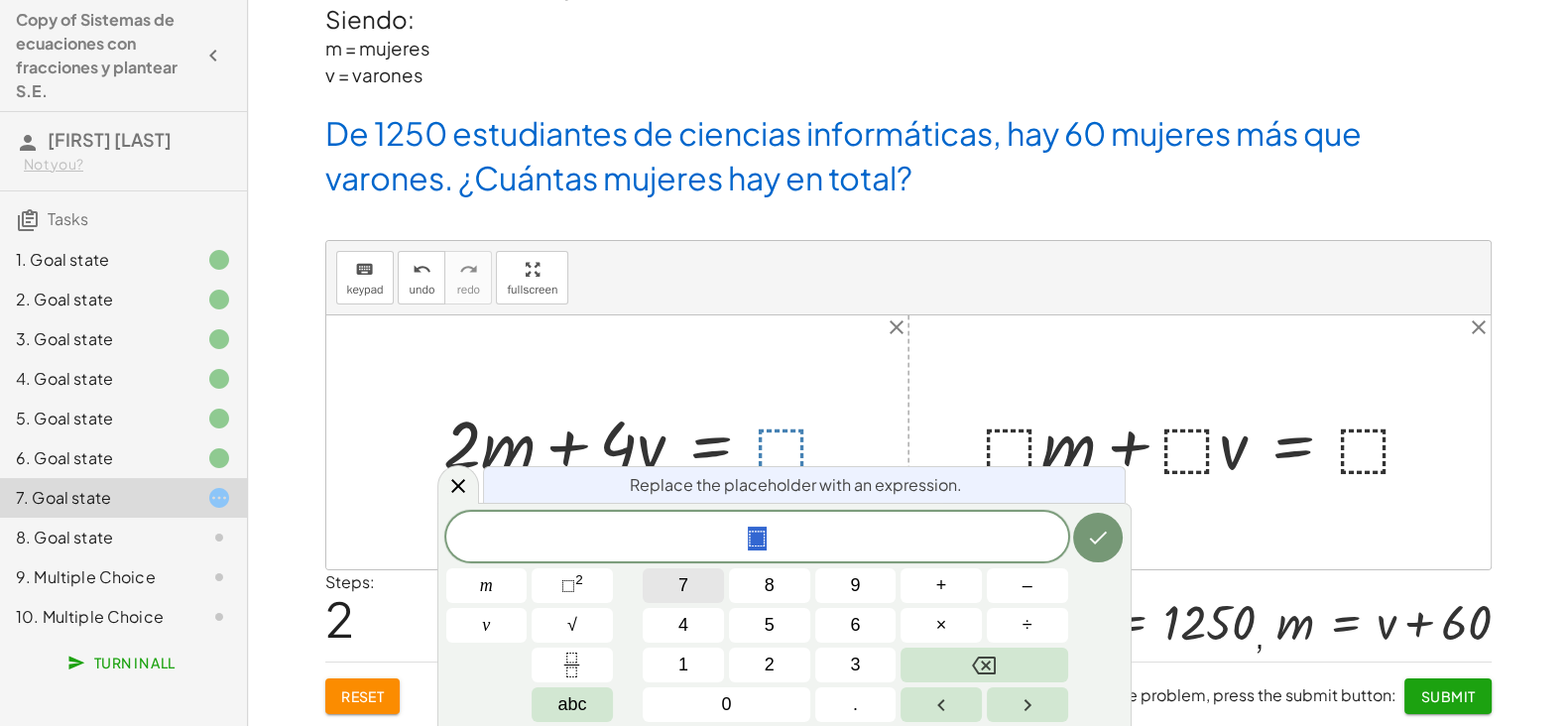 click on "7" at bounding box center (683, 585) 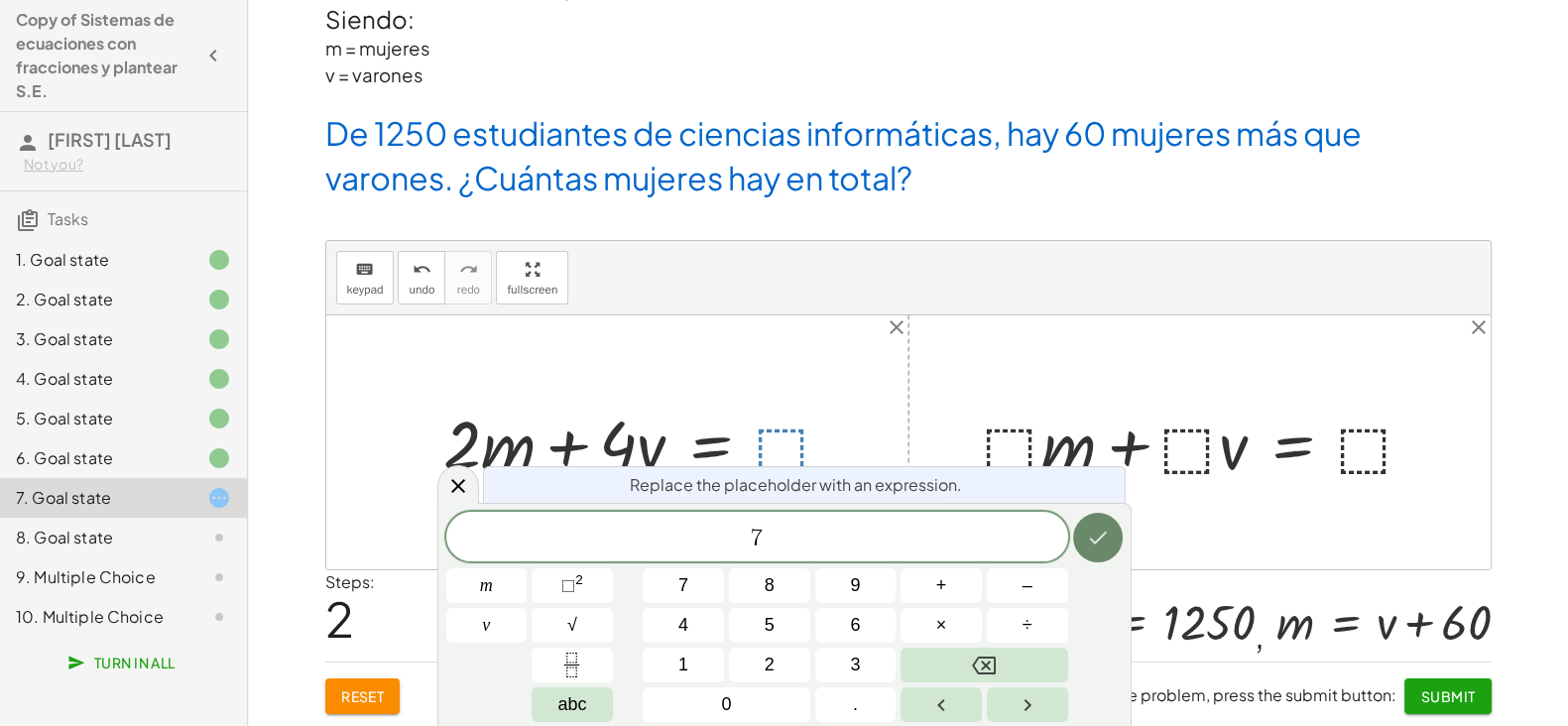 click 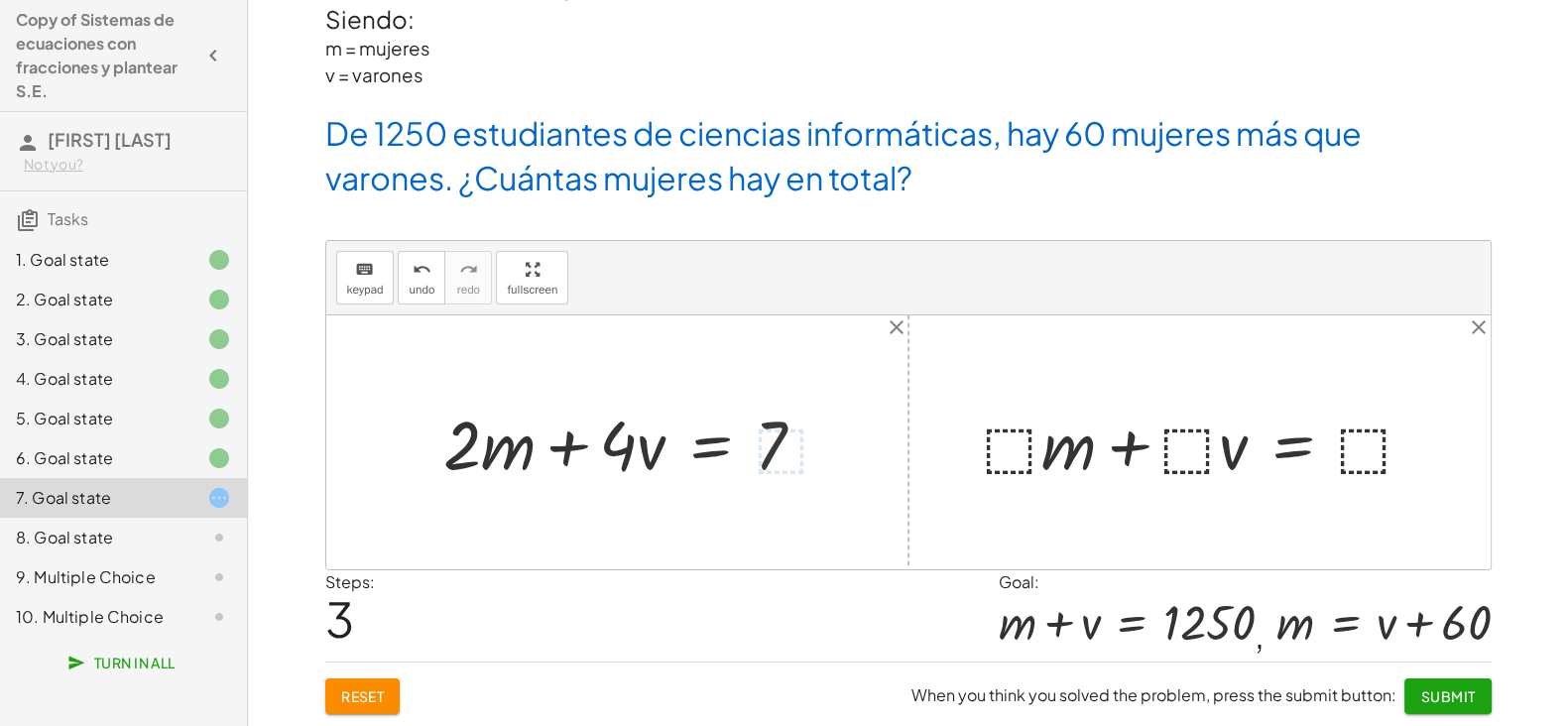 click at bounding box center (1207, 442) 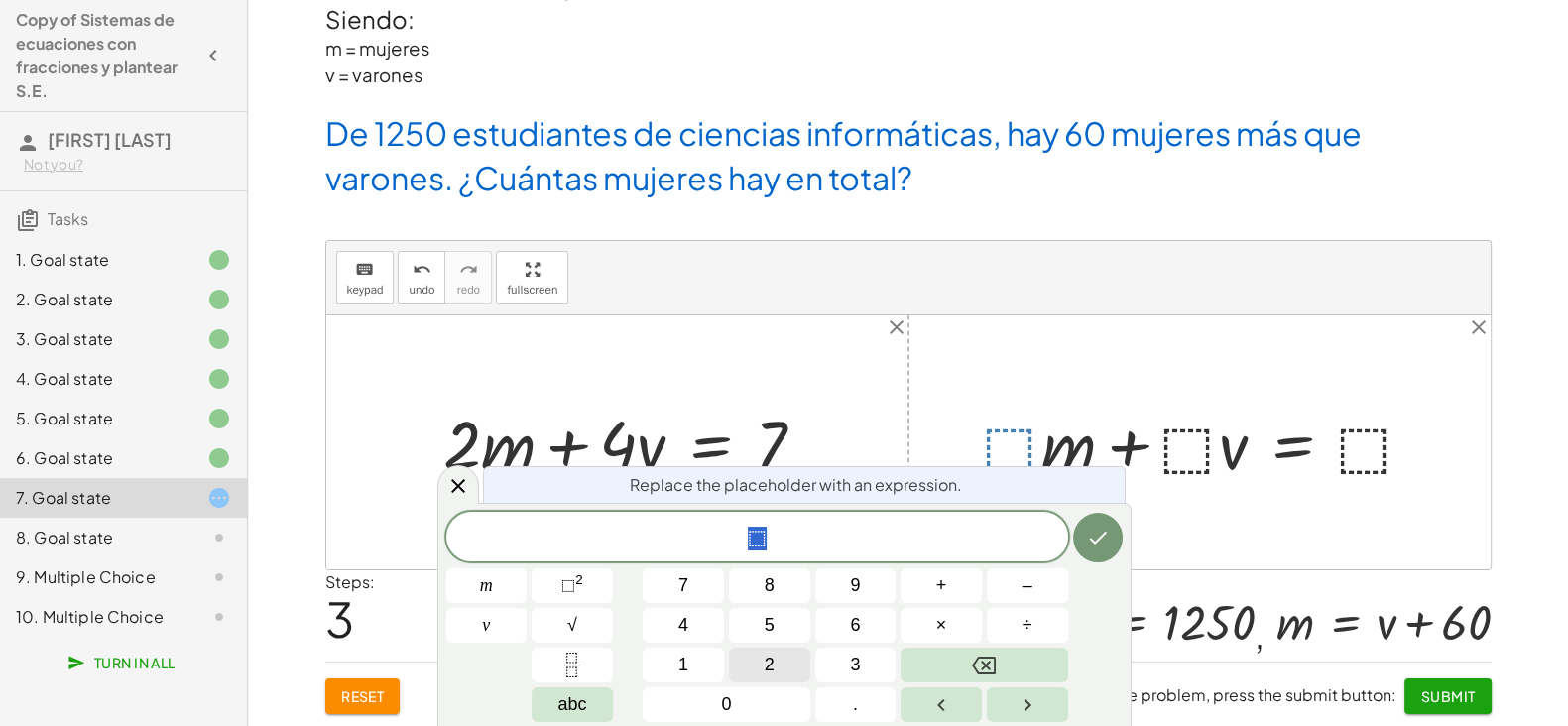 click on "2" at bounding box center [770, 665] 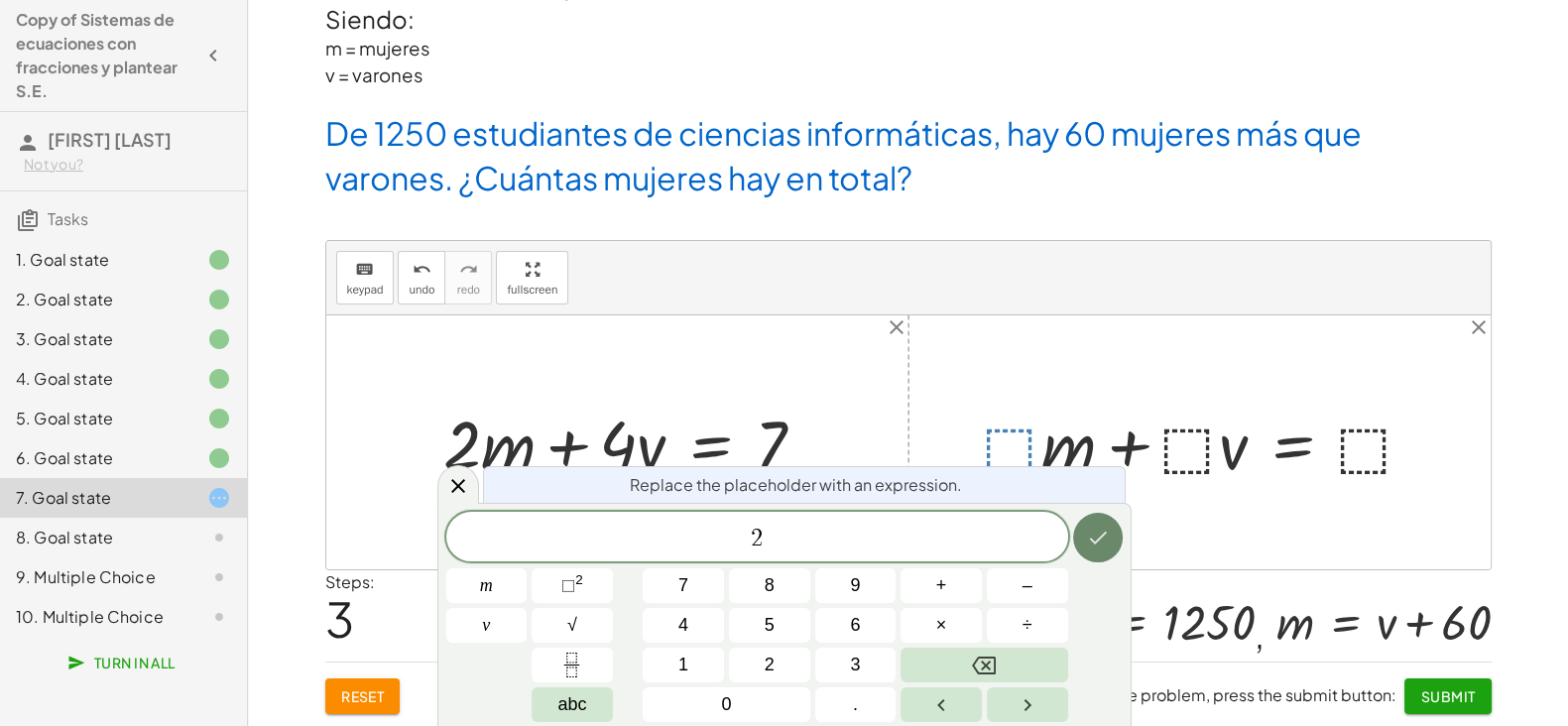 click 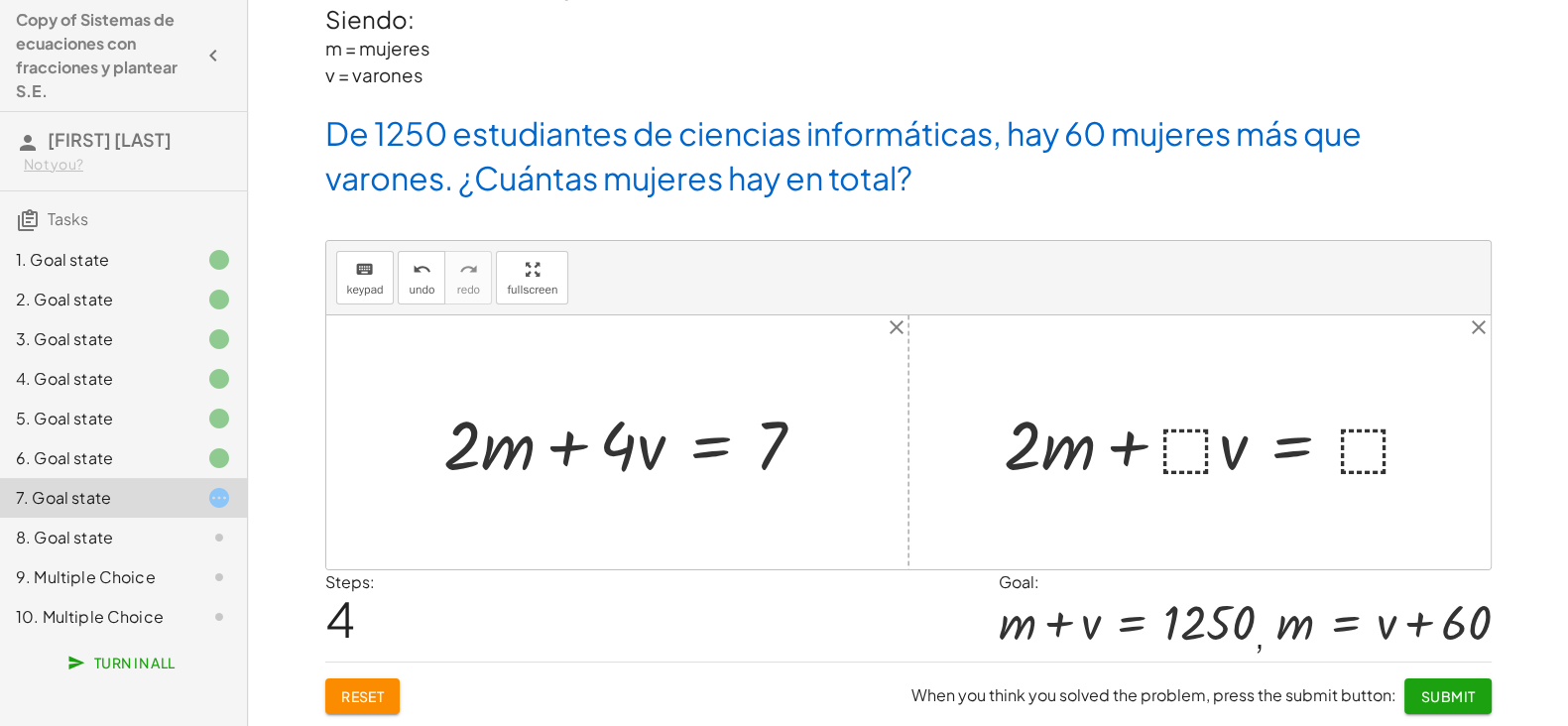click at bounding box center (1217, 442) 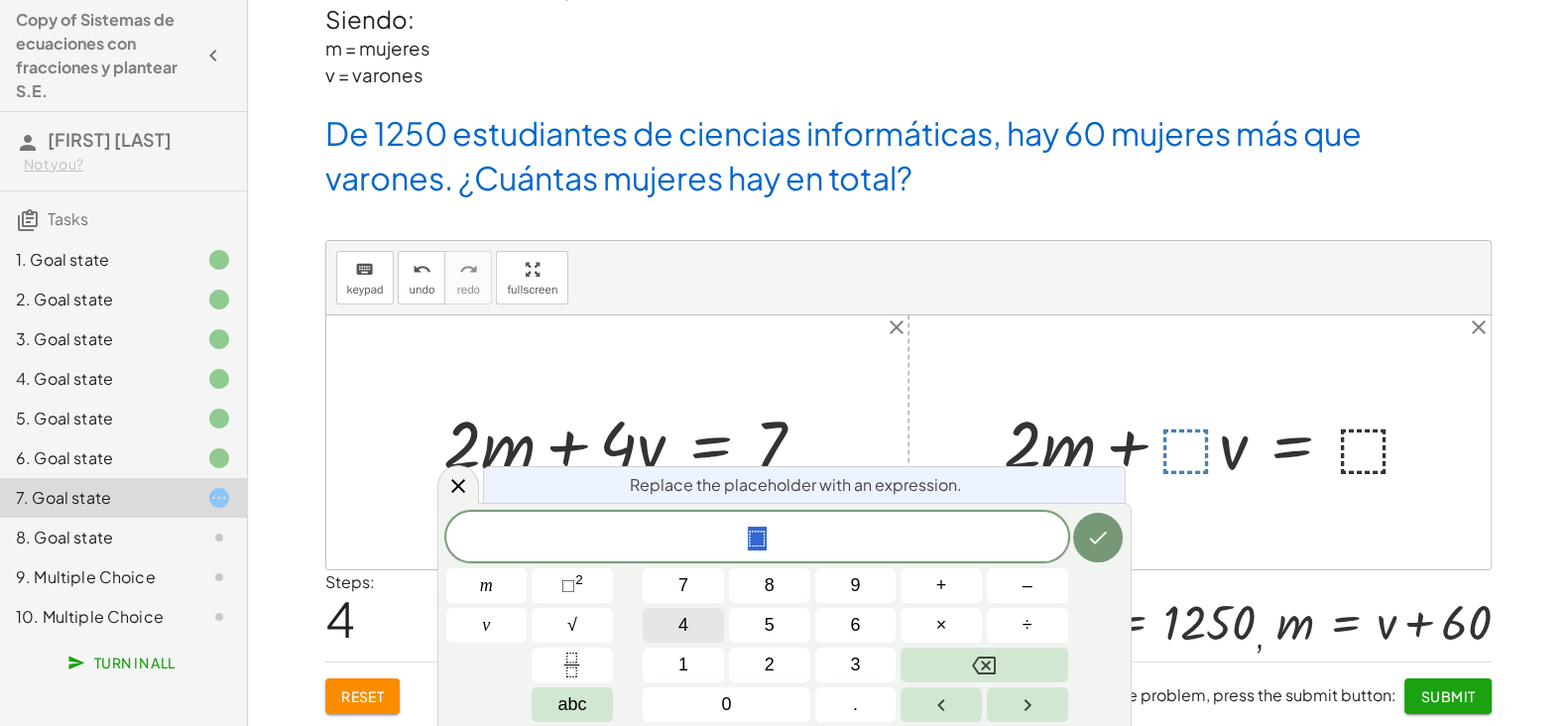 click on "4" at bounding box center [683, 625] 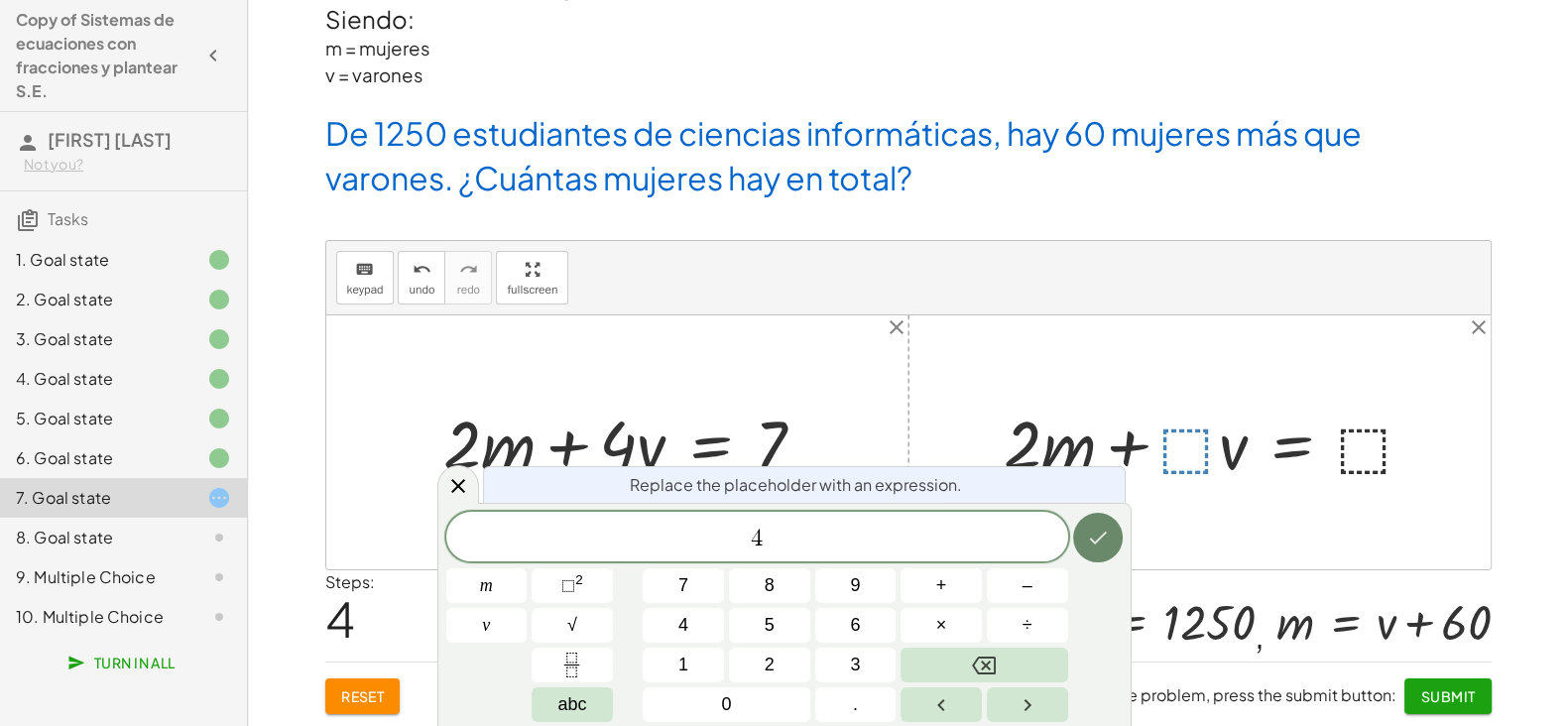 click 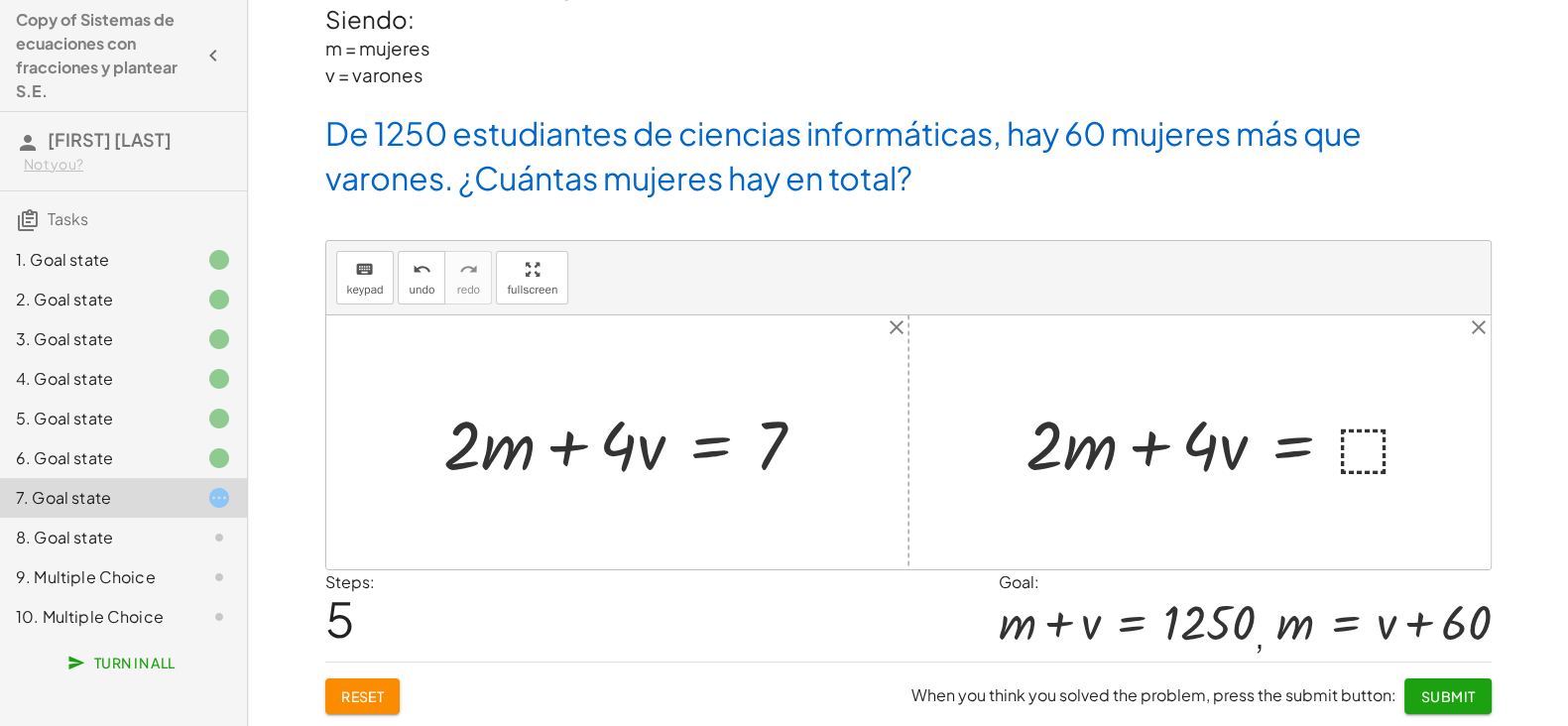 click at bounding box center [1228, 442] 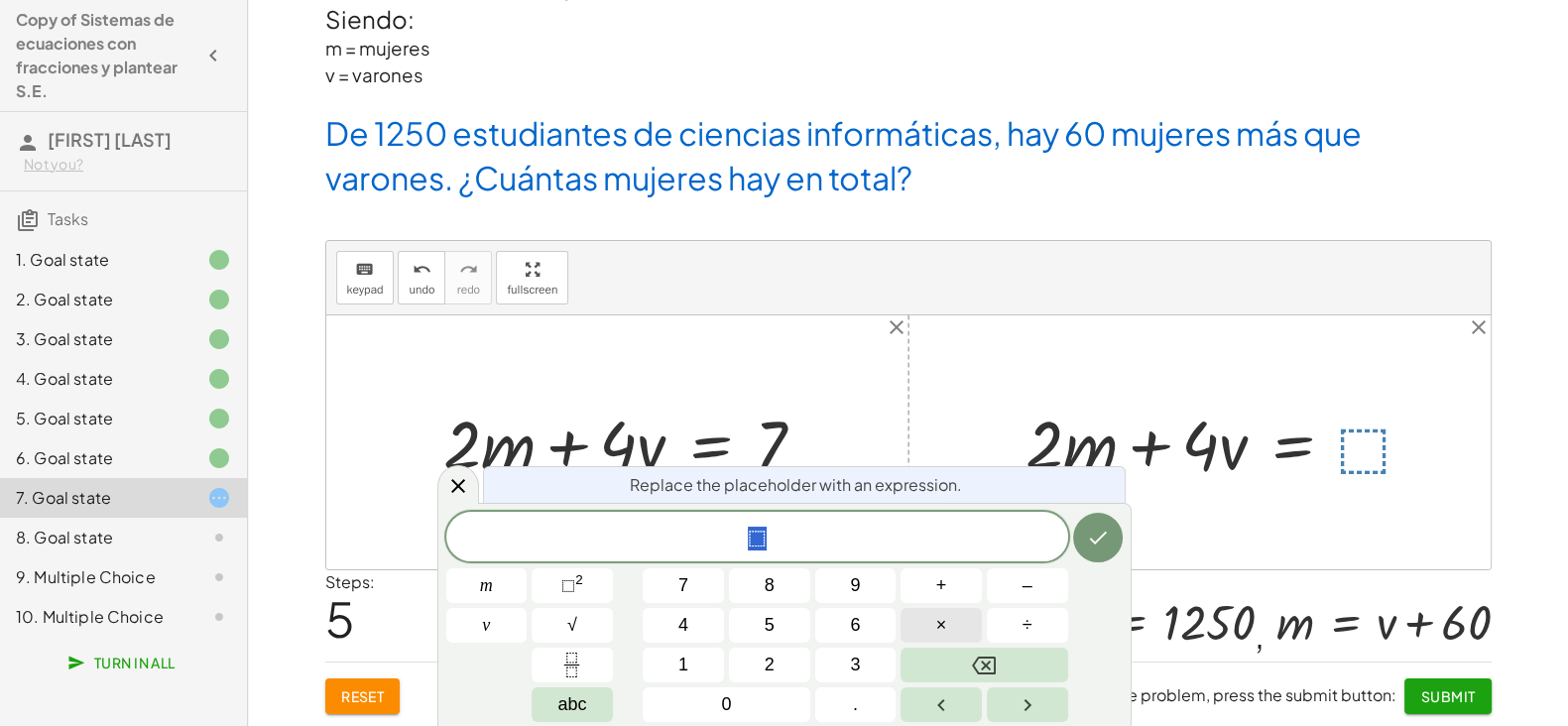 click on "×" at bounding box center (941, 625) 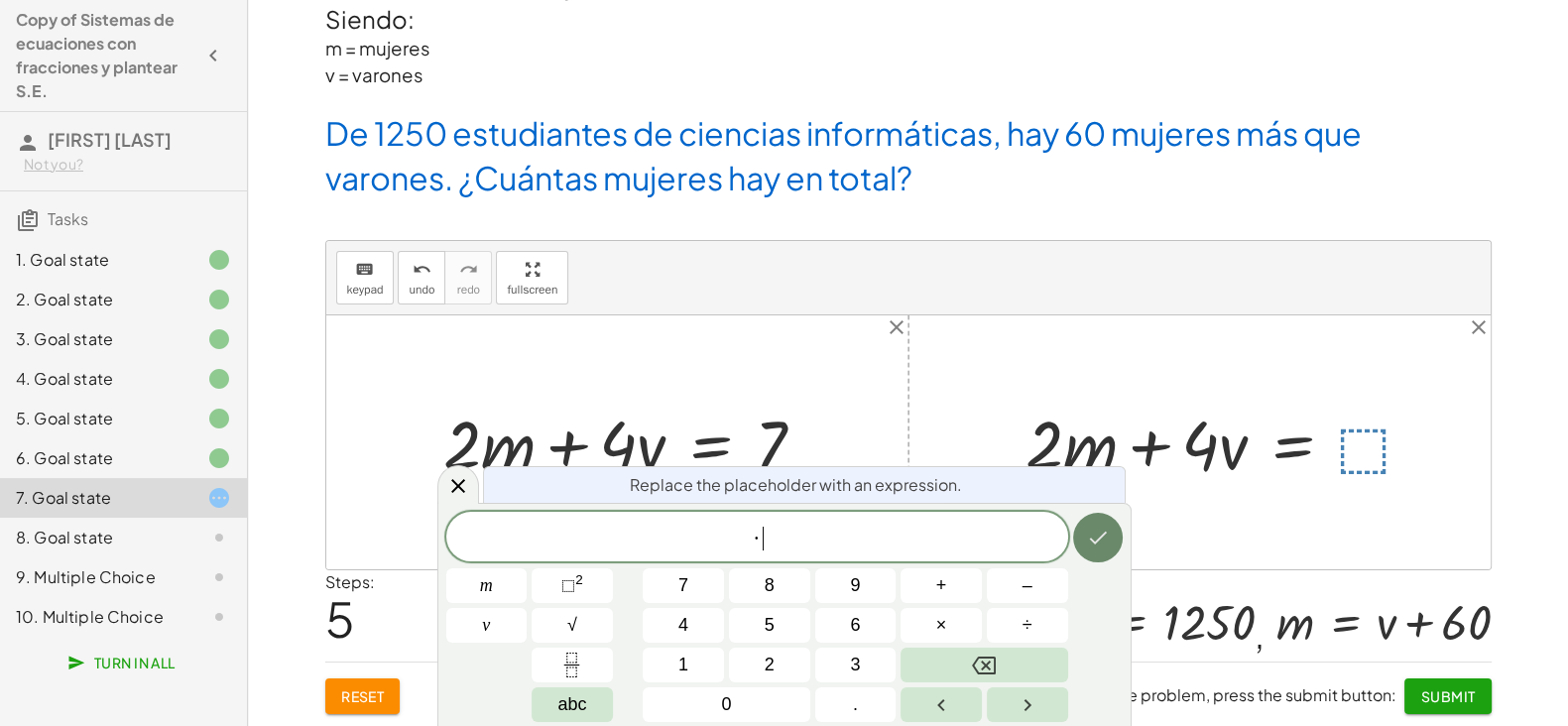 click at bounding box center [1098, 538] 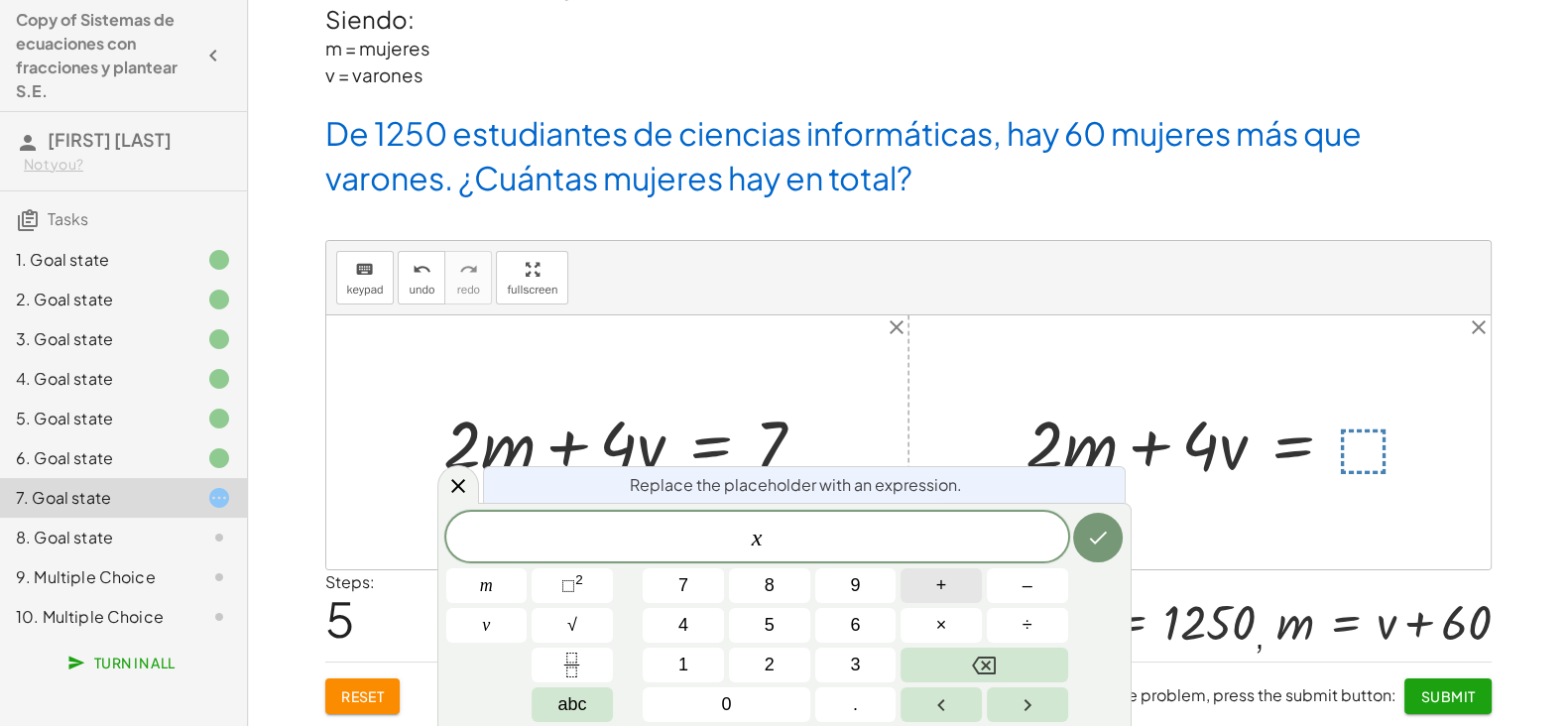 click on "+" at bounding box center [941, 585] 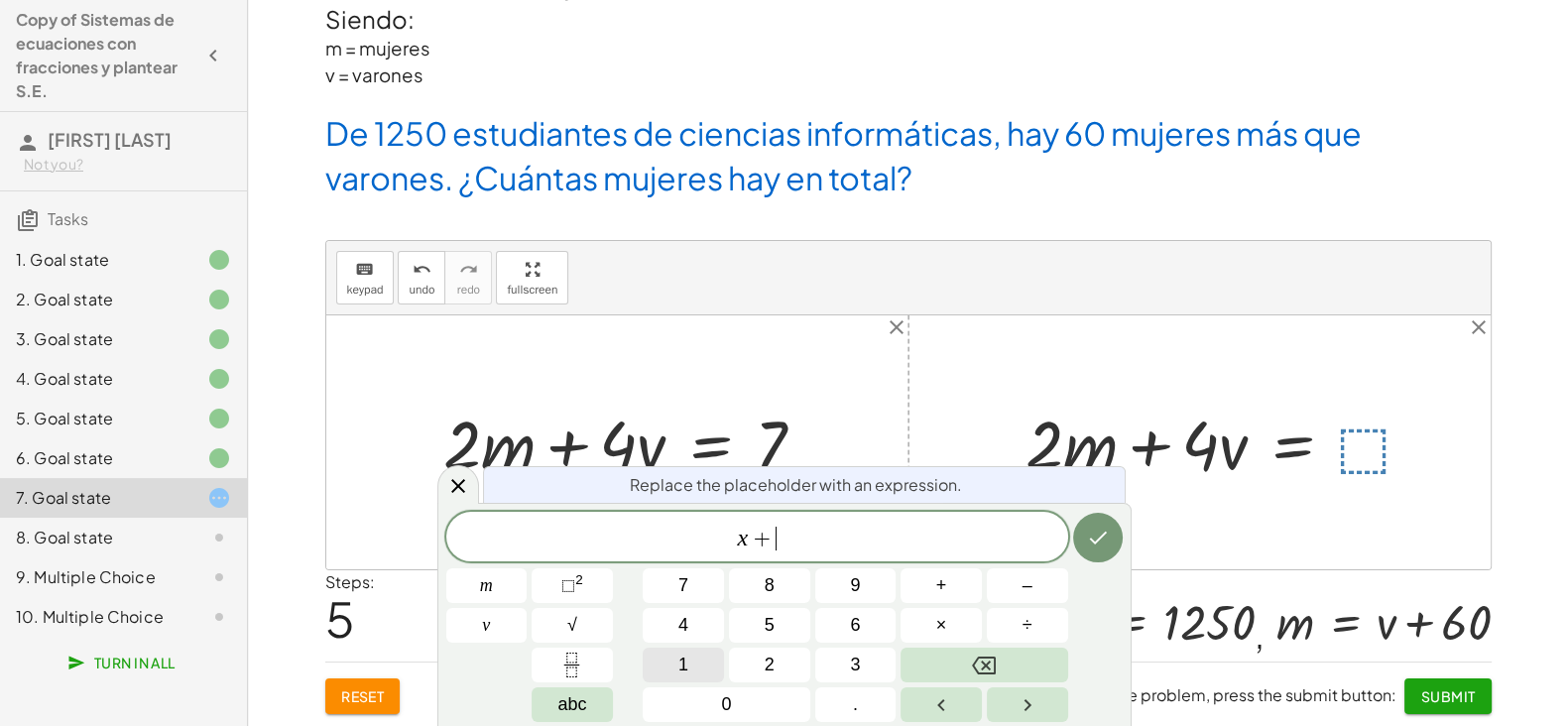 click on "1" at bounding box center (683, 665) 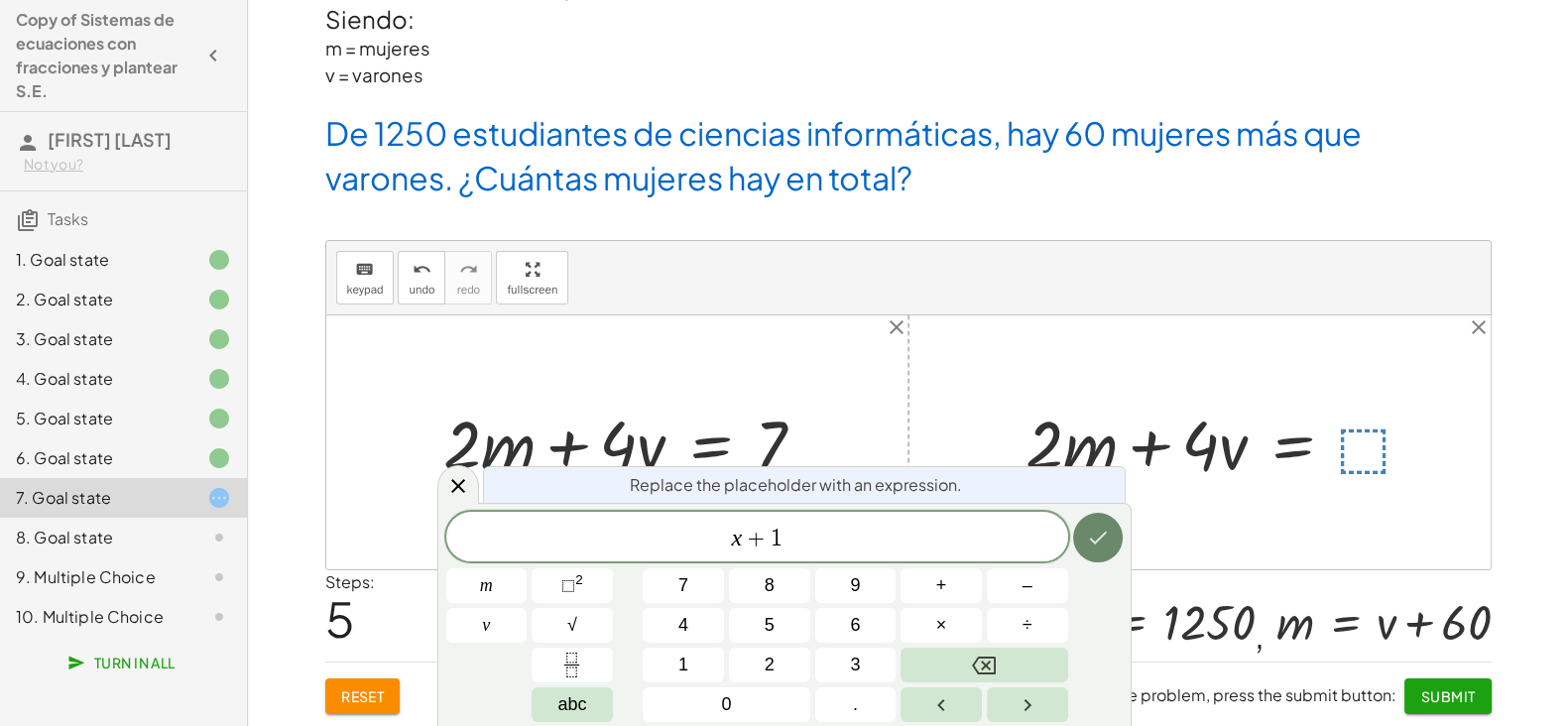 click 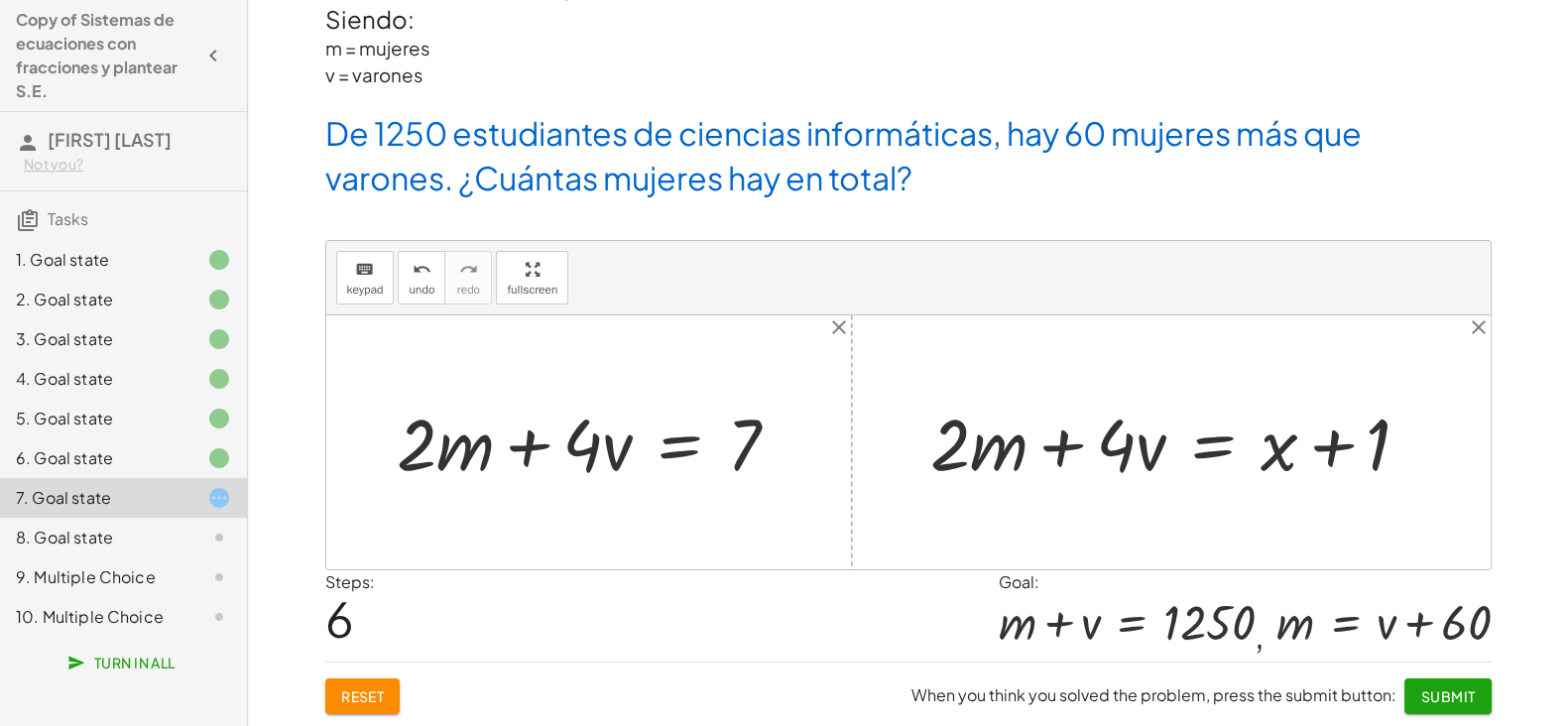 click on "Submit" at bounding box center [1447, 696] 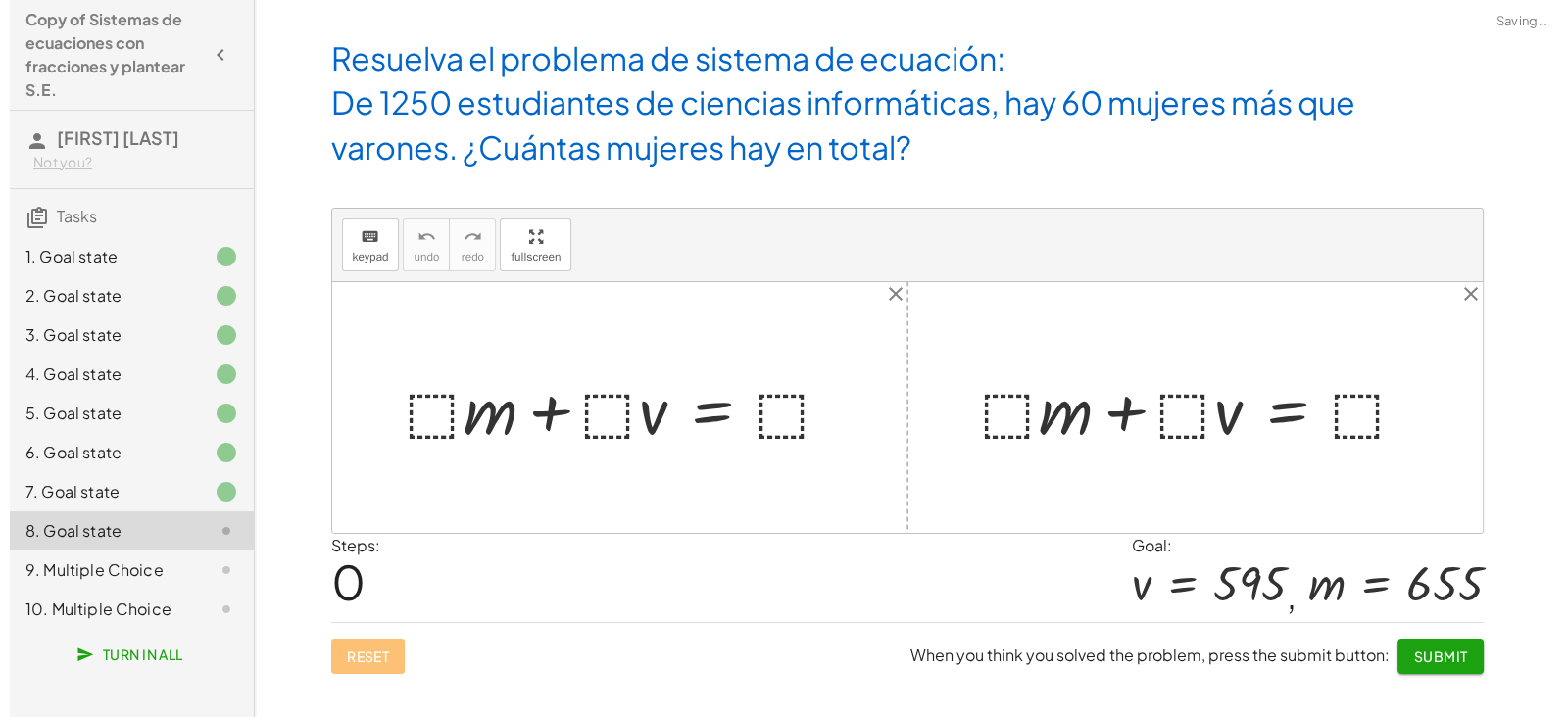 scroll, scrollTop: 0, scrollLeft: 0, axis: both 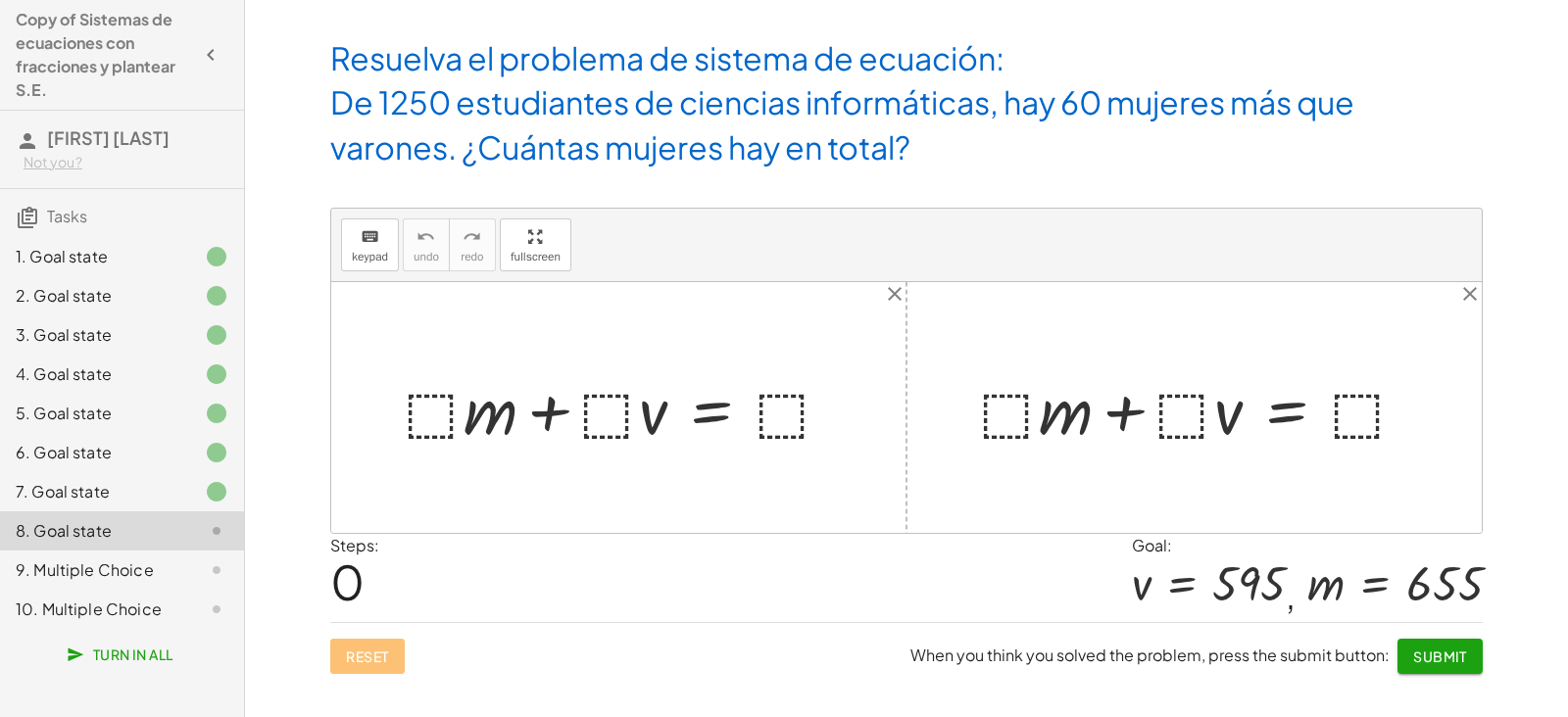 click on "Submit" 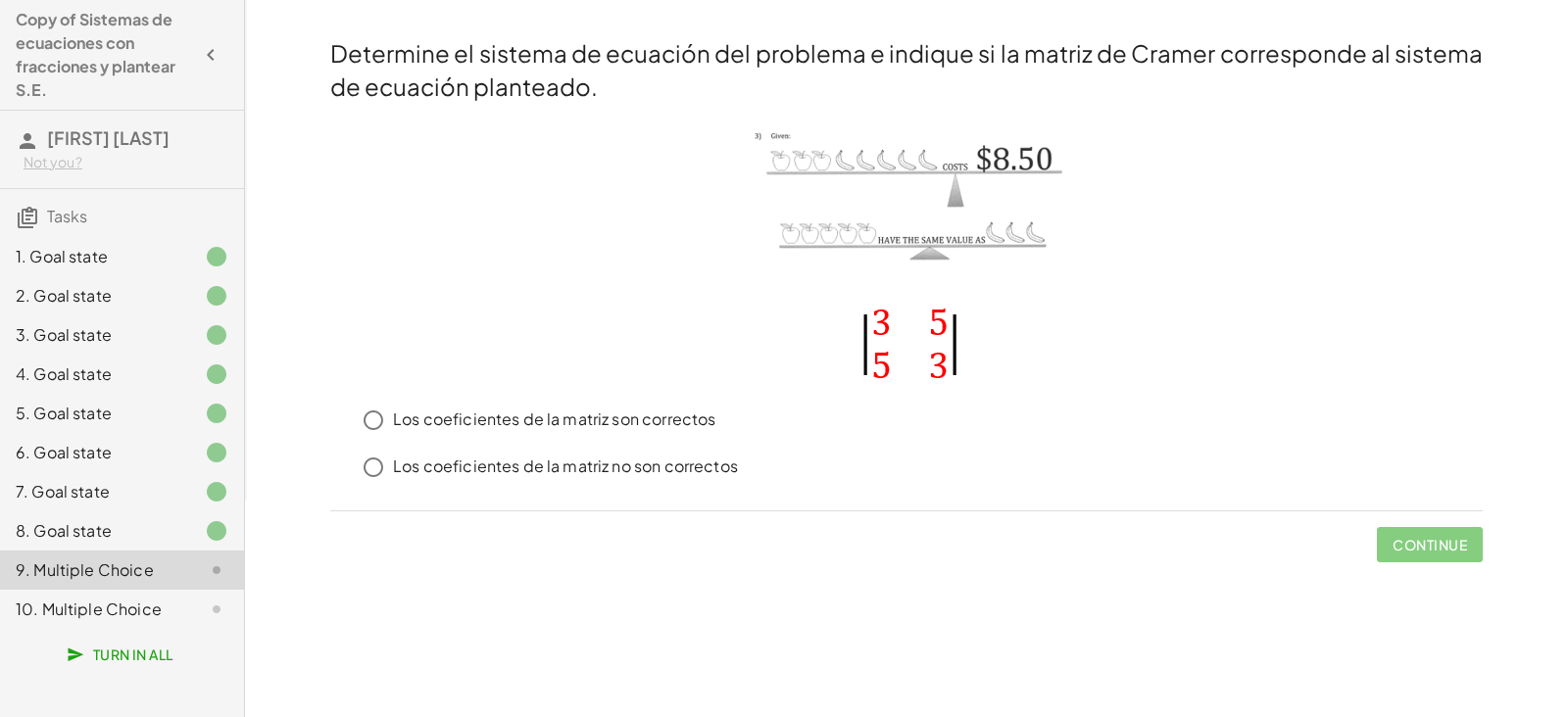 click on "Los coeficientes de la matriz no son correctos" at bounding box center (565, 466) 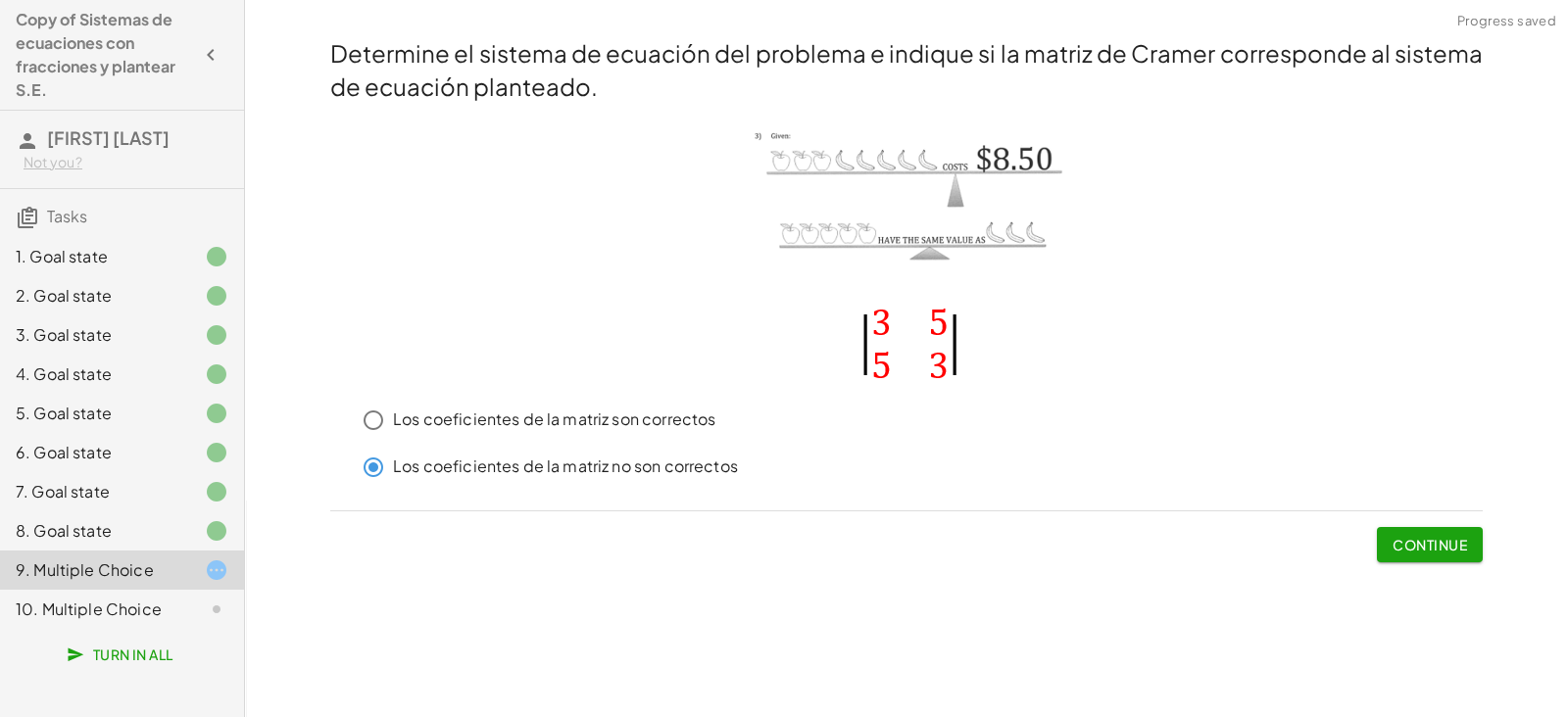 click on "Continue" 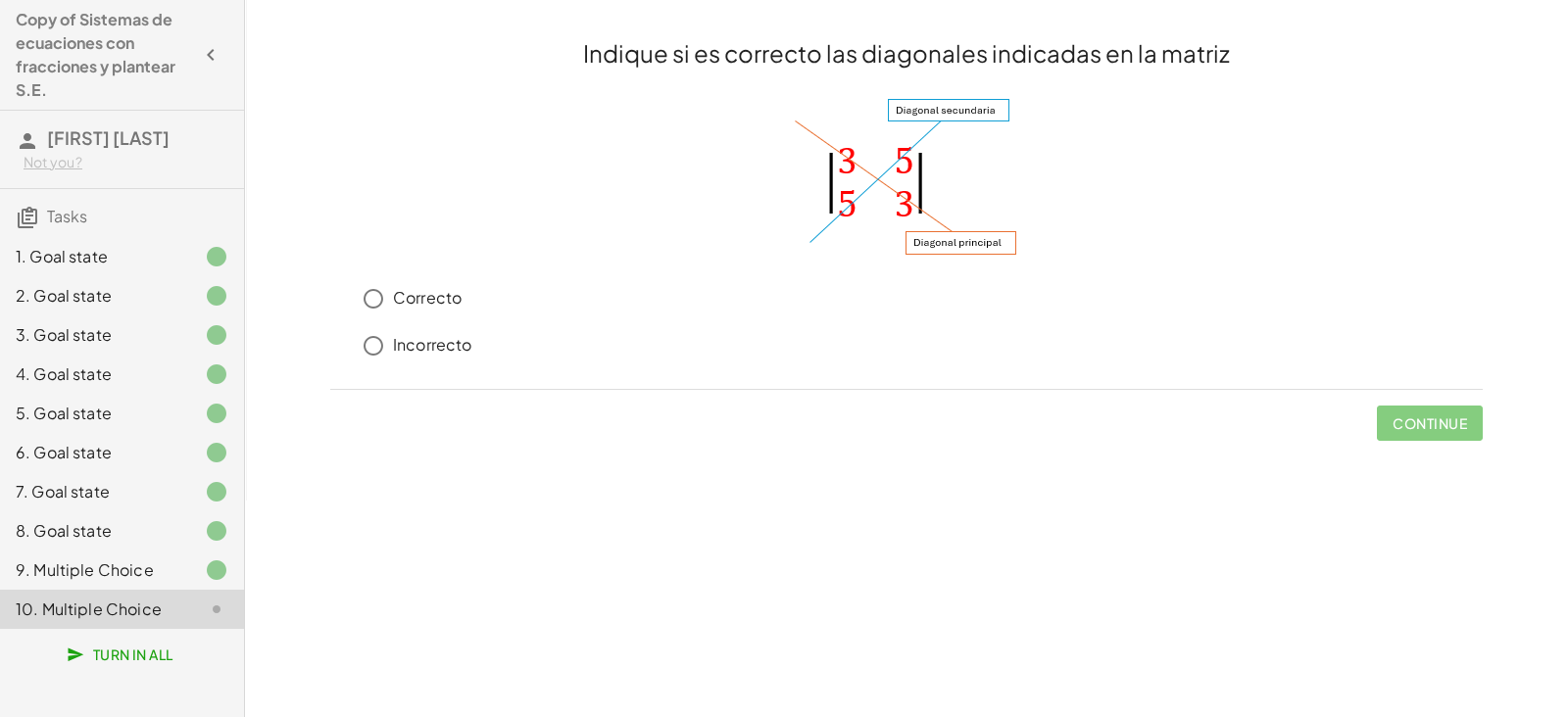 click on "Incorrecto" at bounding box center (432, 345) 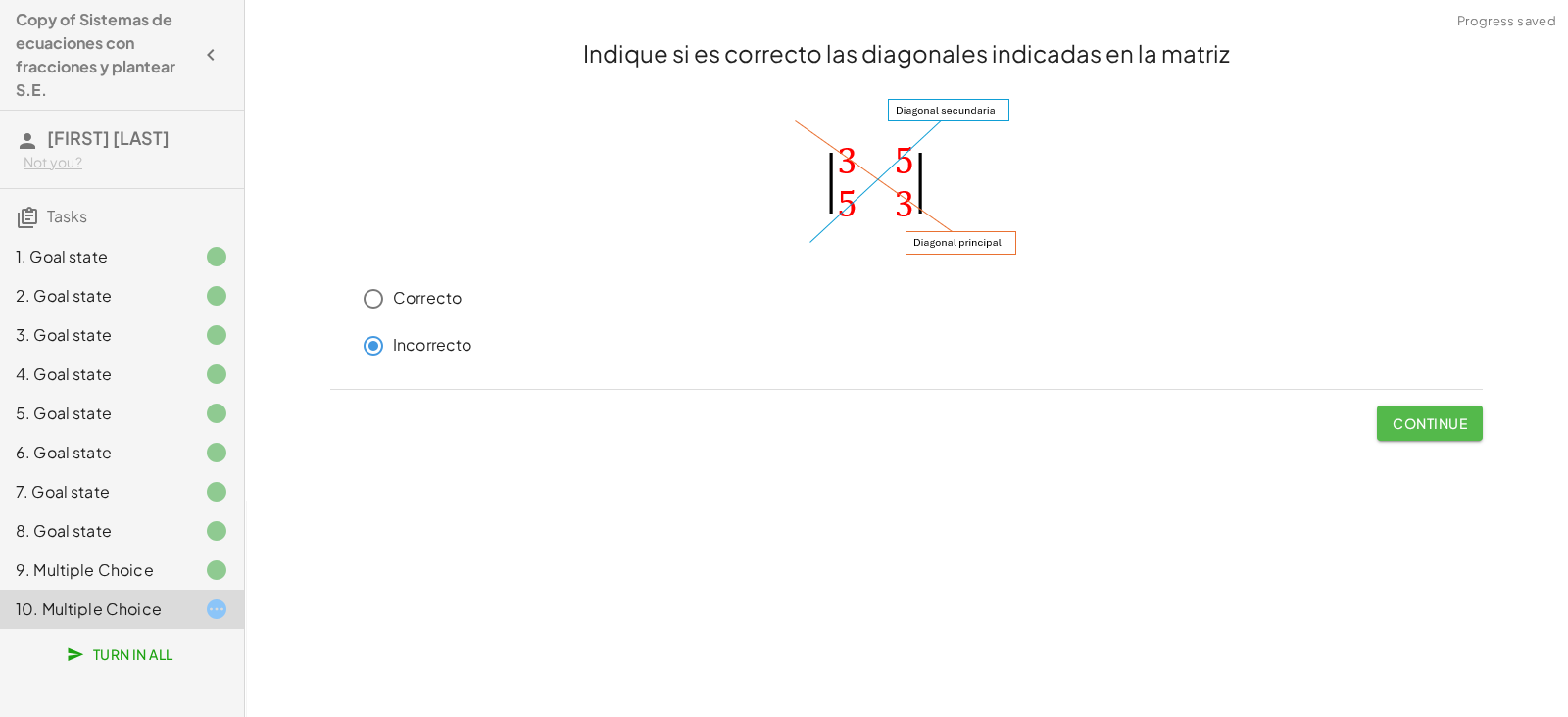 click on "Continue" at bounding box center (1430, 423) 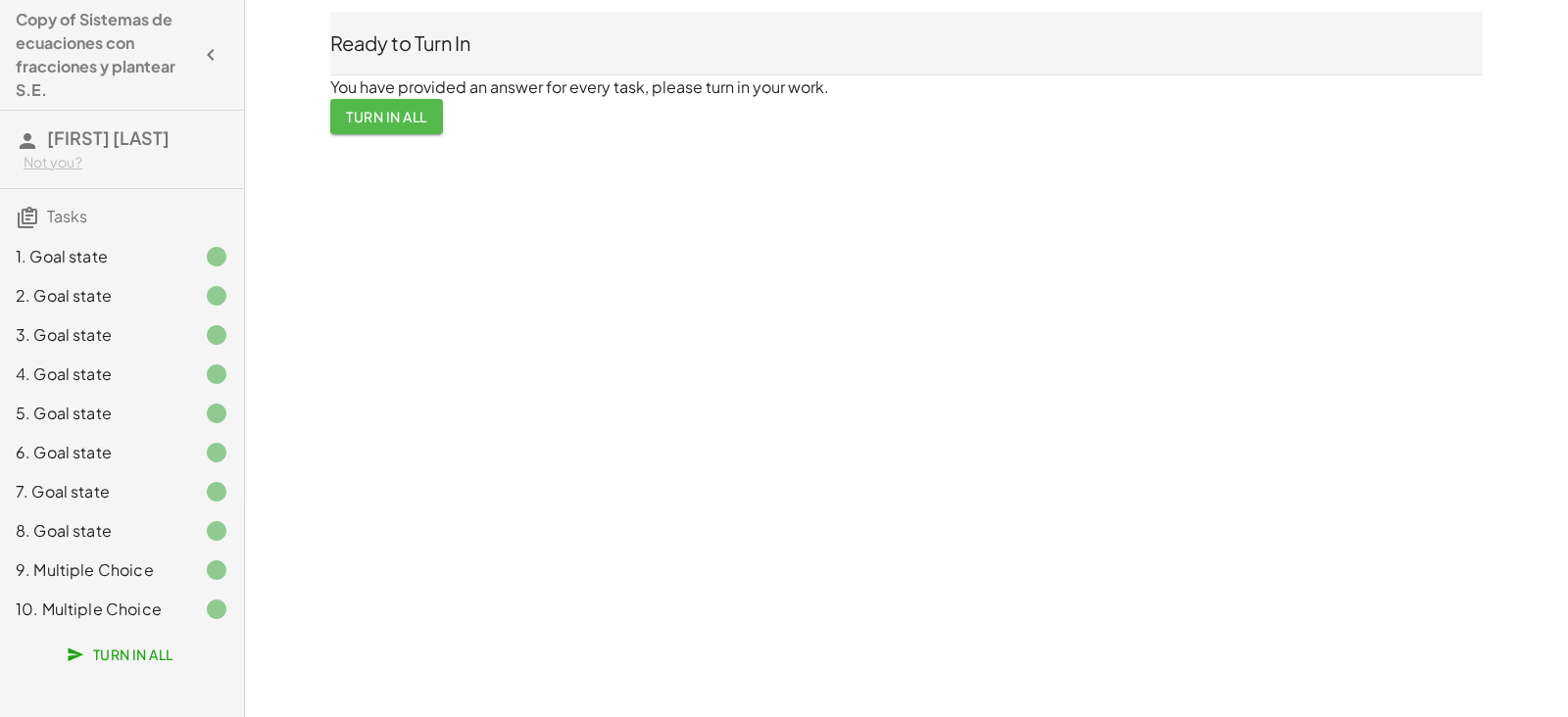 click on "Turn In All" 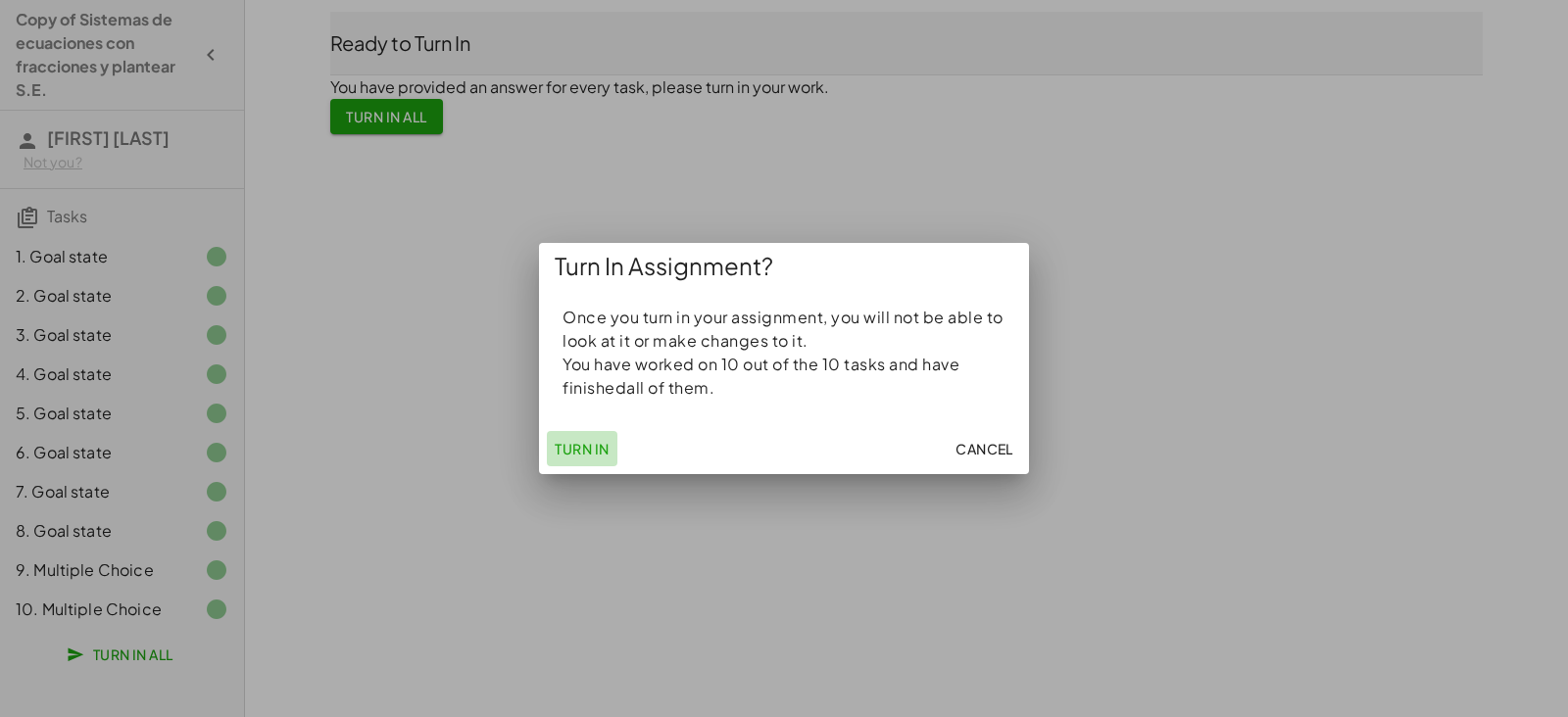 click on "Turn In" 